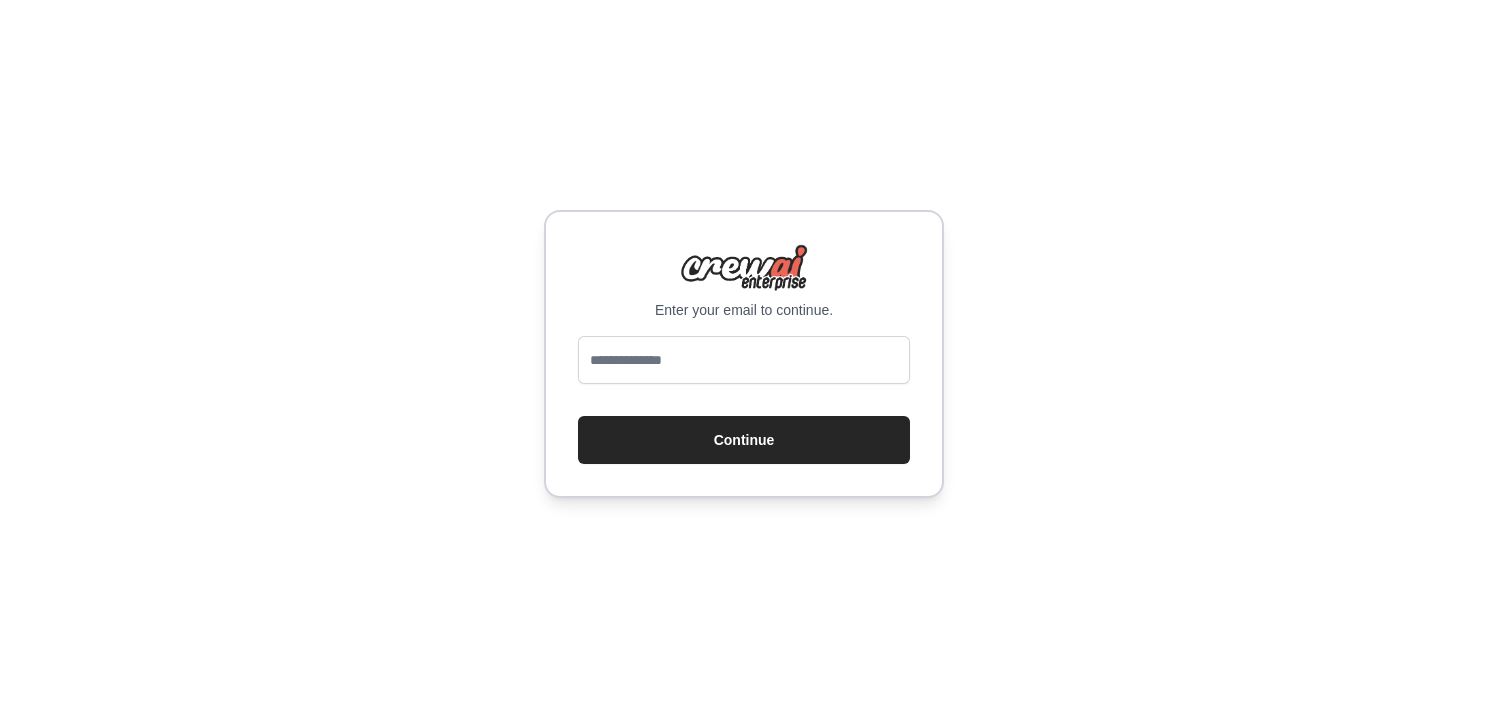 scroll, scrollTop: 0, scrollLeft: 0, axis: both 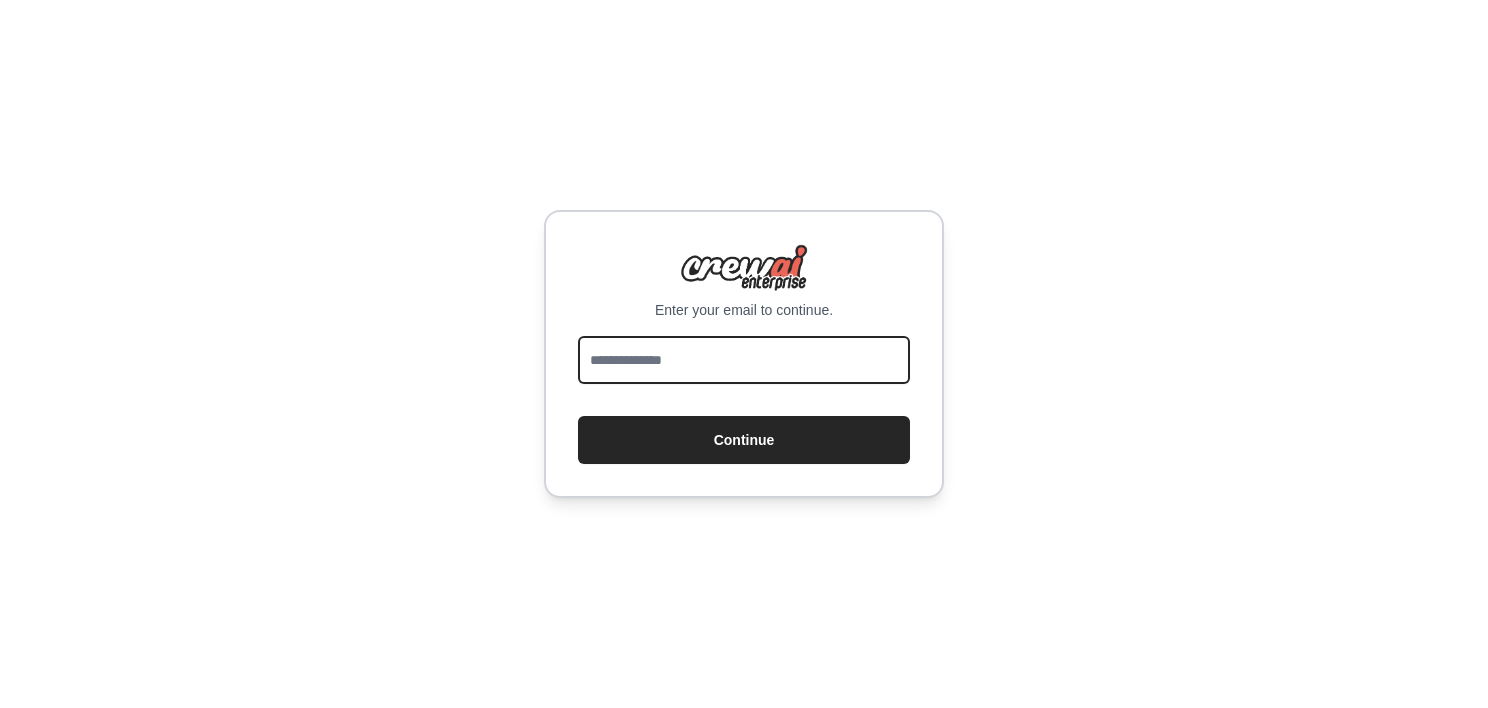 drag, startPoint x: 0, startPoint y: 0, endPoint x: 762, endPoint y: 362, distance: 843.616 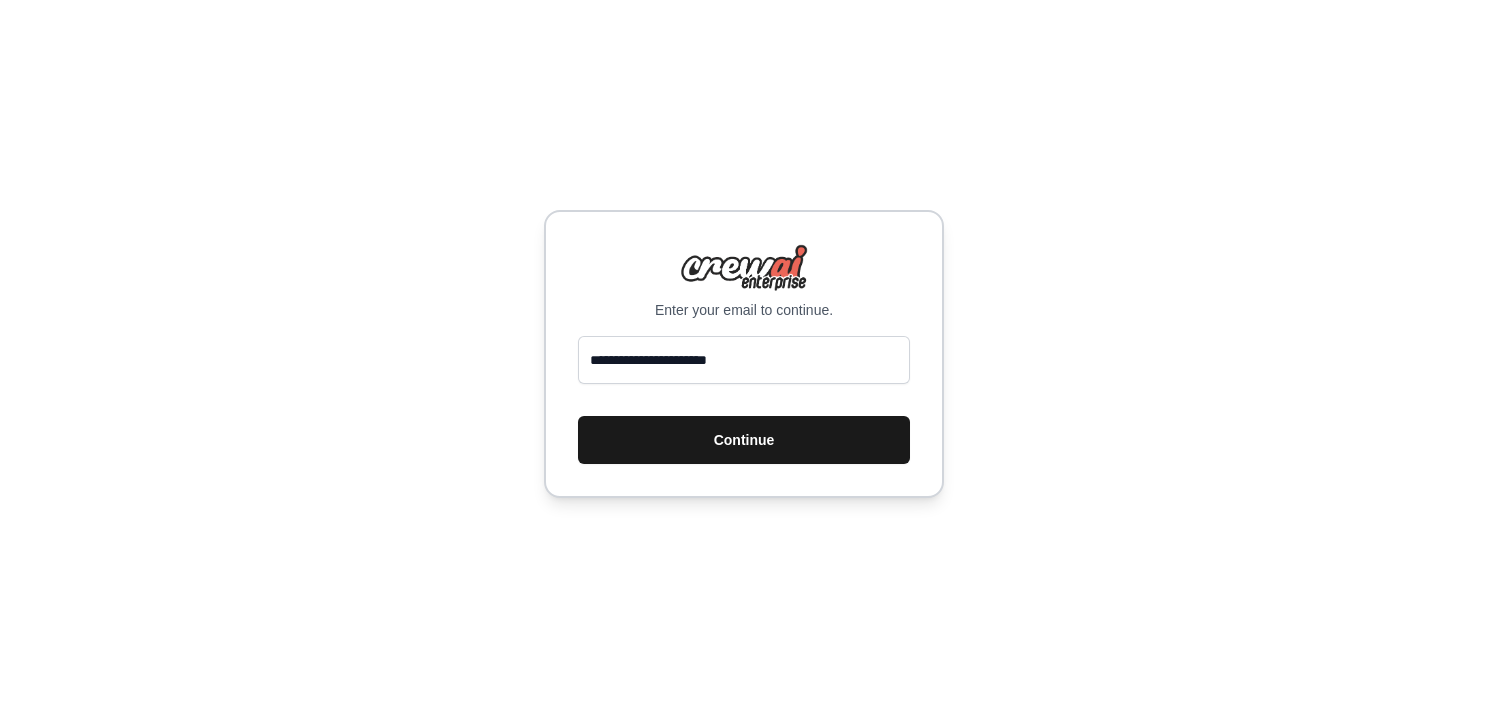 click on "Continue" at bounding box center [744, 440] 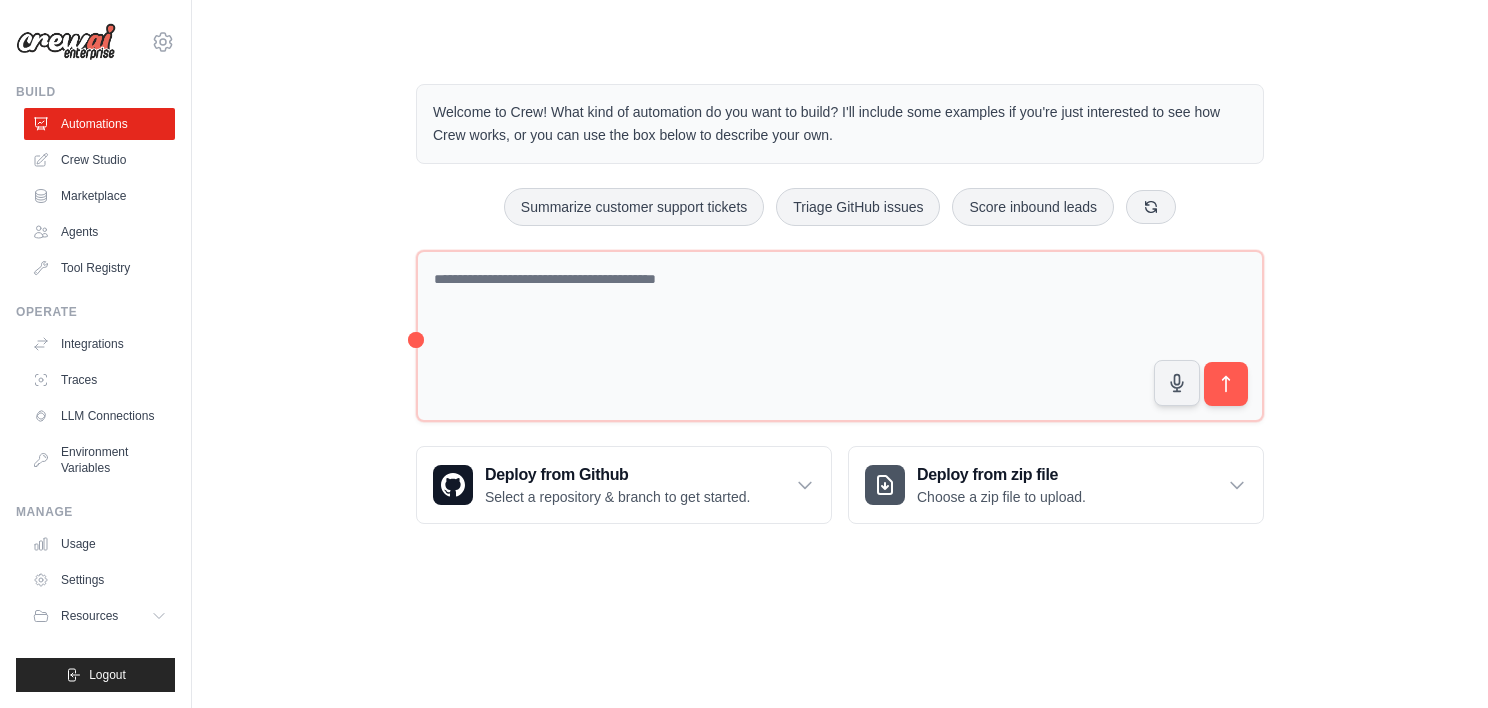 scroll, scrollTop: 0, scrollLeft: 0, axis: both 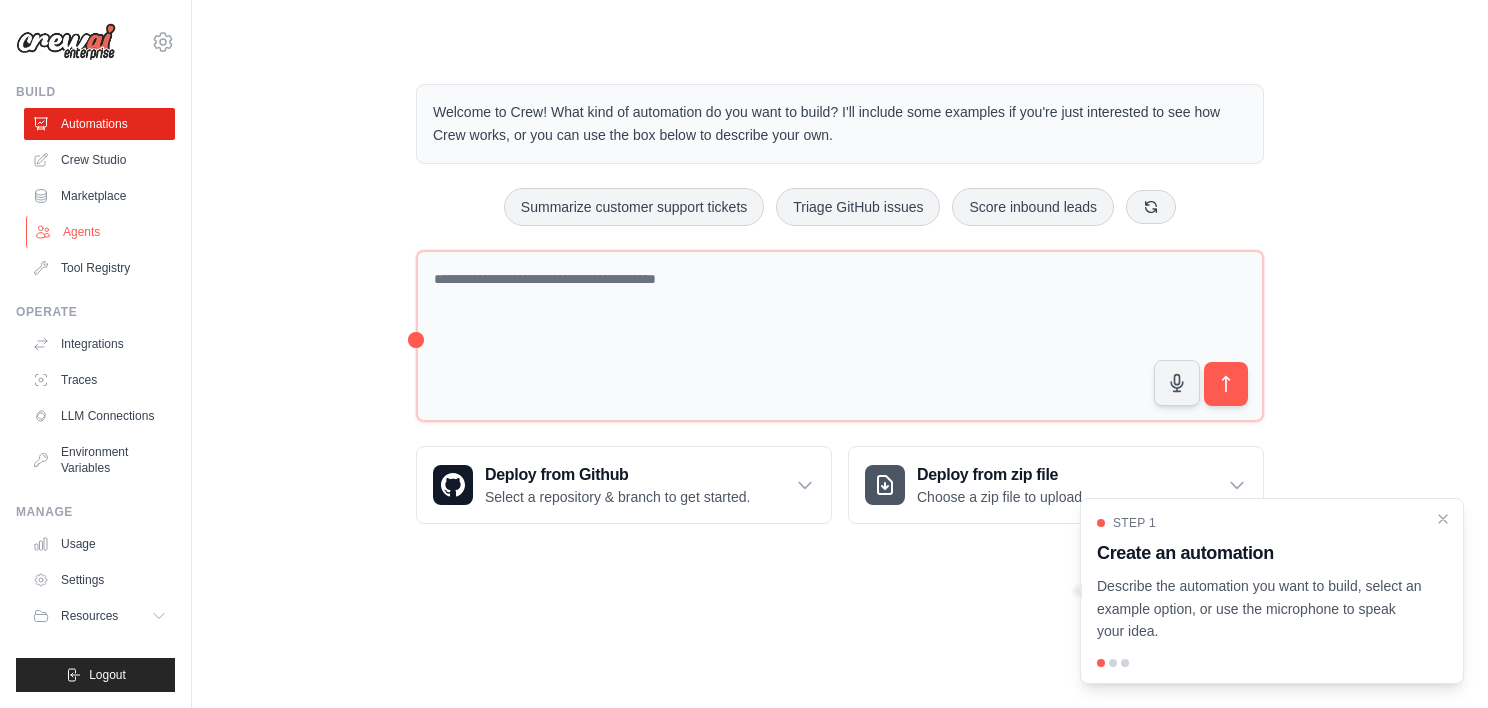click on "Agents" at bounding box center [101, 232] 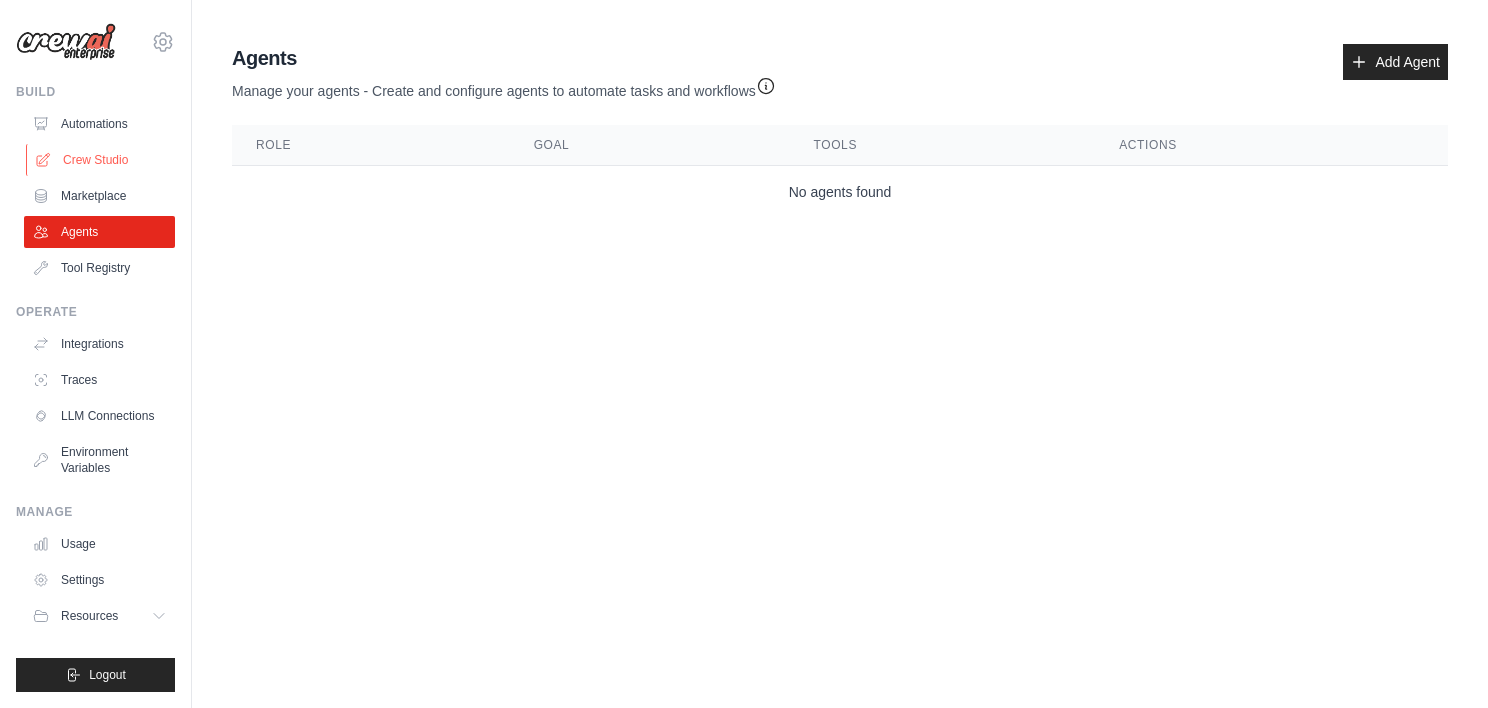 click on "Crew Studio" at bounding box center [101, 160] 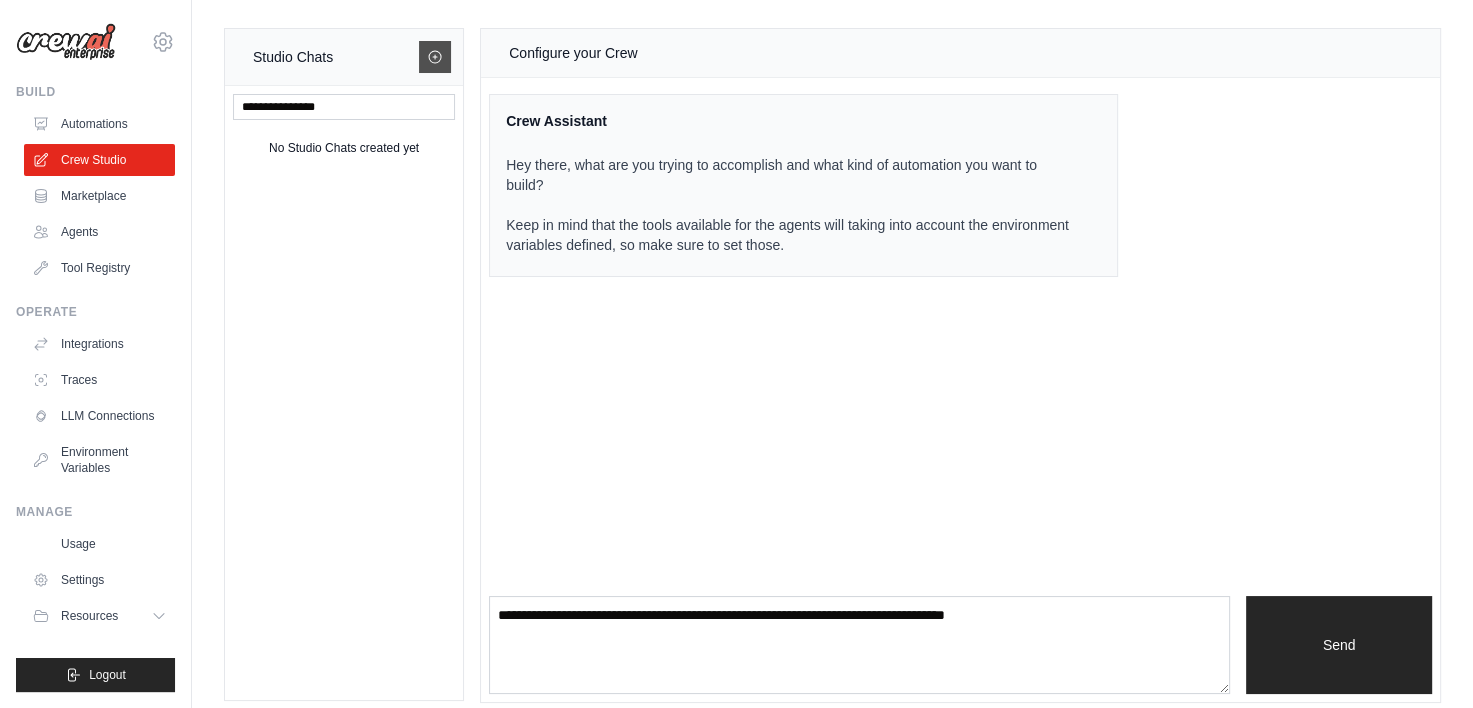 click at bounding box center (435, 57) 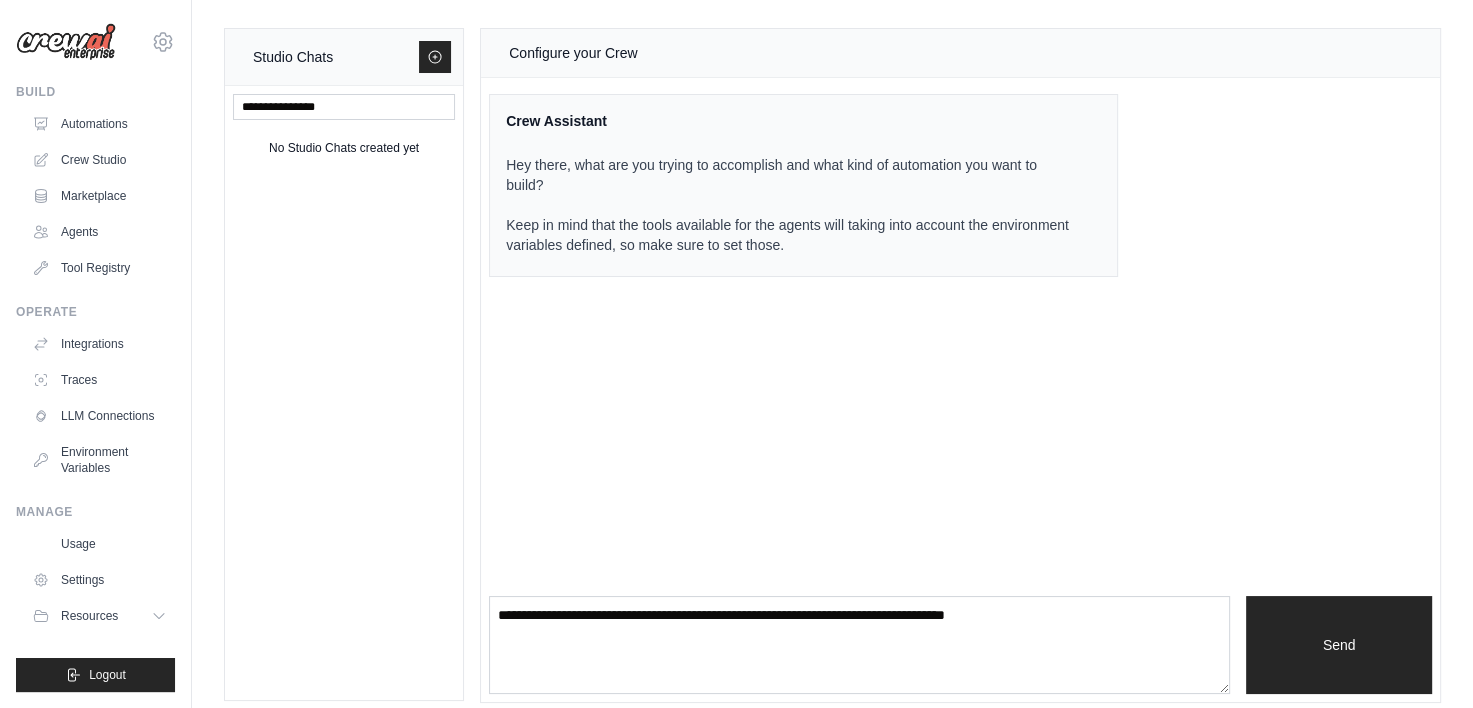 click on "Build
Automations
Crew Studio
Marketplace
Agents" at bounding box center (95, 184) 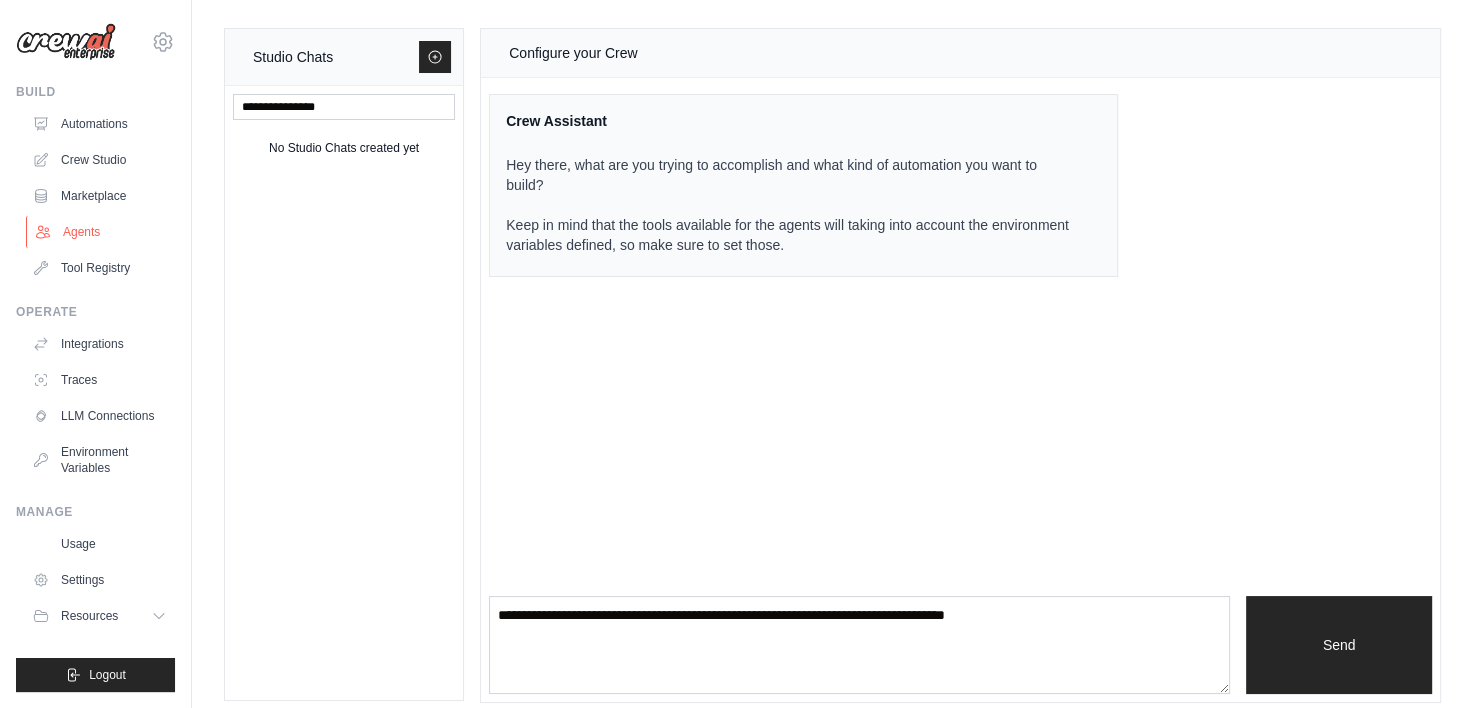 click on "Agents" at bounding box center (101, 232) 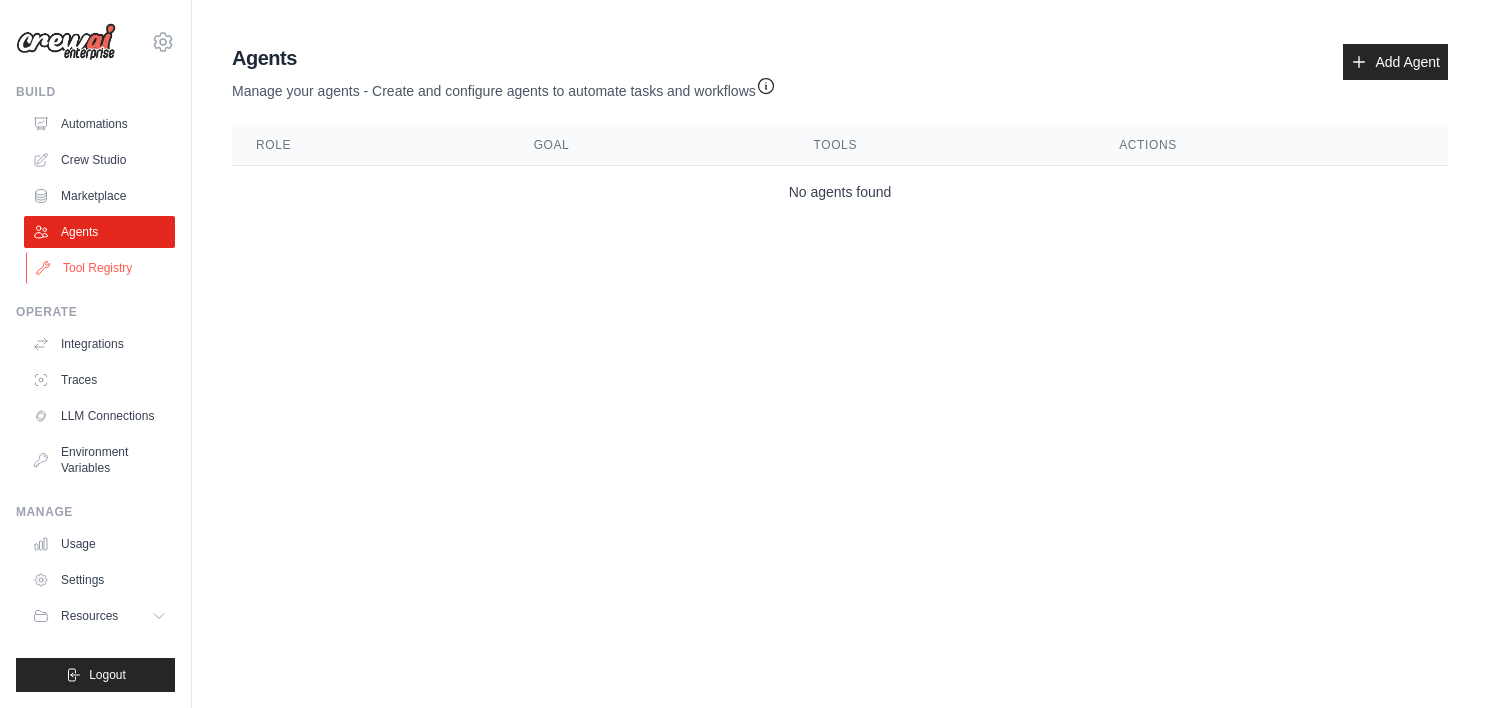 click on "Tool Registry" at bounding box center [101, 268] 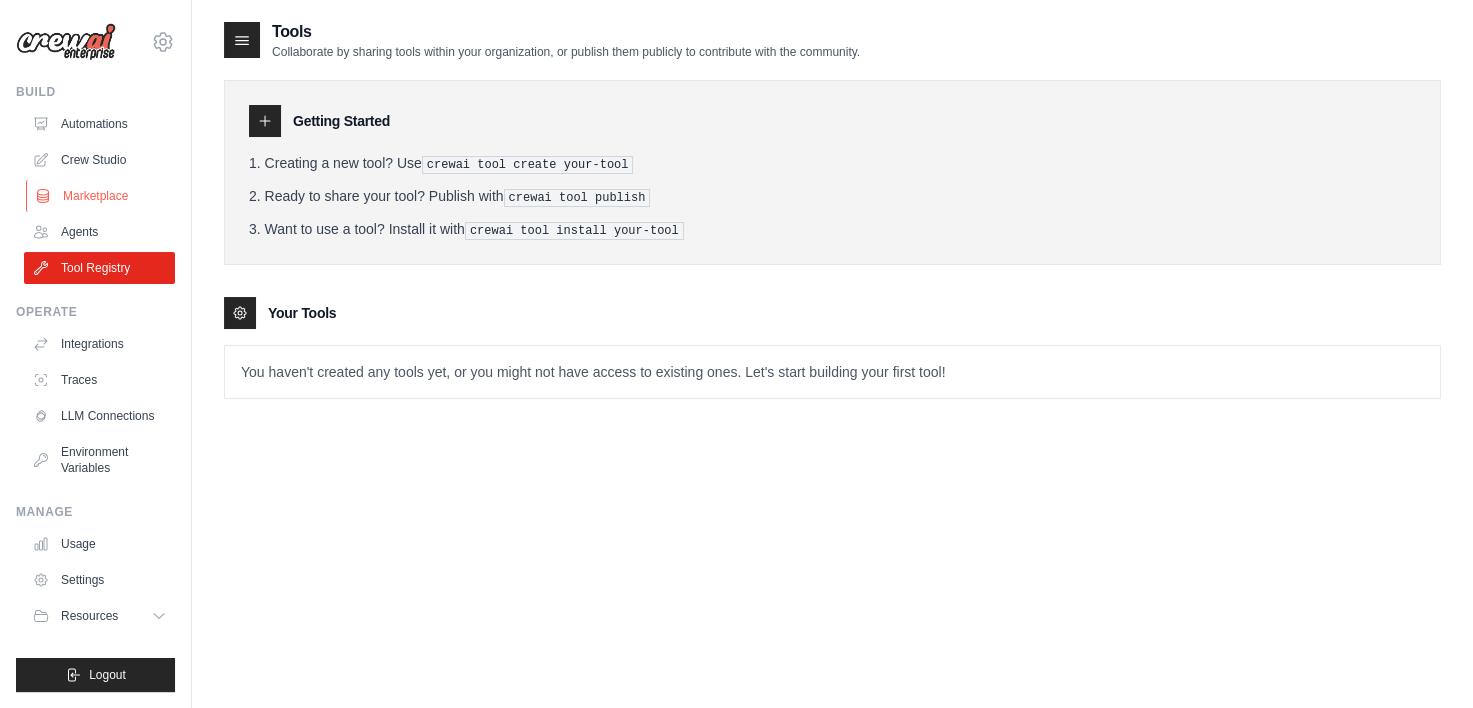 click on "Marketplace" at bounding box center (101, 196) 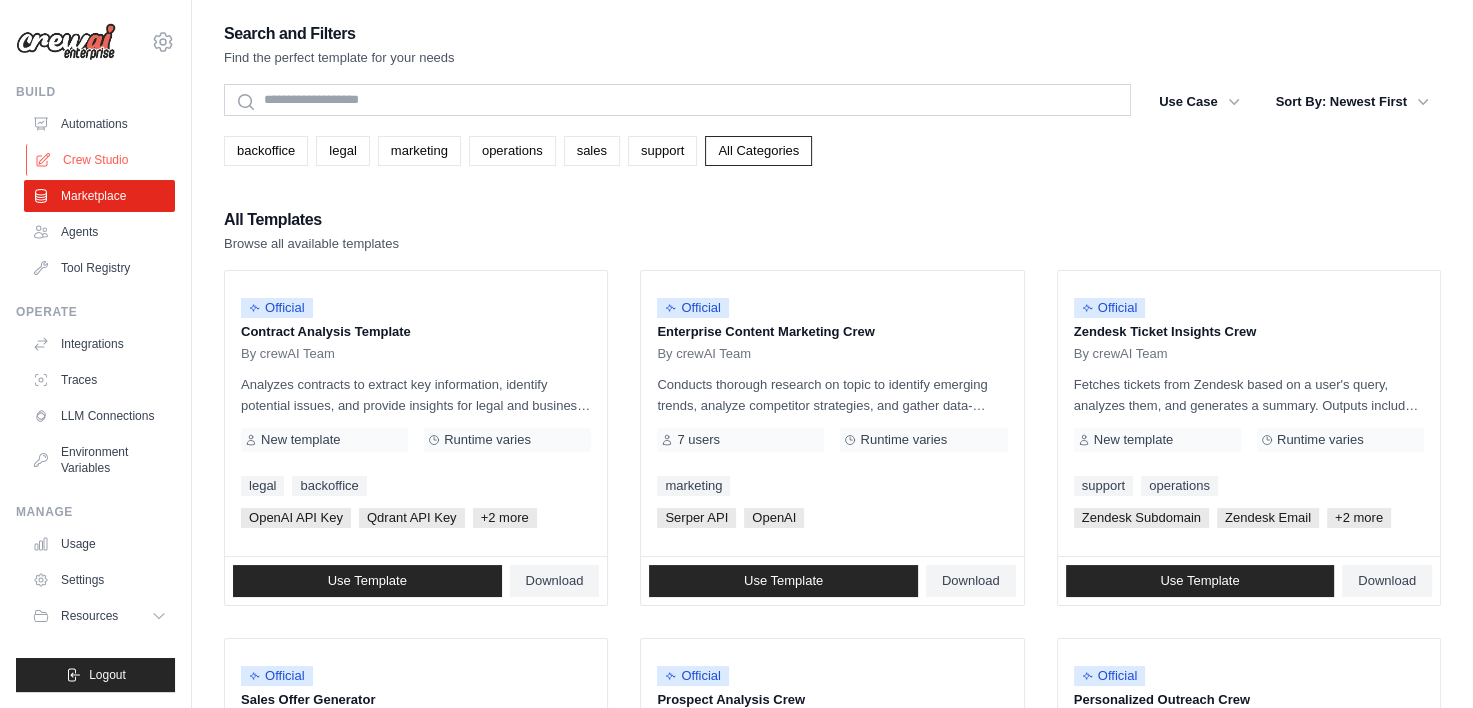 click on "Crew Studio" at bounding box center (101, 160) 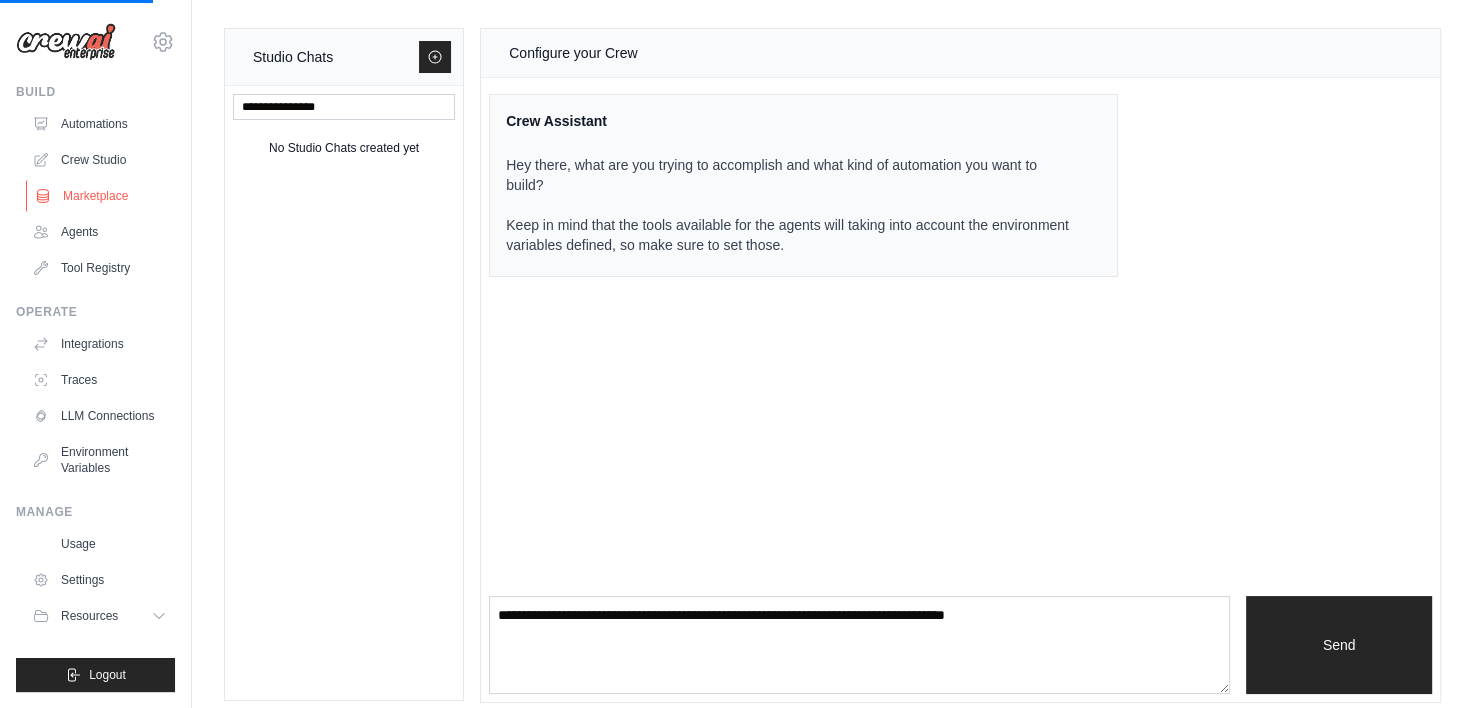 click on "Marketplace" at bounding box center (101, 196) 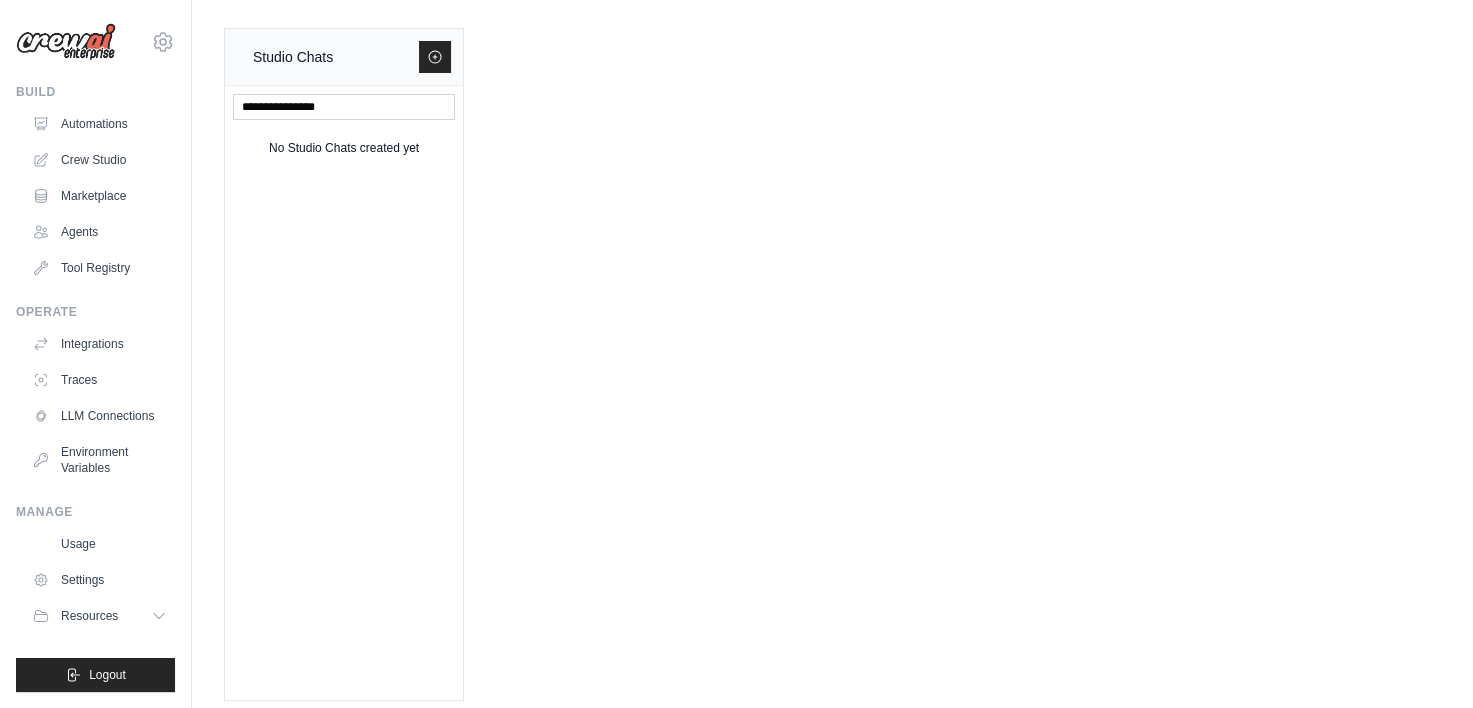 click on "Marketplace" at bounding box center (99, 196) 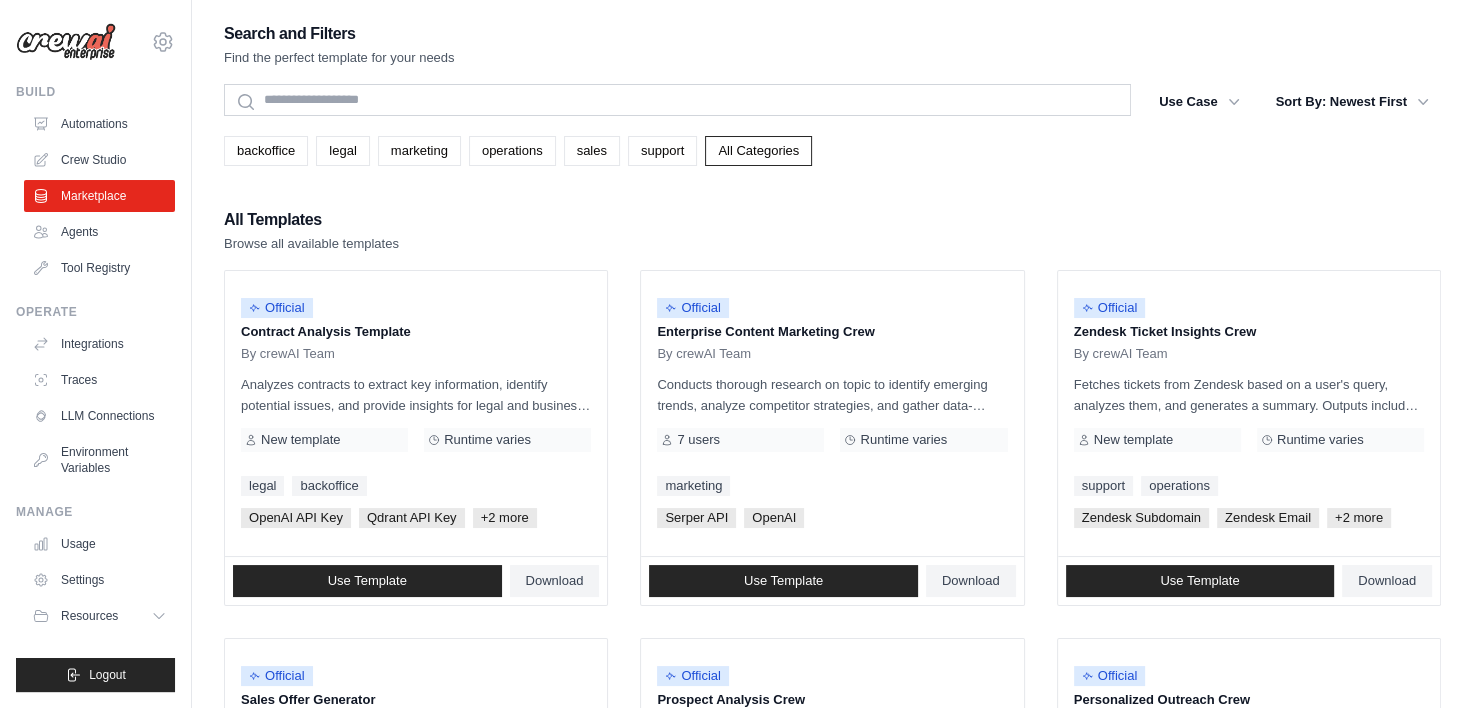 click at bounding box center (66, 42) 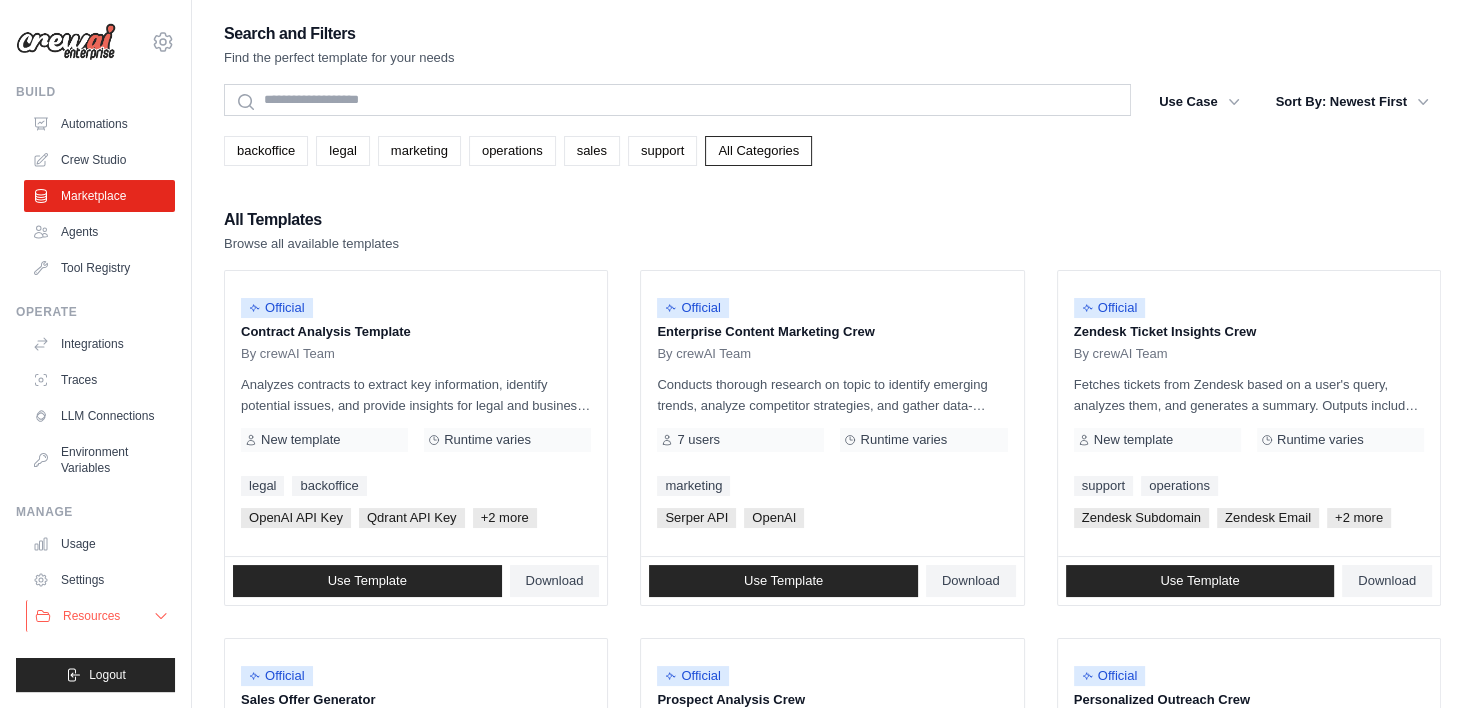 click on "Resources" at bounding box center [101, 616] 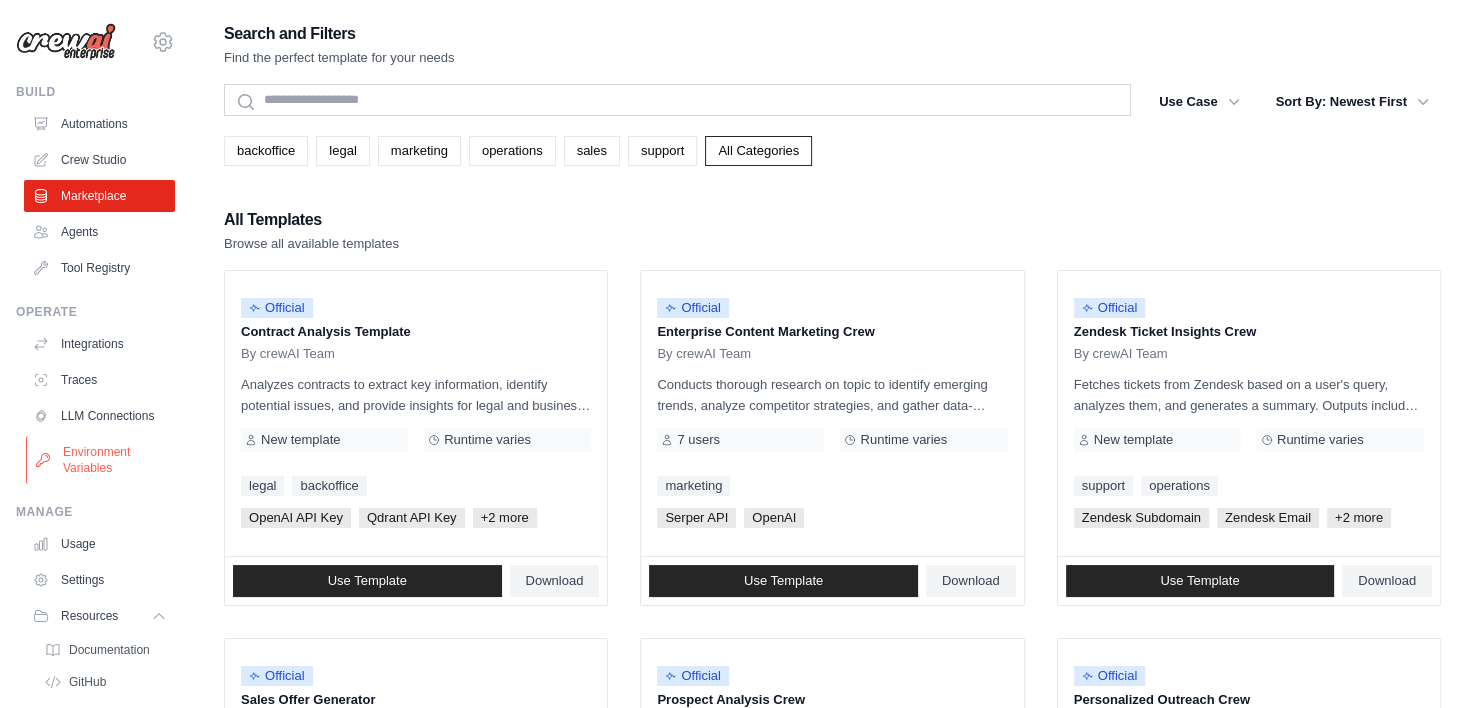 click on "Environment Variables" at bounding box center [101, 460] 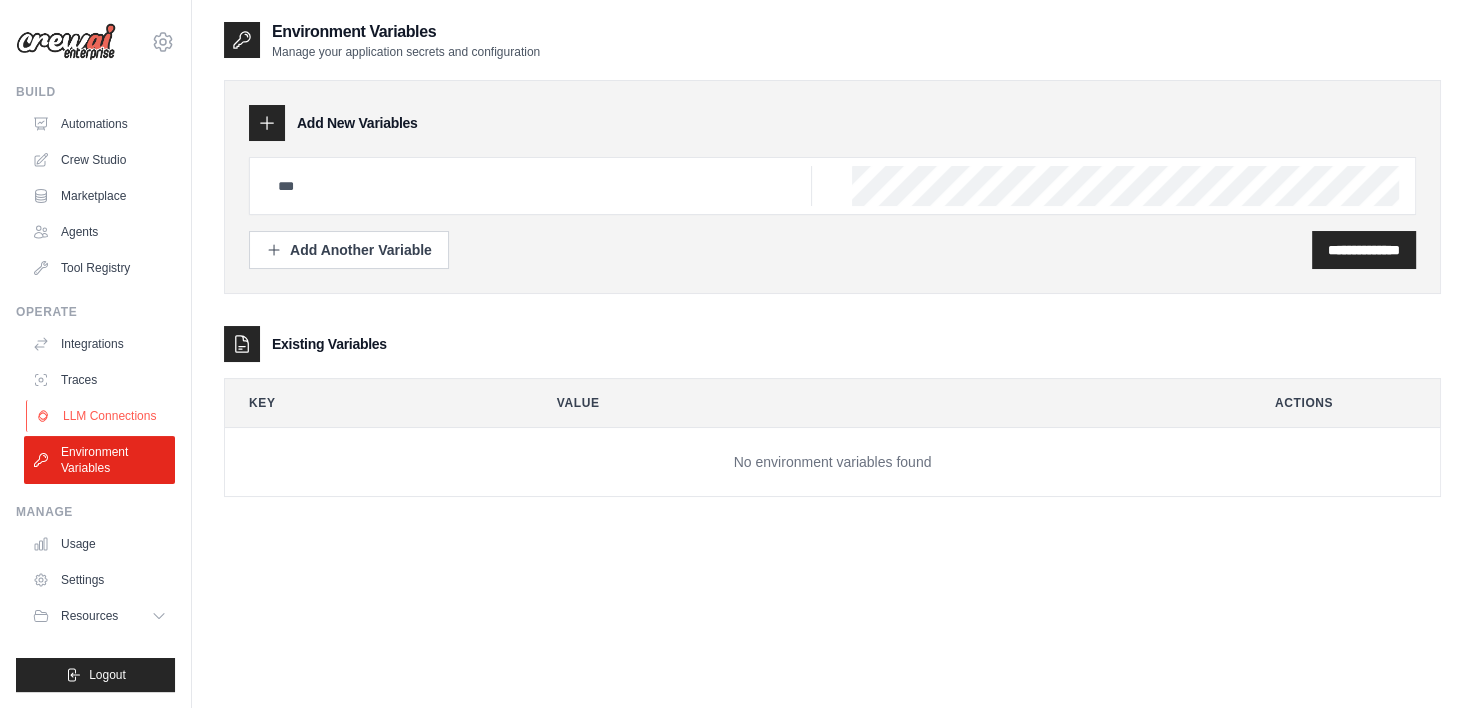 click on "LLM Connections" at bounding box center (101, 416) 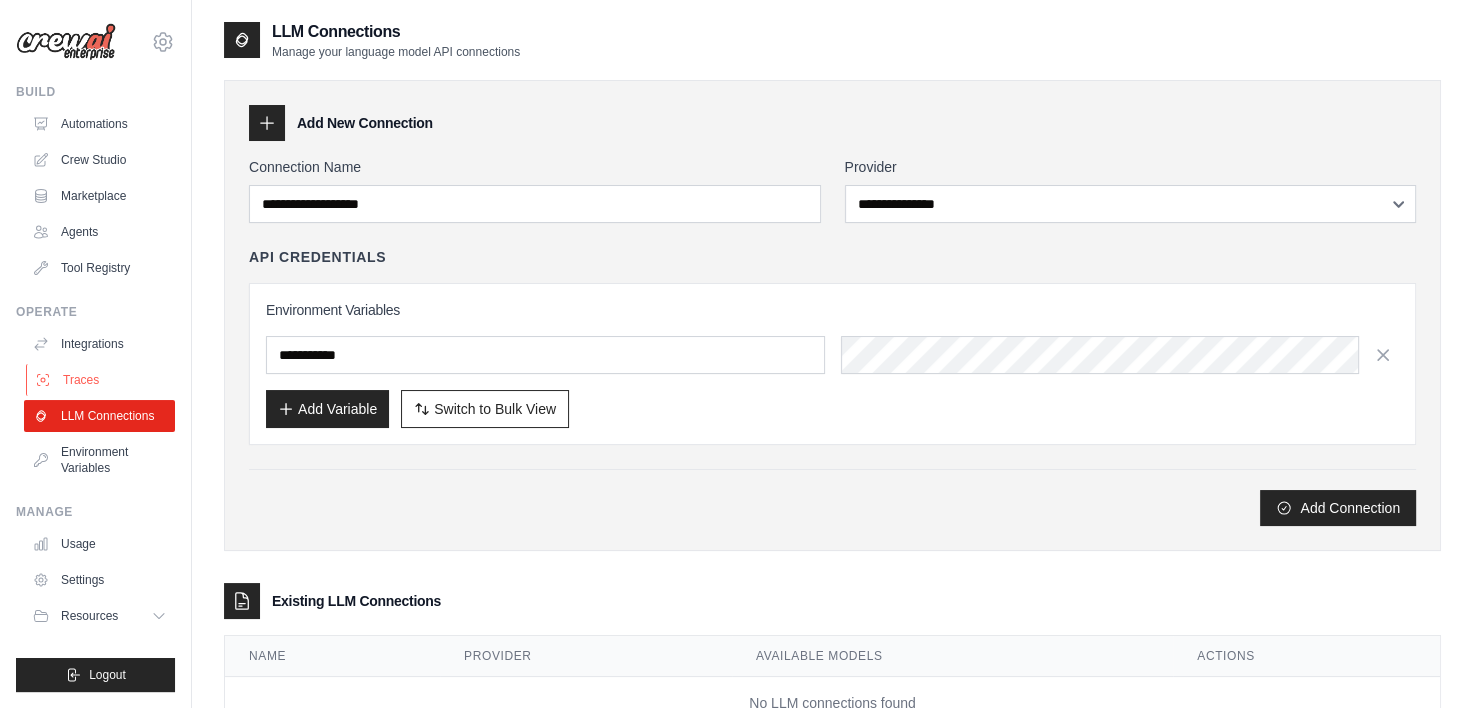 click on "Traces" at bounding box center (101, 380) 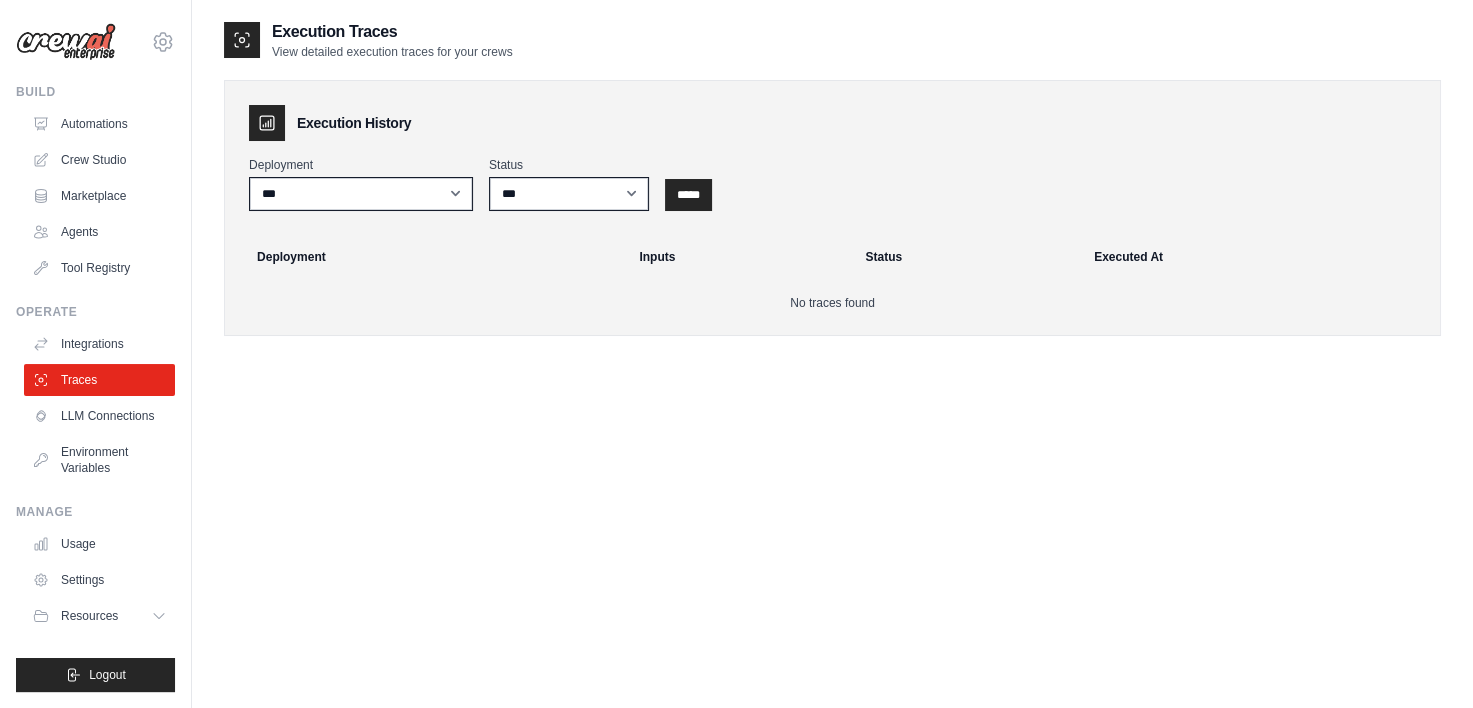 click on "Integrations
Traces
LLM Connections
Environment Variables" at bounding box center [99, 406] 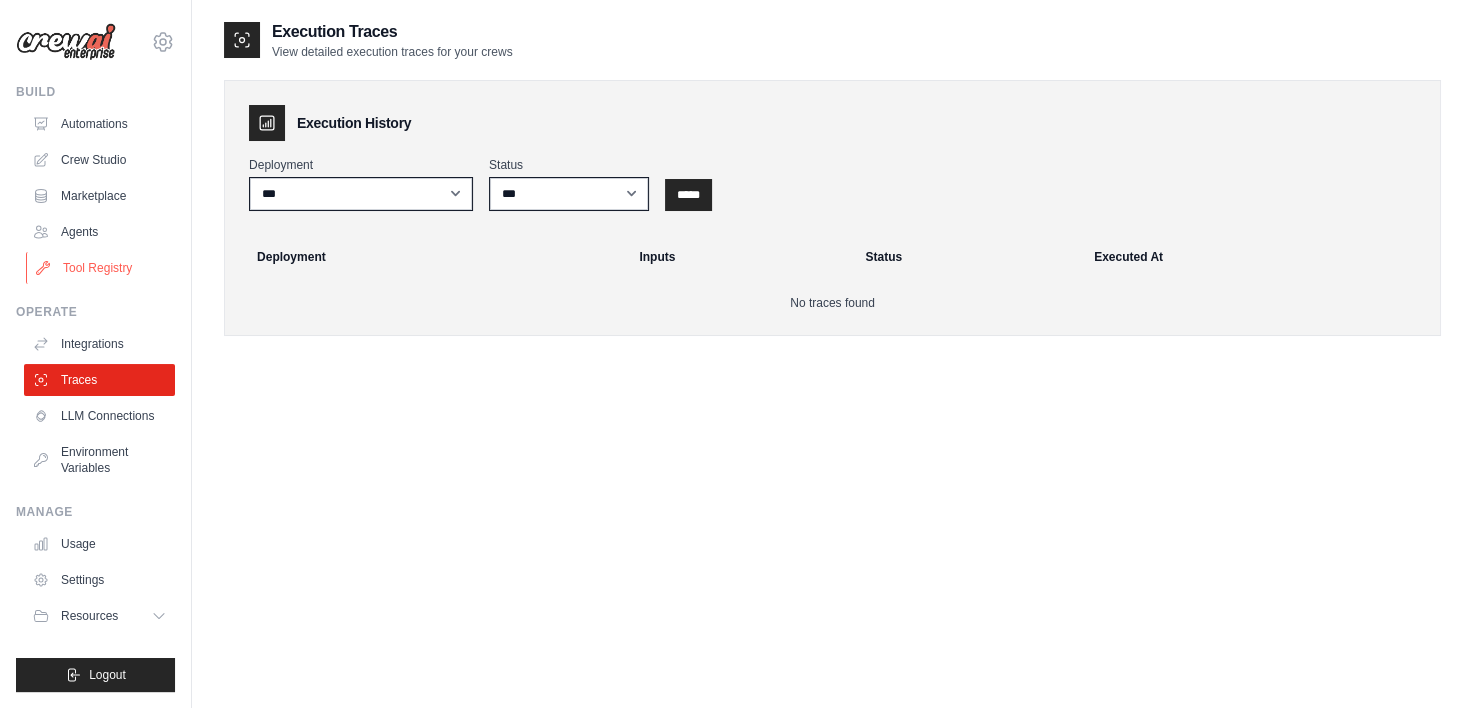 click on "Tool Registry" at bounding box center (101, 268) 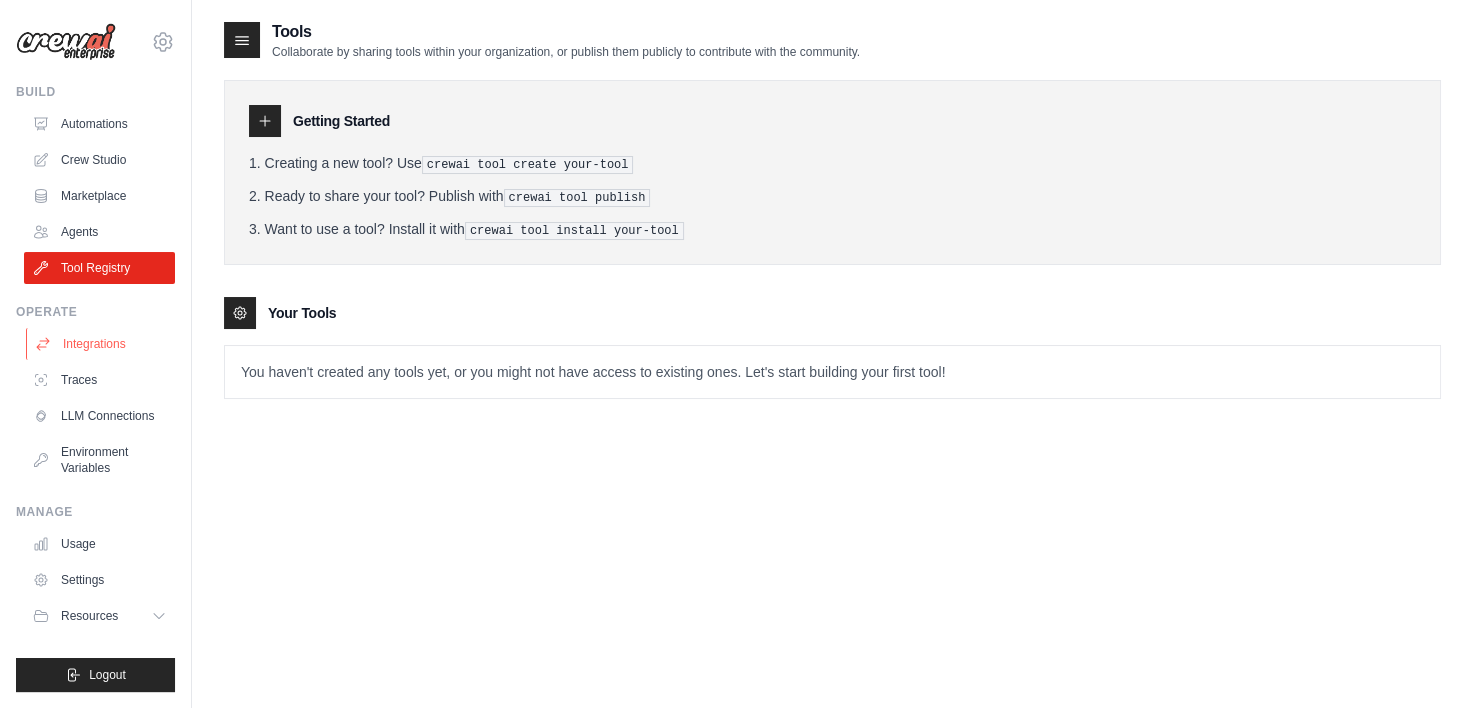 click on "Integrations" at bounding box center (101, 344) 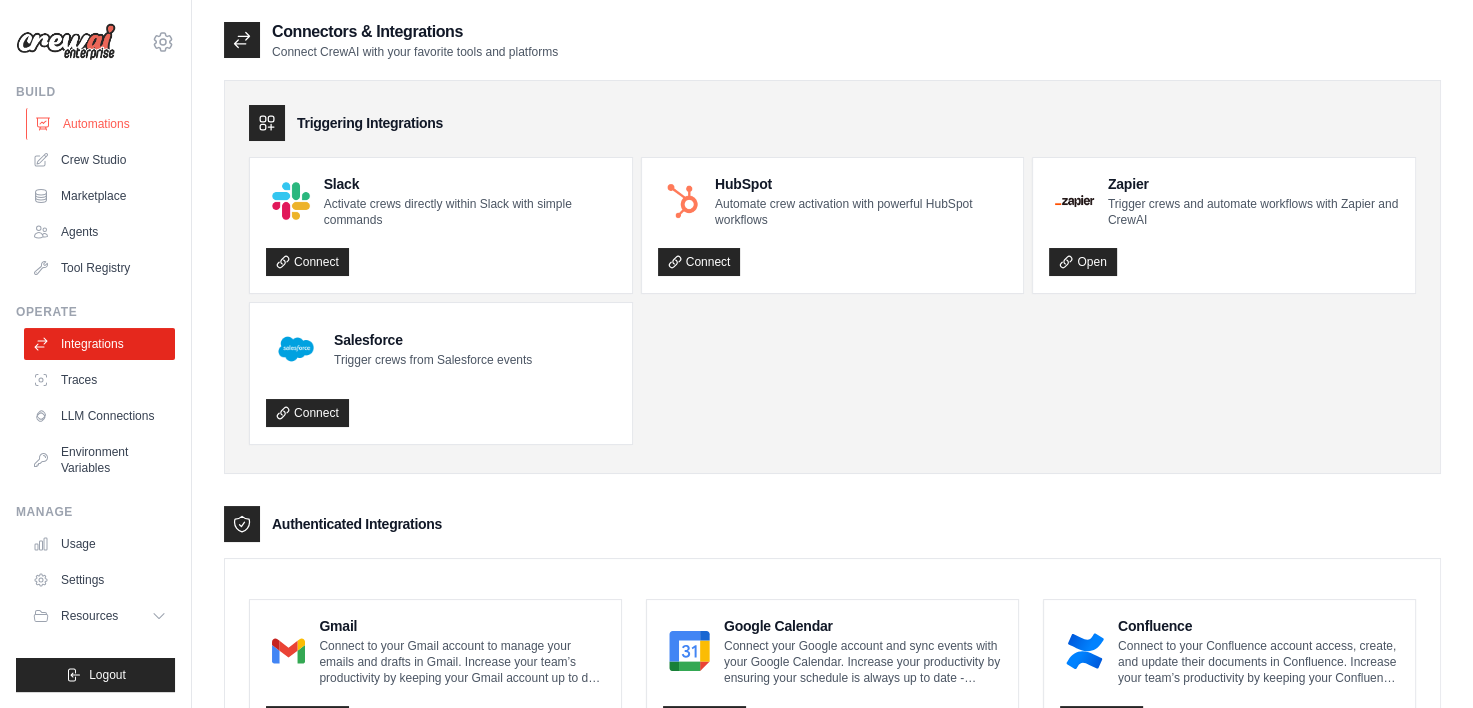 click on "Automations" at bounding box center (101, 124) 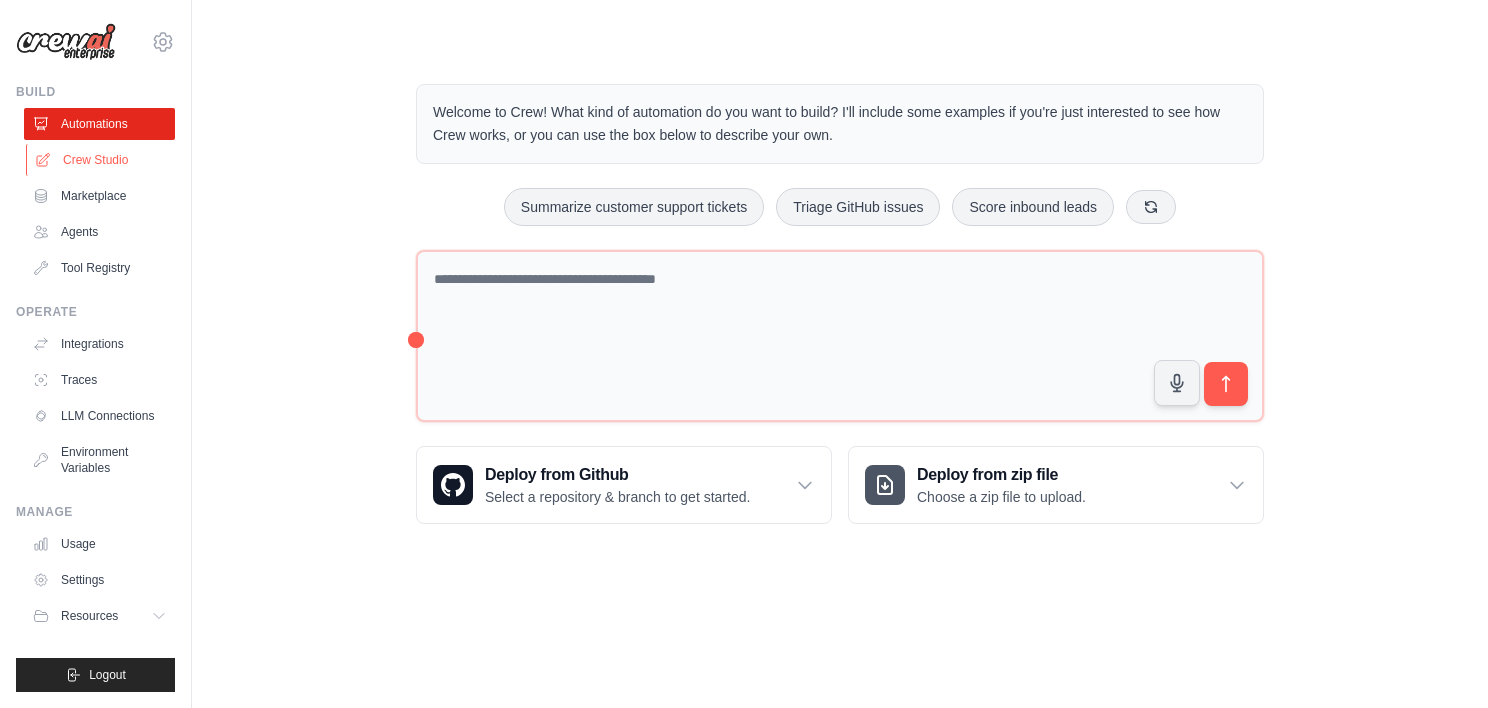 click on "Crew Studio" at bounding box center (101, 160) 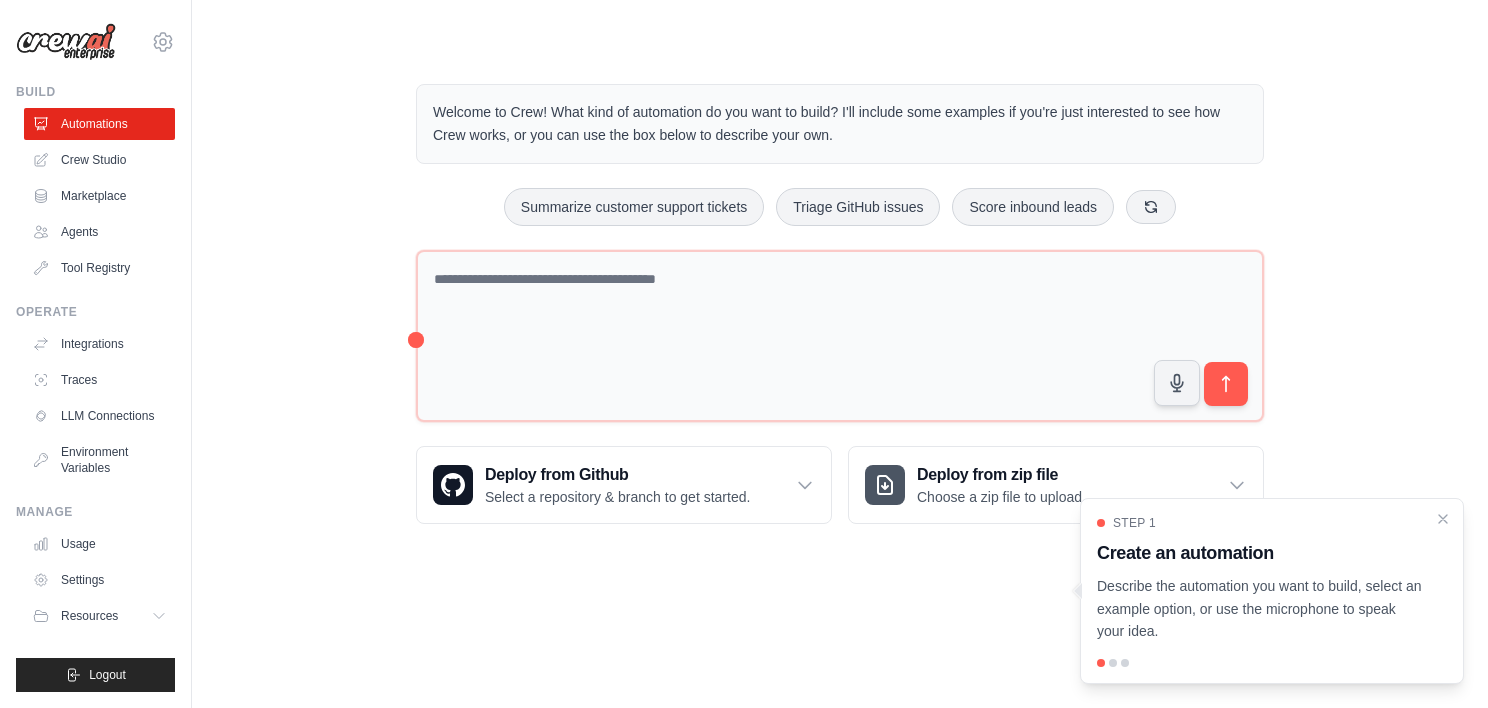 scroll, scrollTop: 0, scrollLeft: 0, axis: both 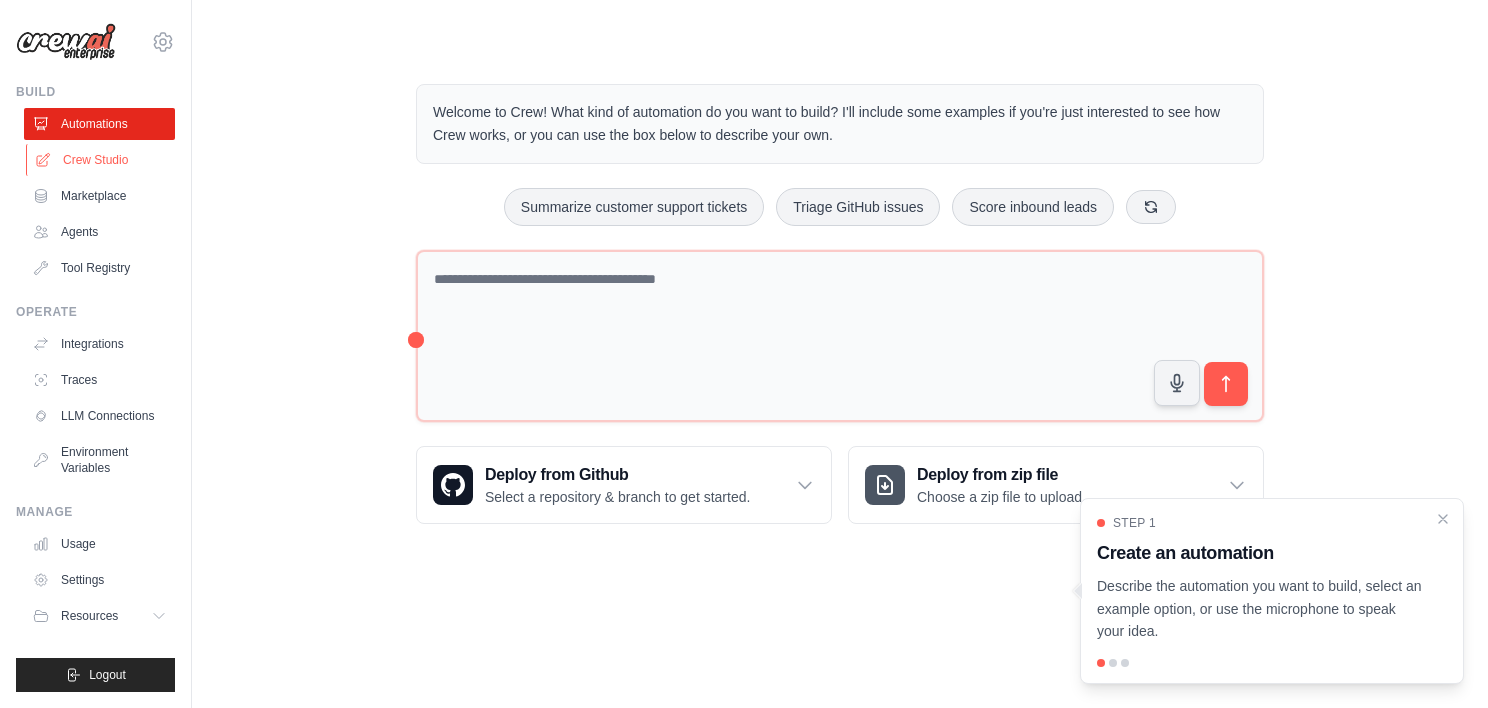 click on "Crew Studio" at bounding box center (101, 160) 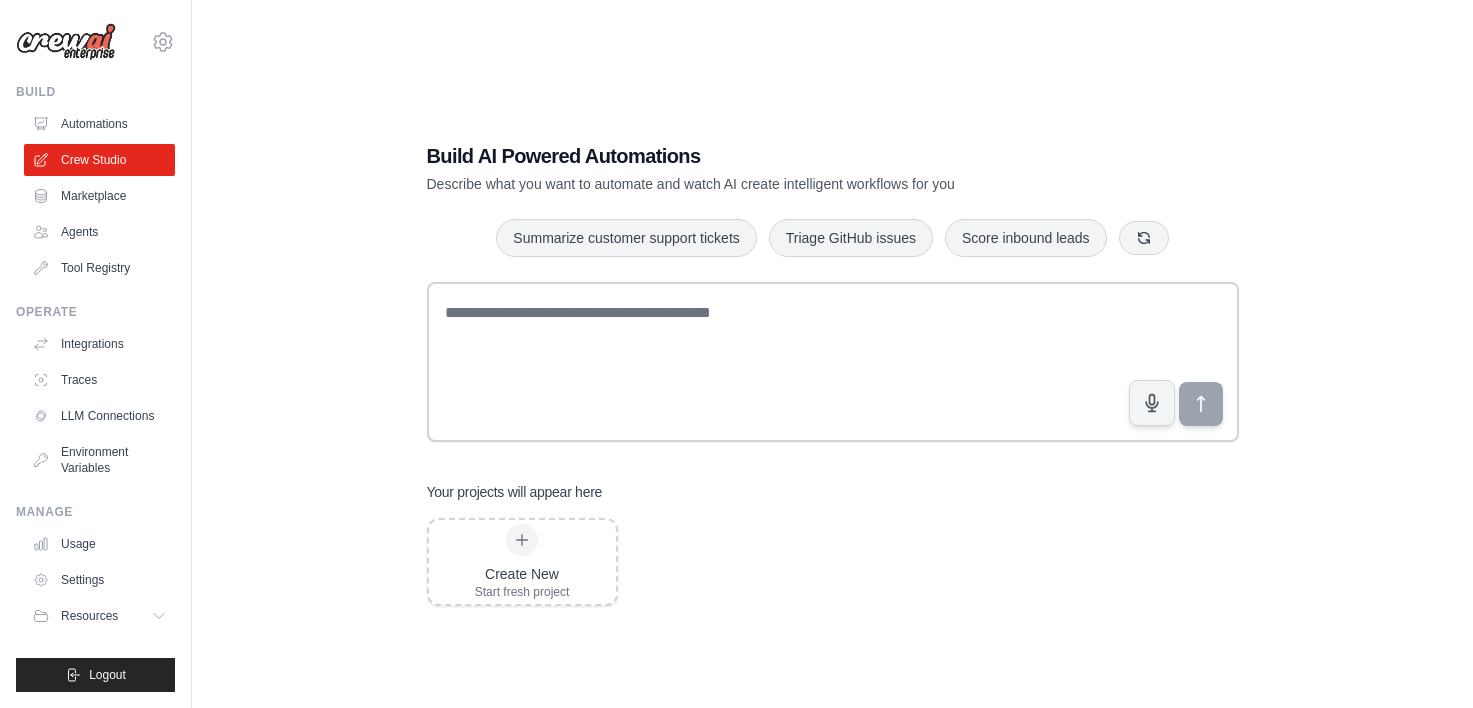 scroll, scrollTop: 0, scrollLeft: 0, axis: both 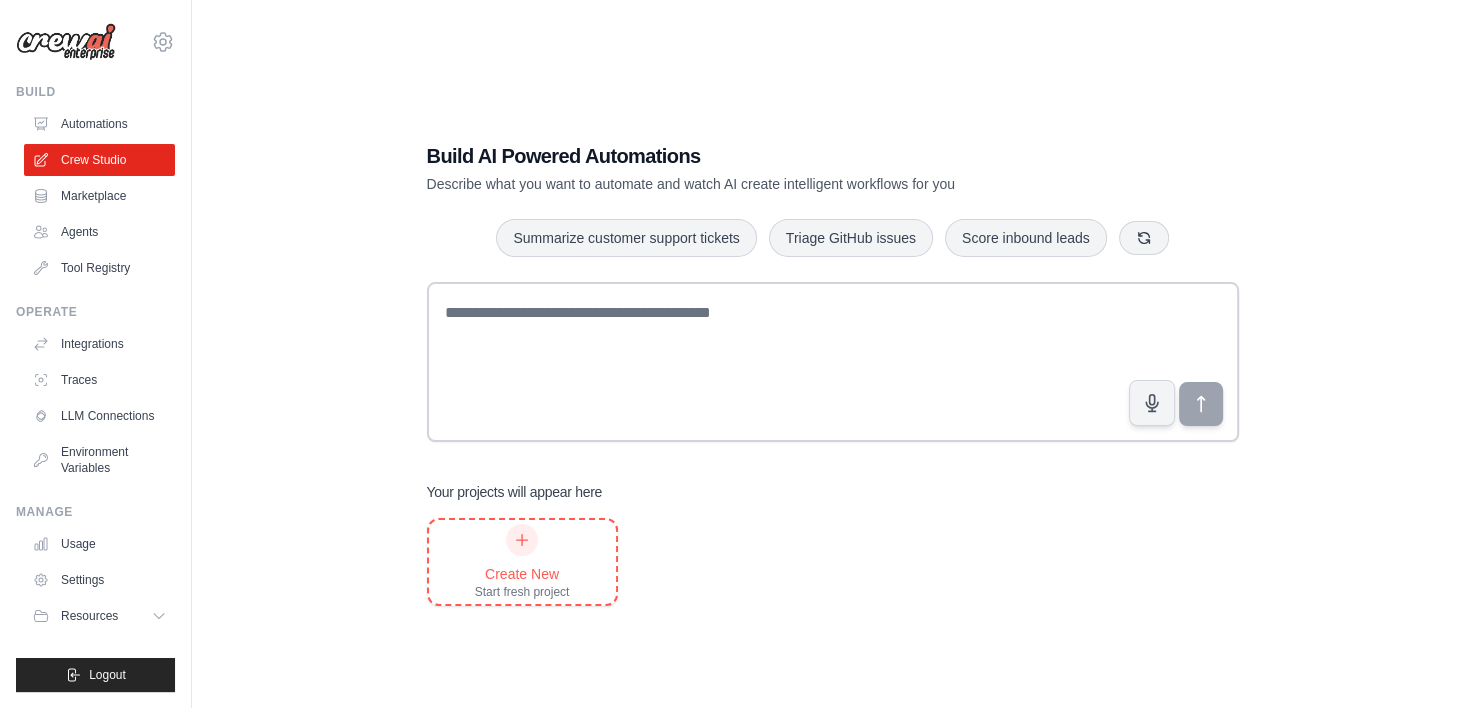 click 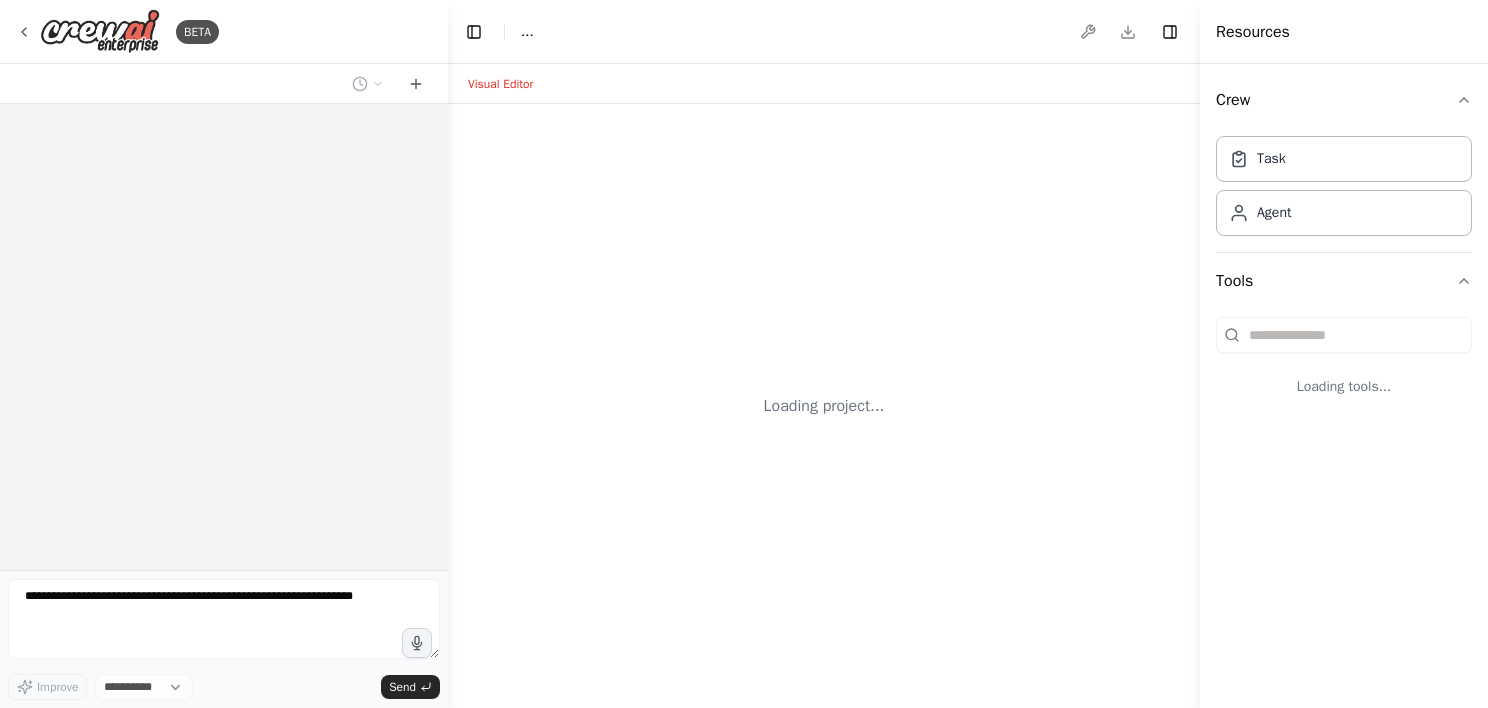 scroll, scrollTop: 0, scrollLeft: 0, axis: both 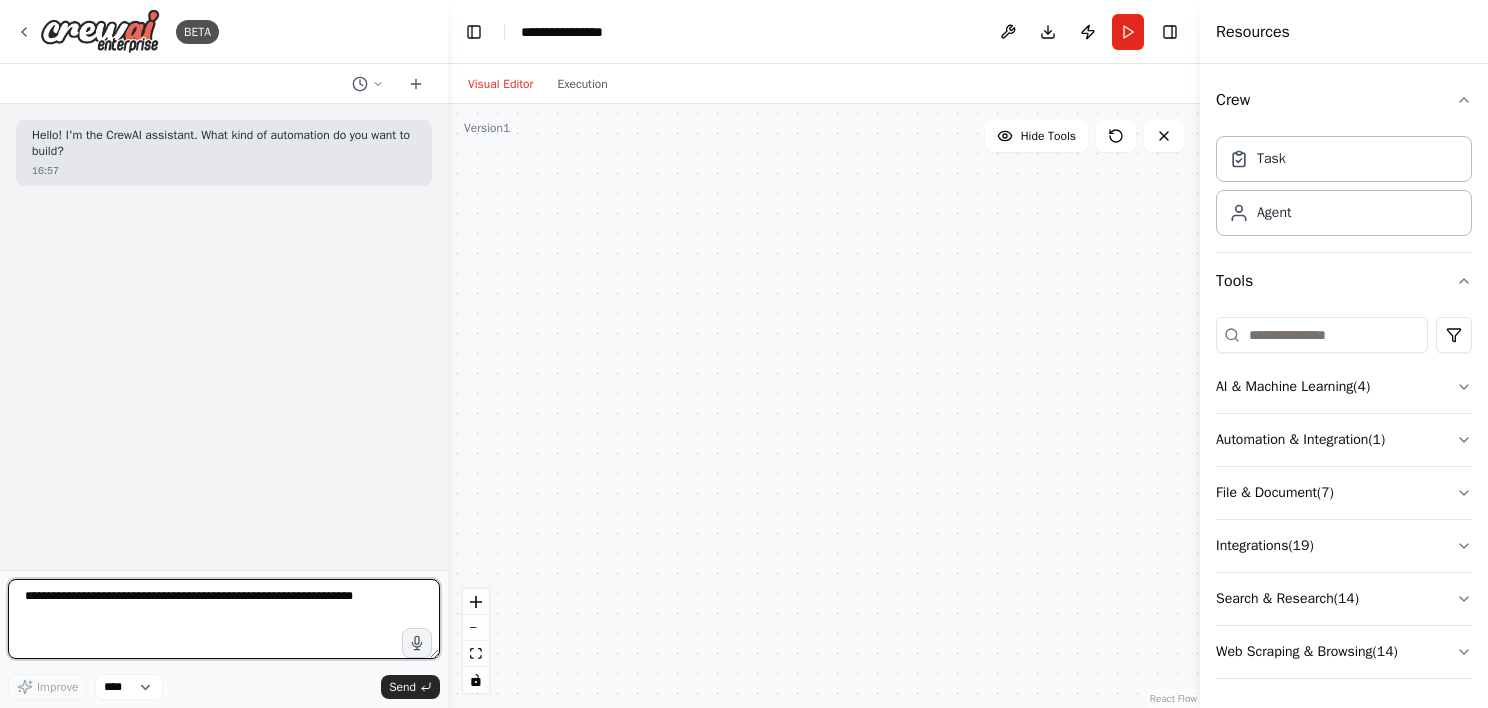 click at bounding box center (224, 619) 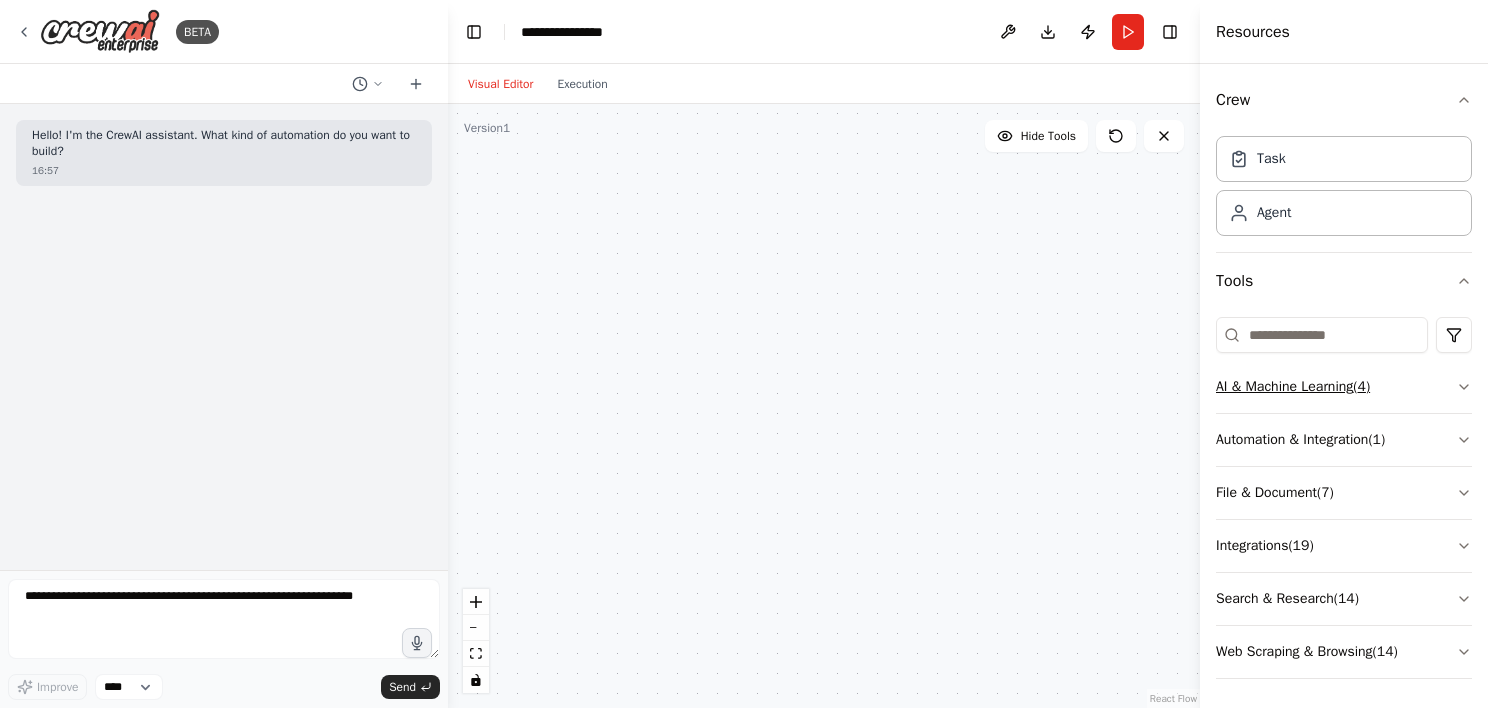 click 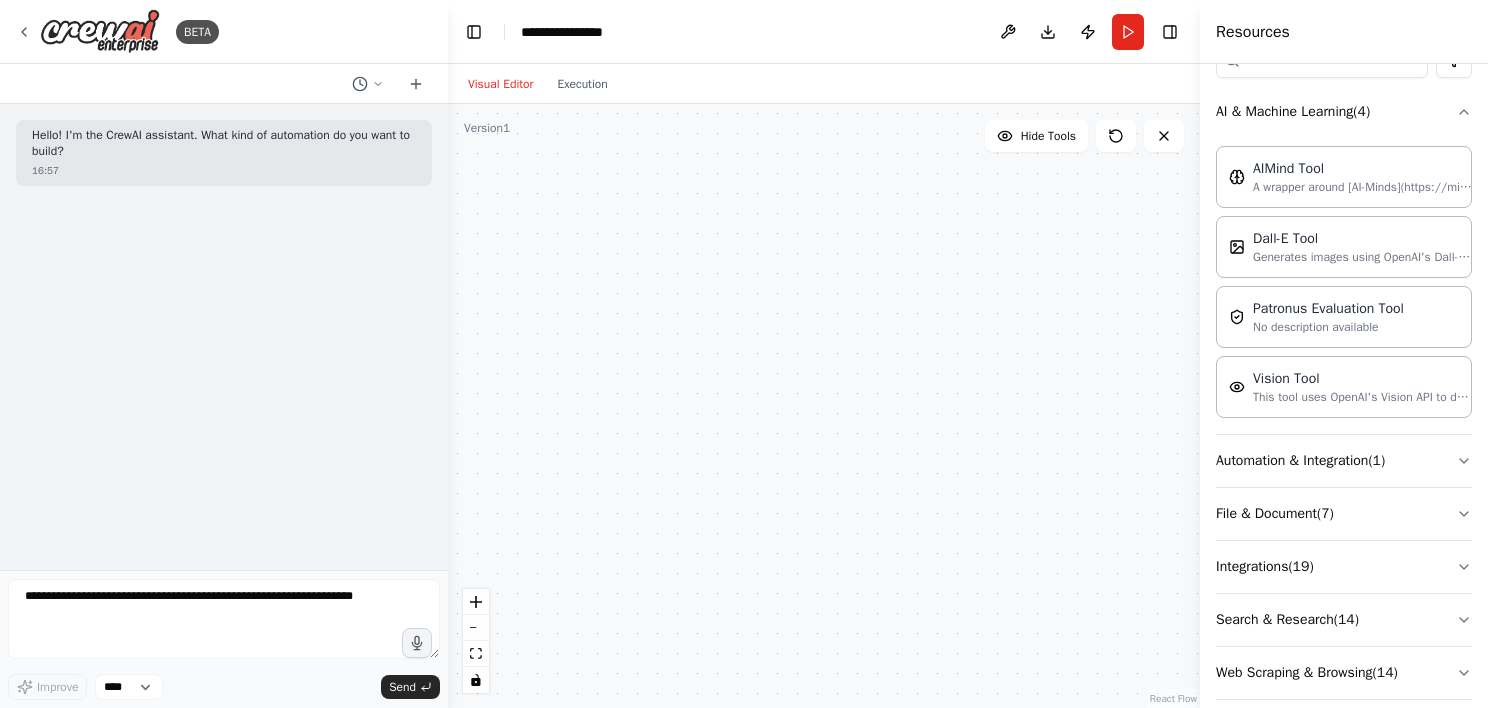 scroll, scrollTop: 276, scrollLeft: 0, axis: vertical 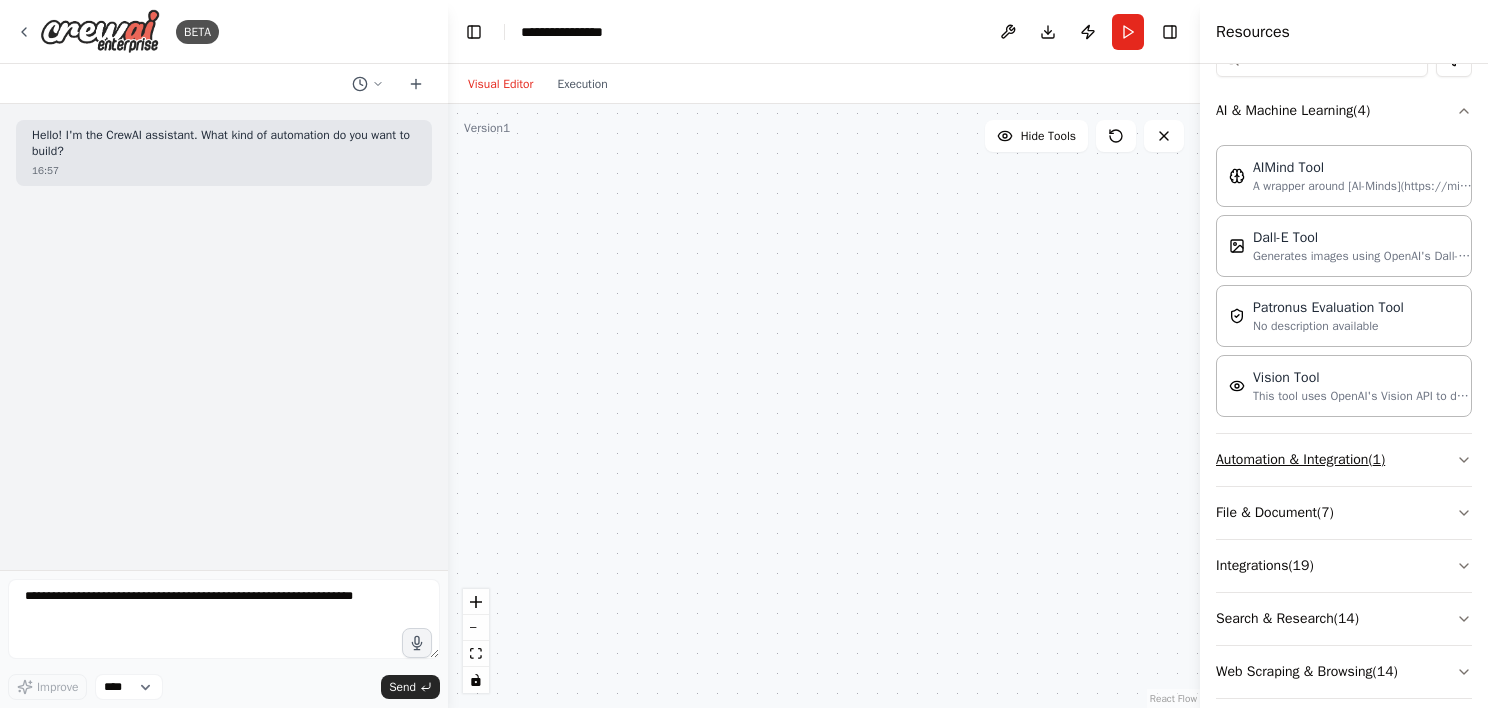 click 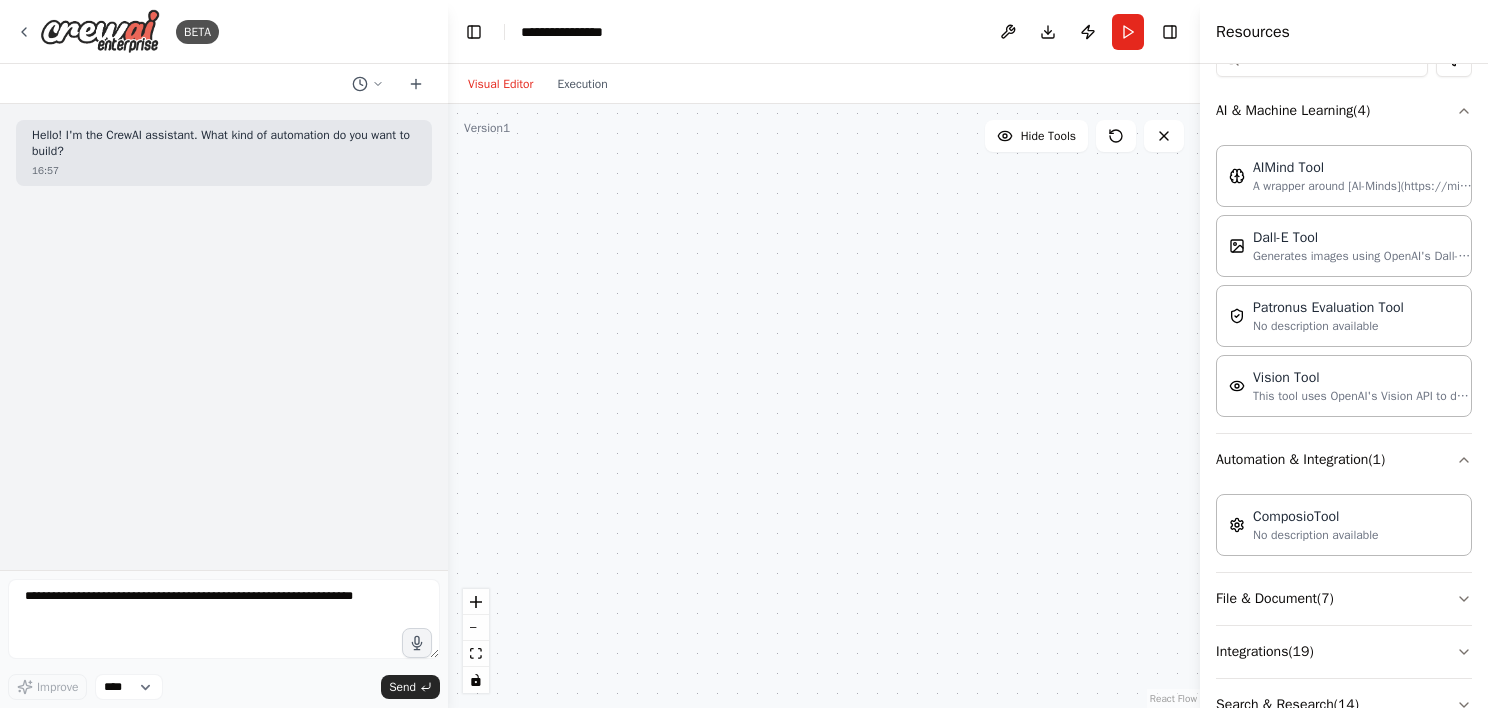 scroll, scrollTop: 380, scrollLeft: 0, axis: vertical 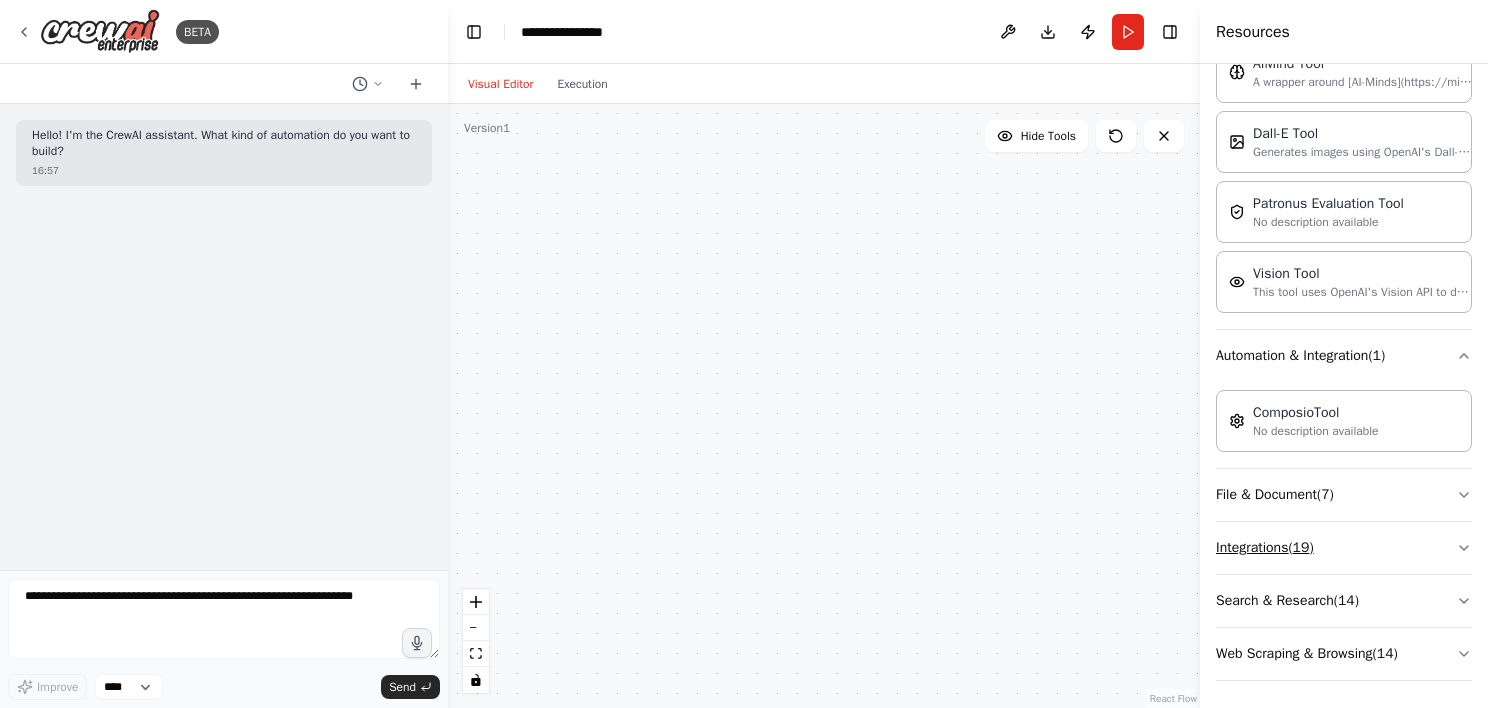 click on "Integrations  ( 19 )" at bounding box center (1344, 548) 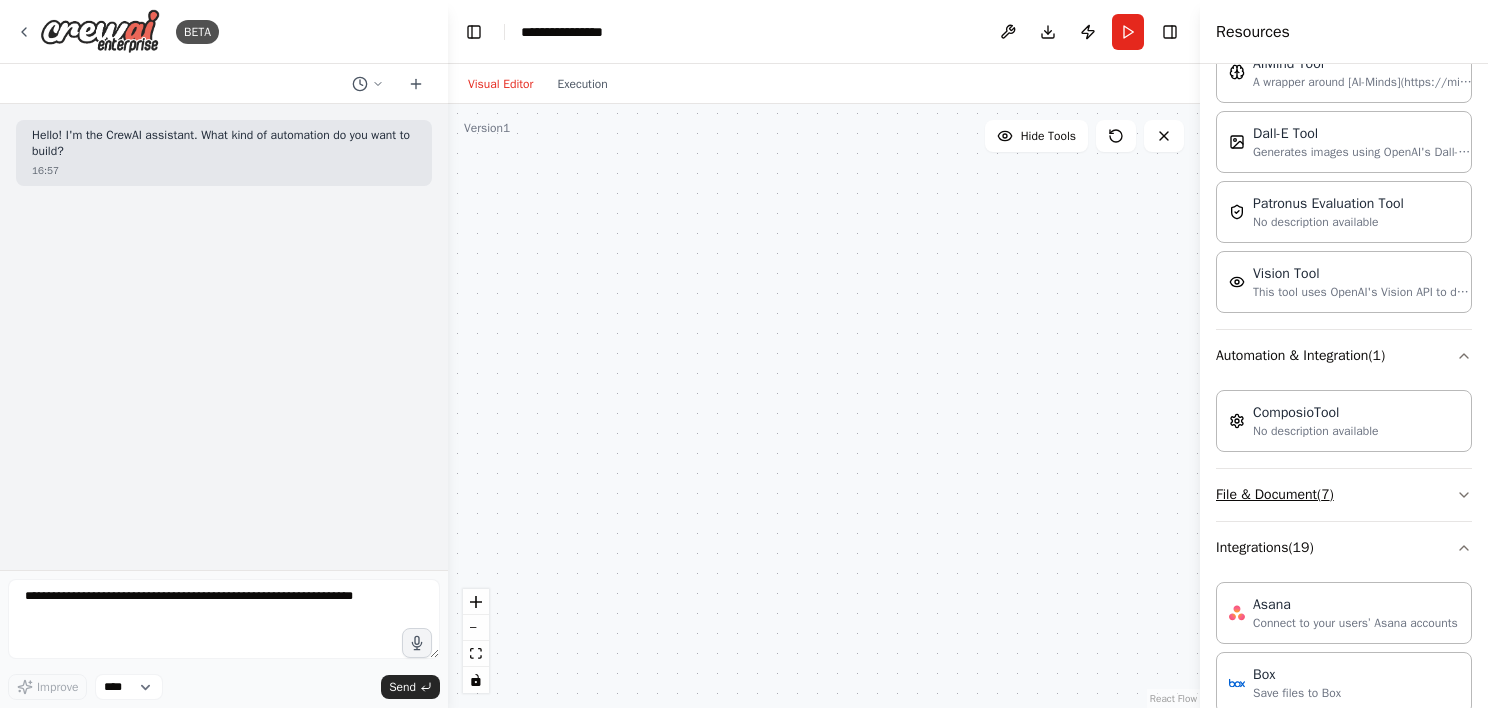 click on "File & Document  ( 7 )" at bounding box center [1344, 495] 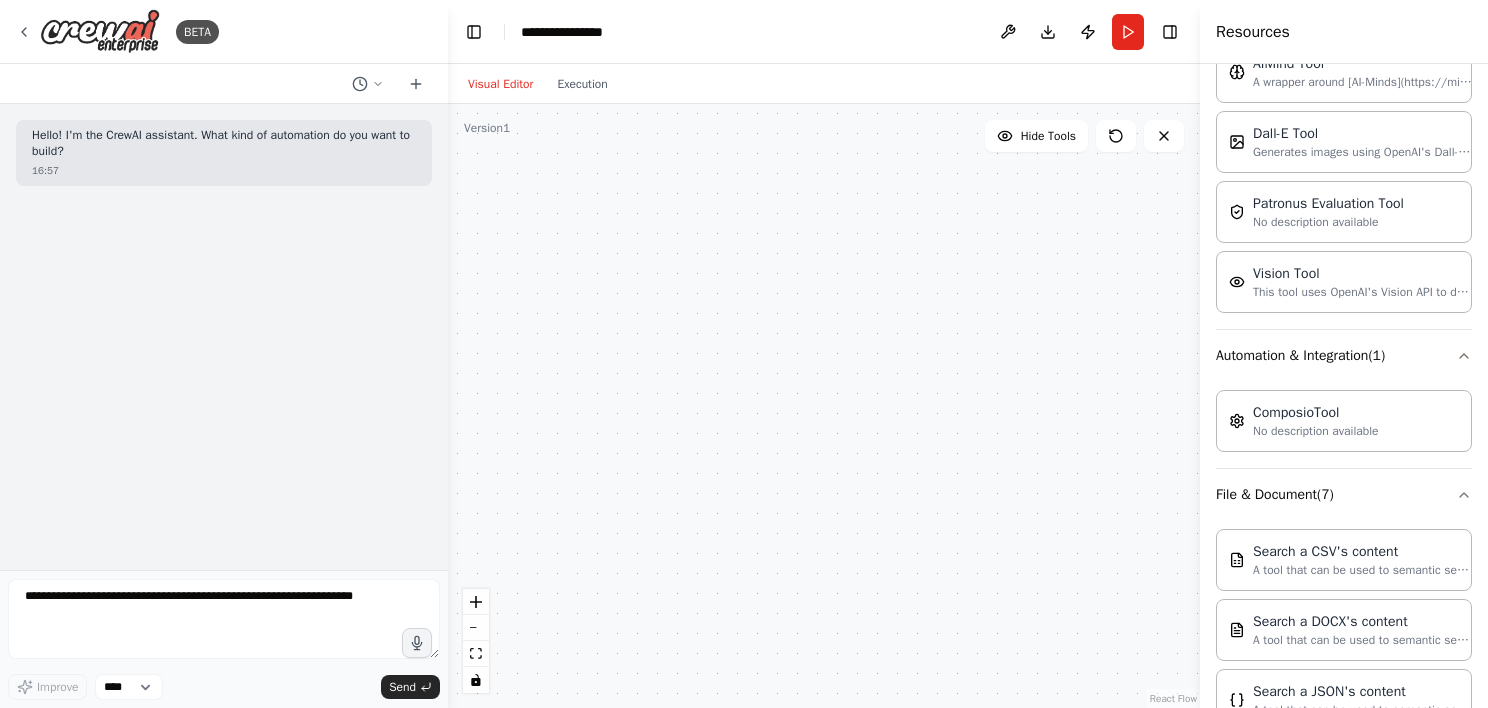 scroll, scrollTop: 2222, scrollLeft: 0, axis: vertical 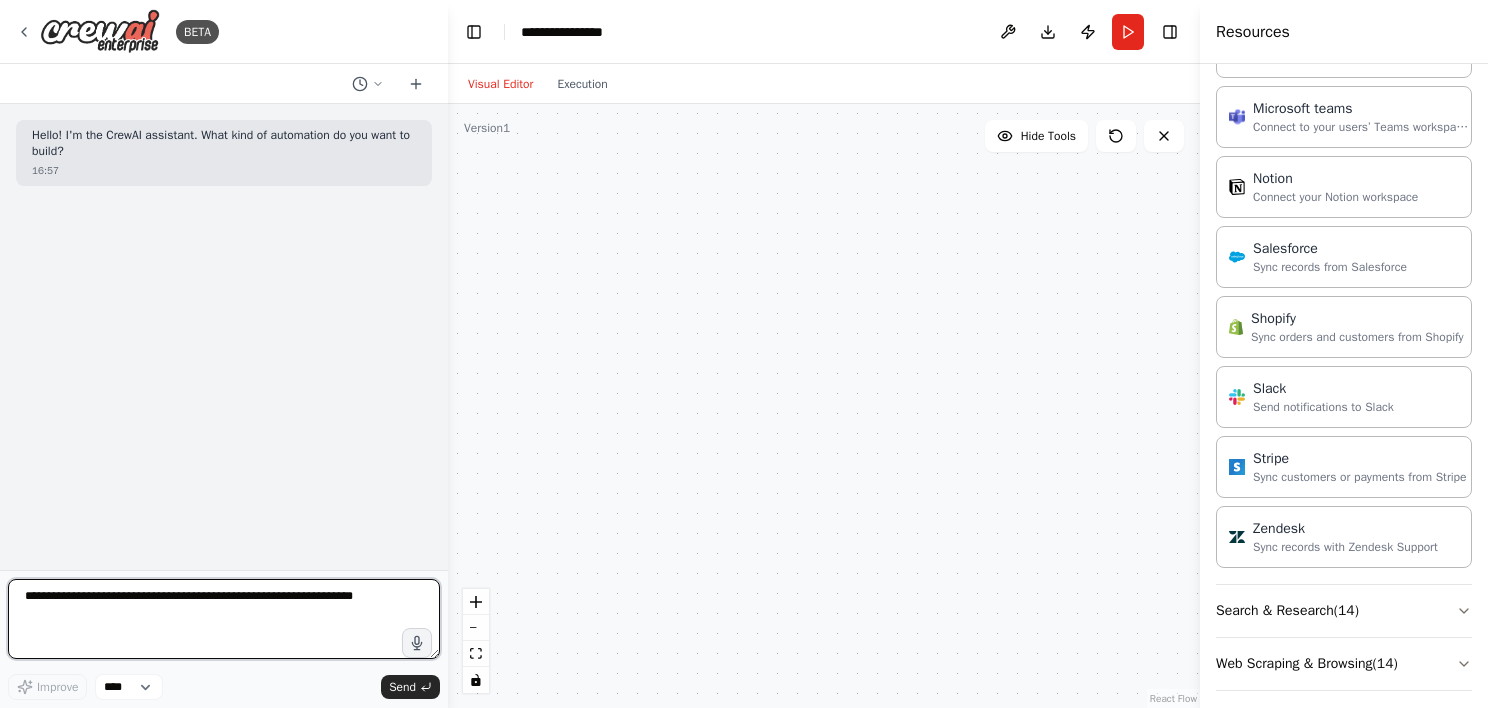 click at bounding box center [224, 619] 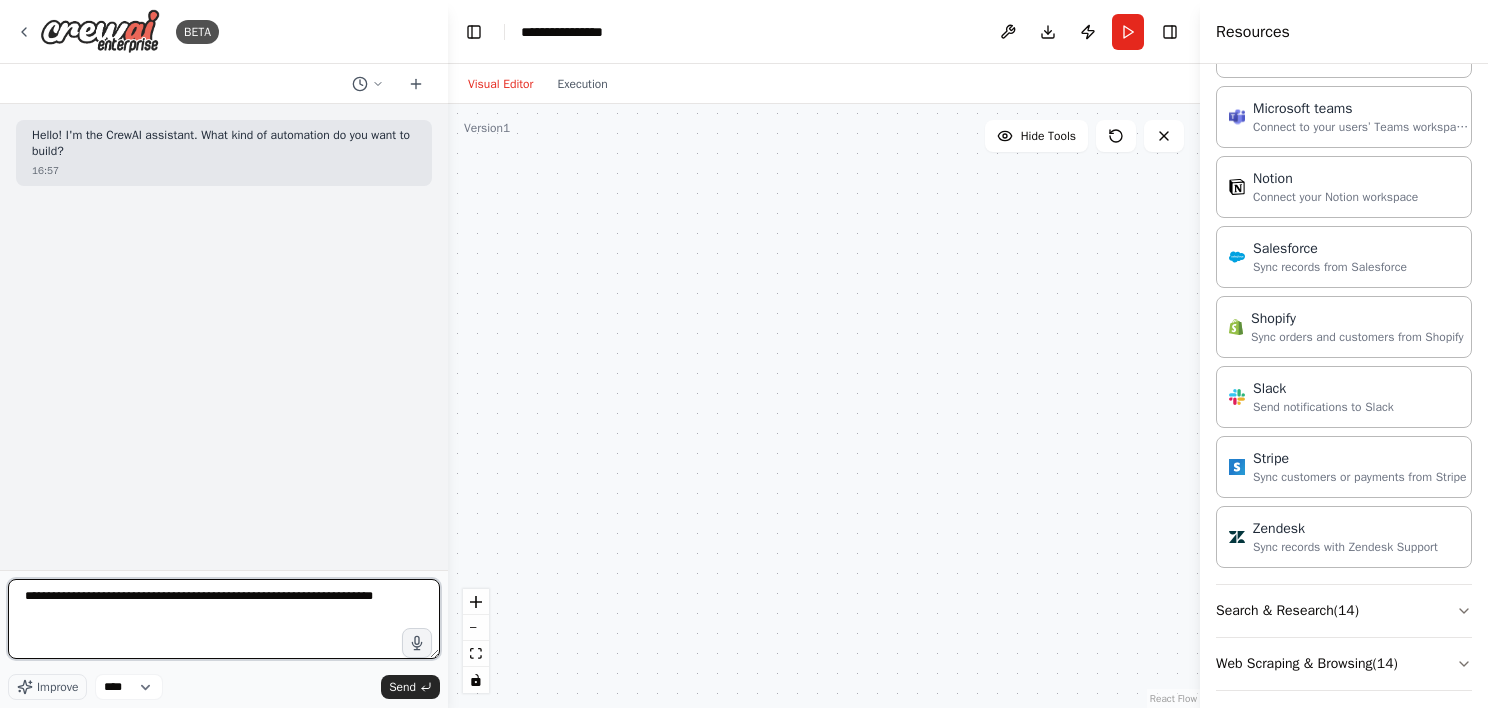 type on "**********" 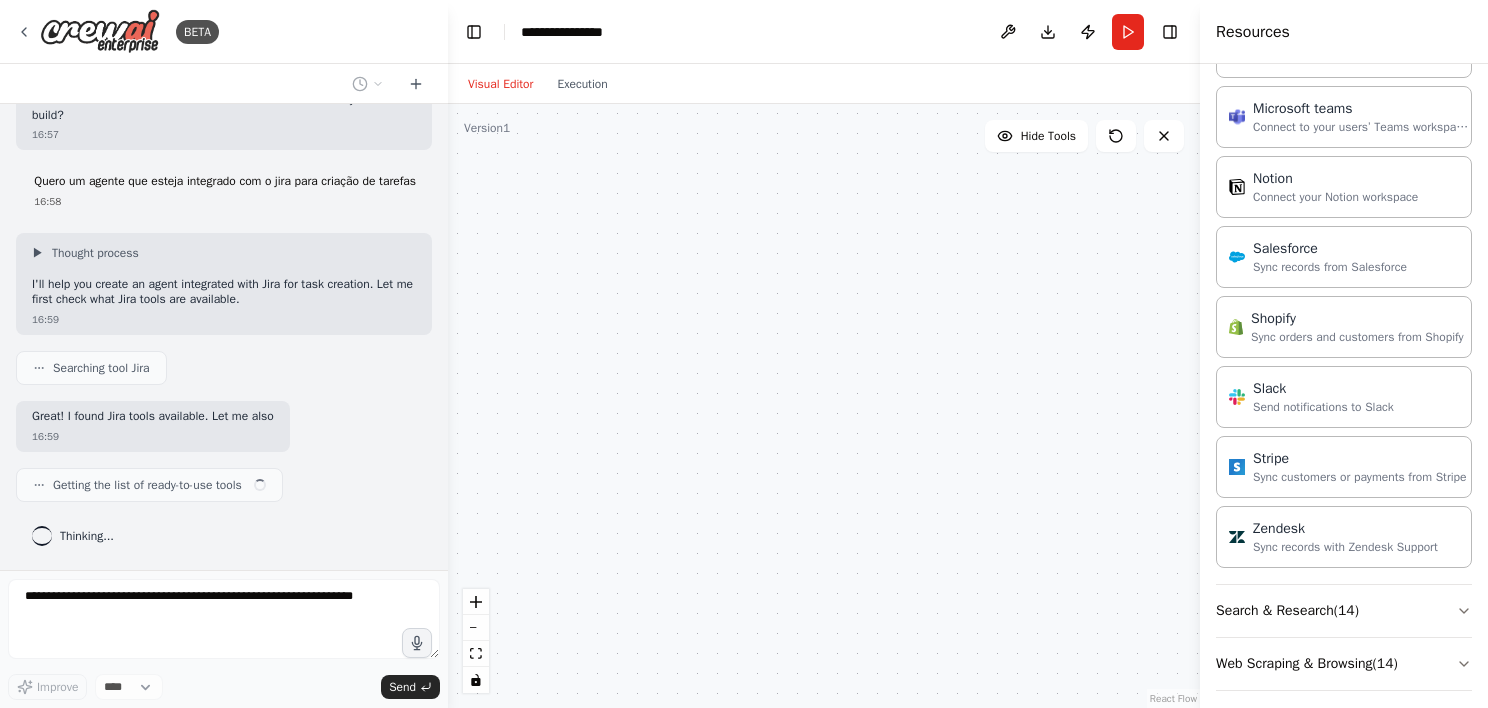 scroll, scrollTop: 64, scrollLeft: 0, axis: vertical 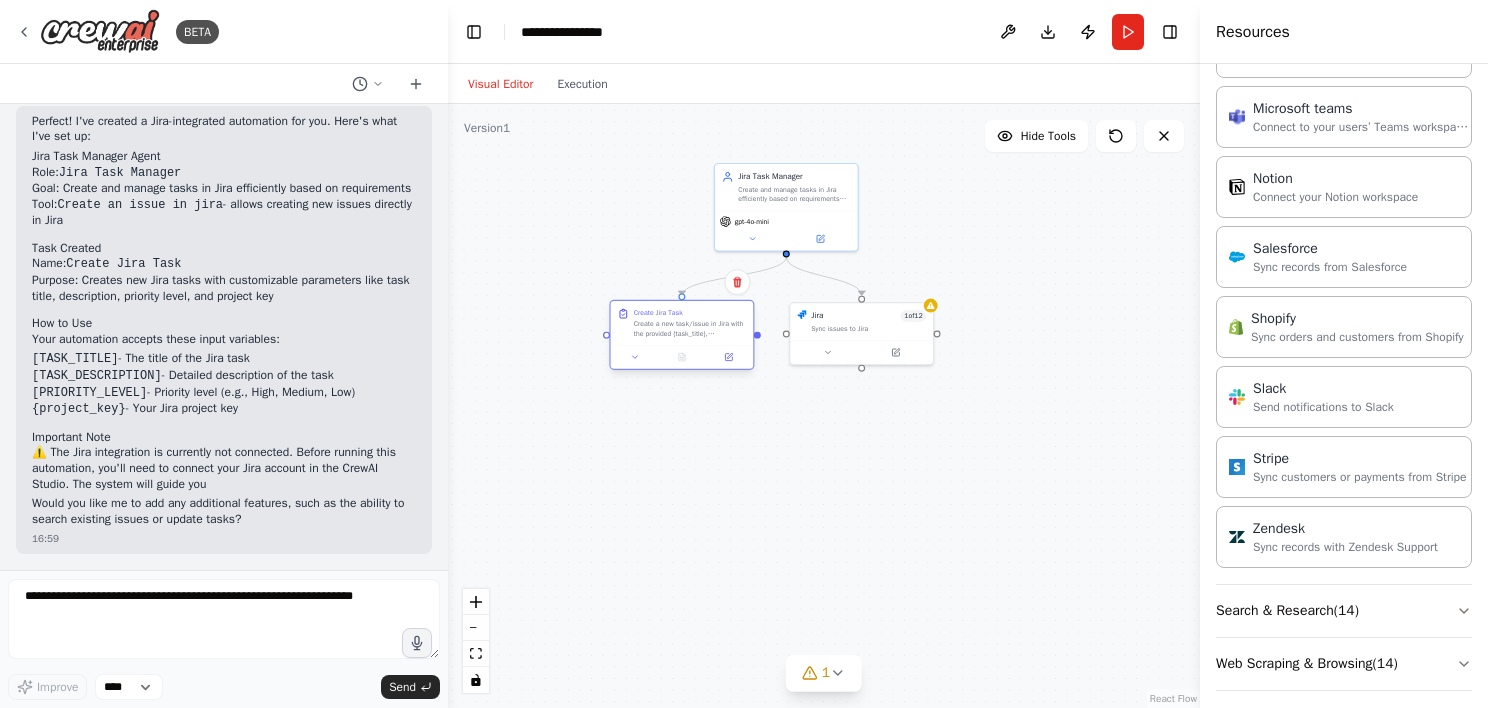 drag, startPoint x: 780, startPoint y: 416, endPoint x: 667, endPoint y: 328, distance: 143.2236 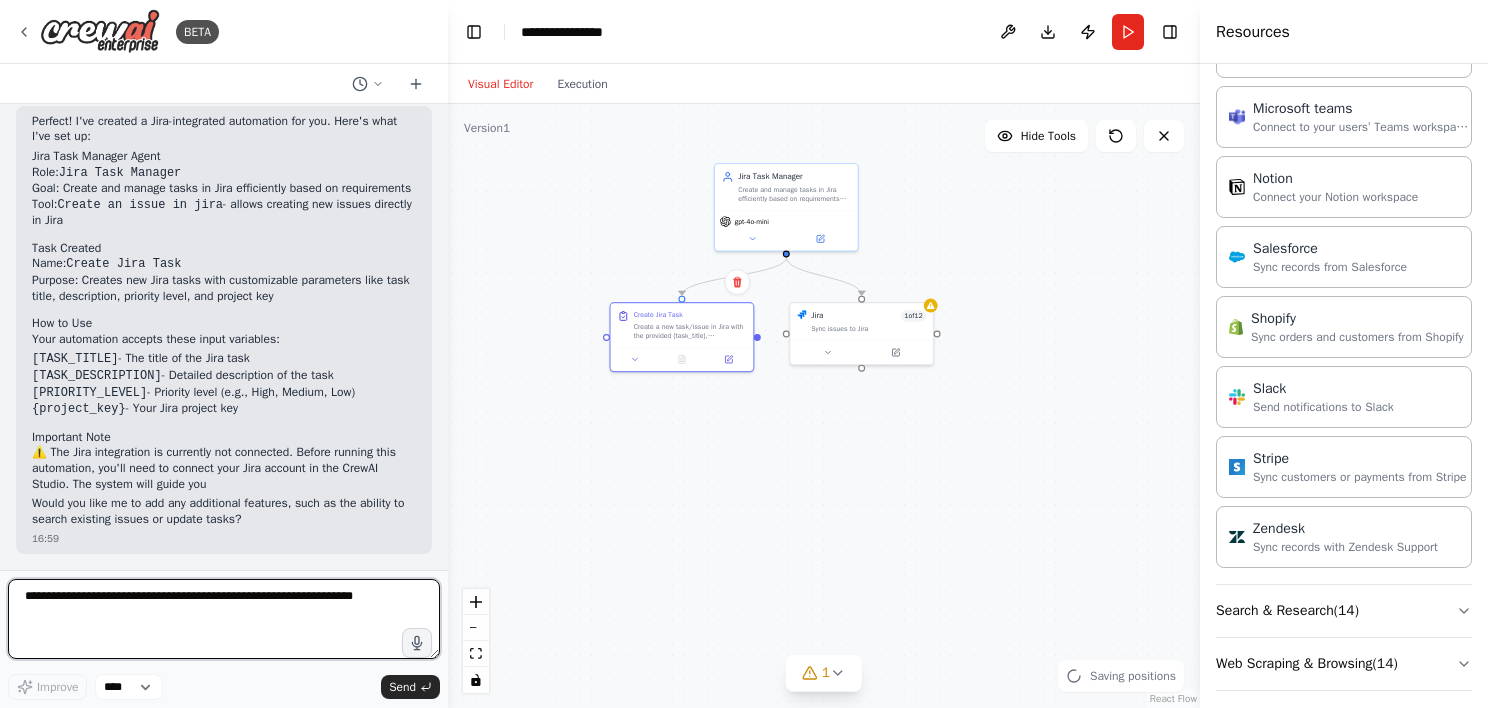 click at bounding box center [224, 619] 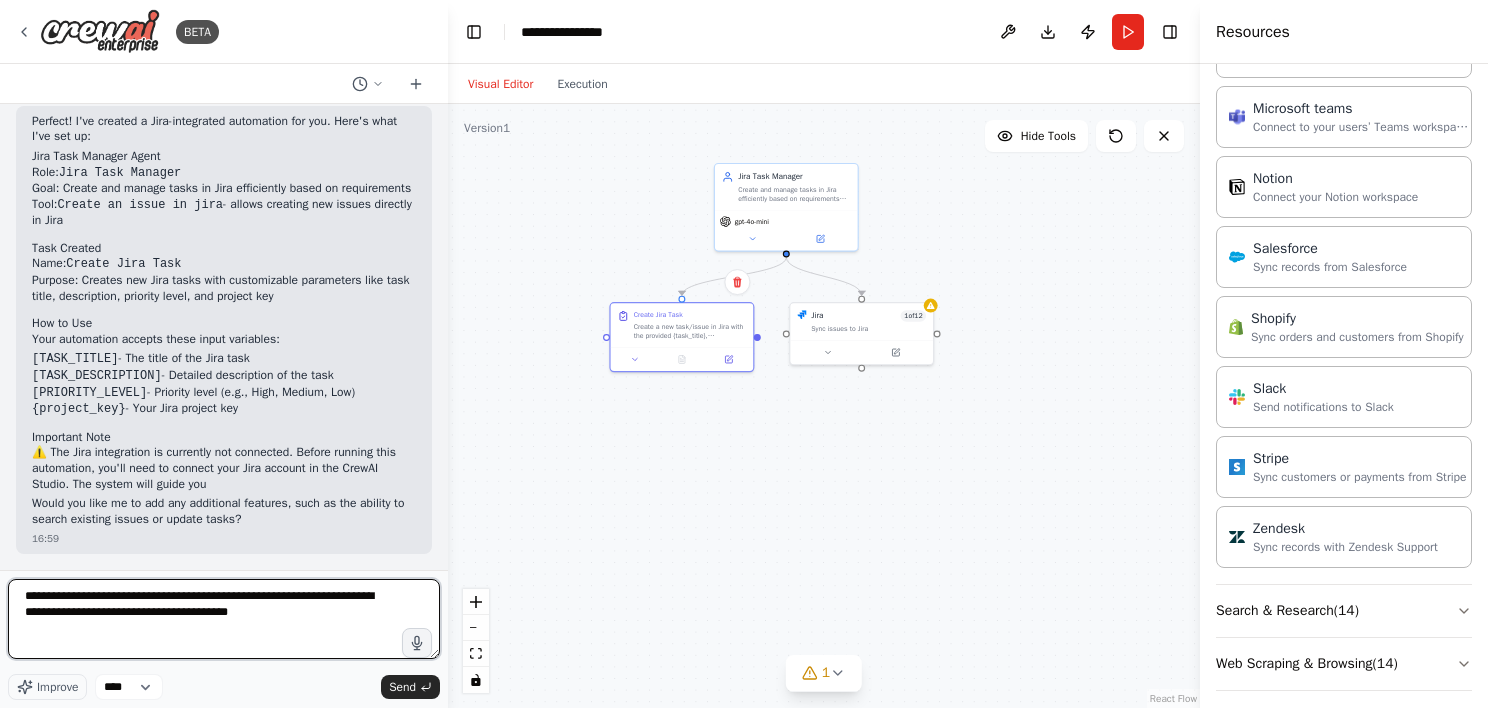 type on "**********" 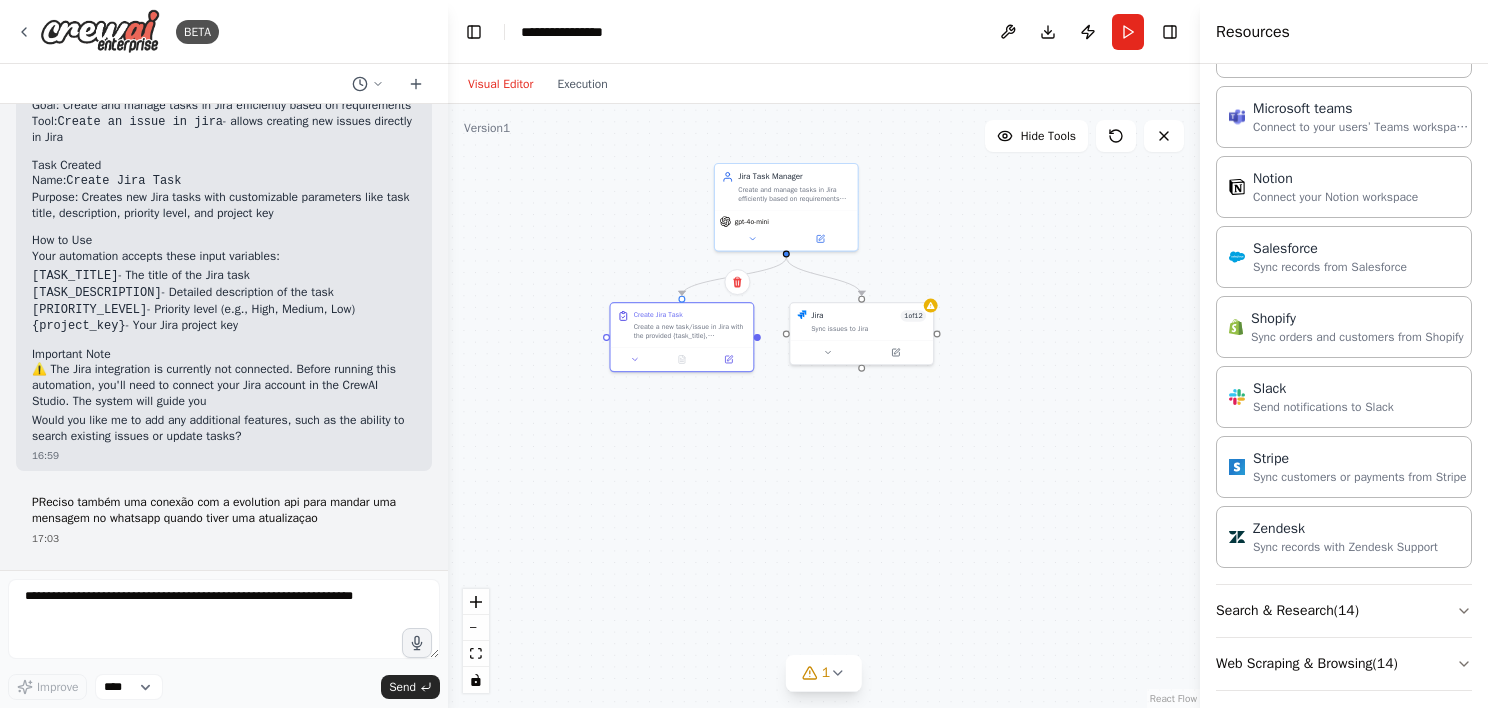 scroll, scrollTop: 1152, scrollLeft: 0, axis: vertical 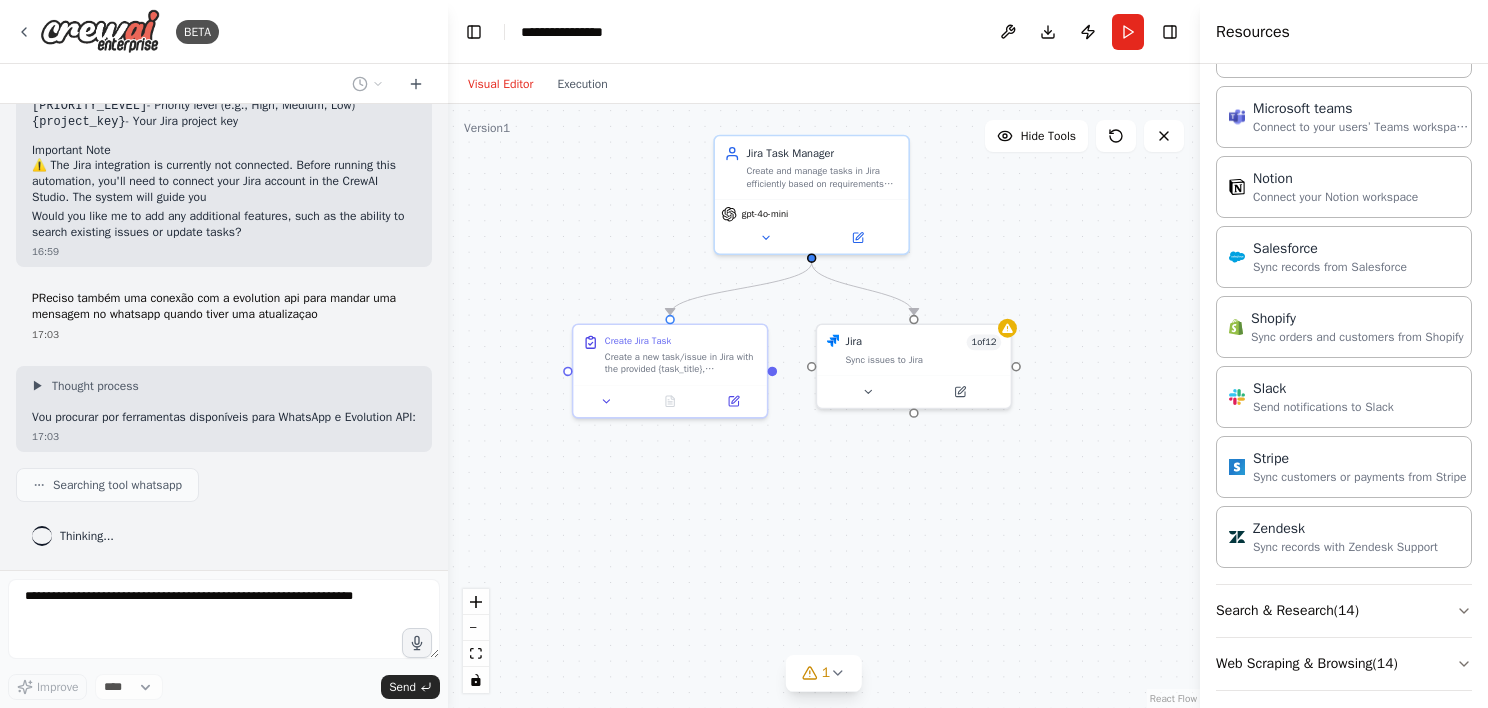 click on ".deletable-edge-delete-btn { width: 20px; height: 20px; border: 0px solid #ffffff; color: #6b7280; background-color: #f8fafc; cursor: pointer; border-radius: 50%; font-size: 12px; padding: 3px; display: flex; align-items: center; justify-content: center; transition: all 0.2s cubic-bezier(0.4, 0, 0.2, 1); box-shadow: 0 2px 4px rgba(0, 0, 0, 0.1); } .deletable-edge-delete-btn:hover { background-color: #ef4444; color: #ffffff; border-color: #dc2626; transform: scale(1.1); box-shadow: 0 4px 12px rgba(239, 68, 68, 0.4); } .deletable-edge-delete-btn:active { transform: scale(0.95); box-shadow: 0 2px 4px rgba(239, 68, 68, 0.3); } Jira Task Manager gpt-4o-mini Jira 1 of 12 Sync issues to Jira" at bounding box center (824, 406) 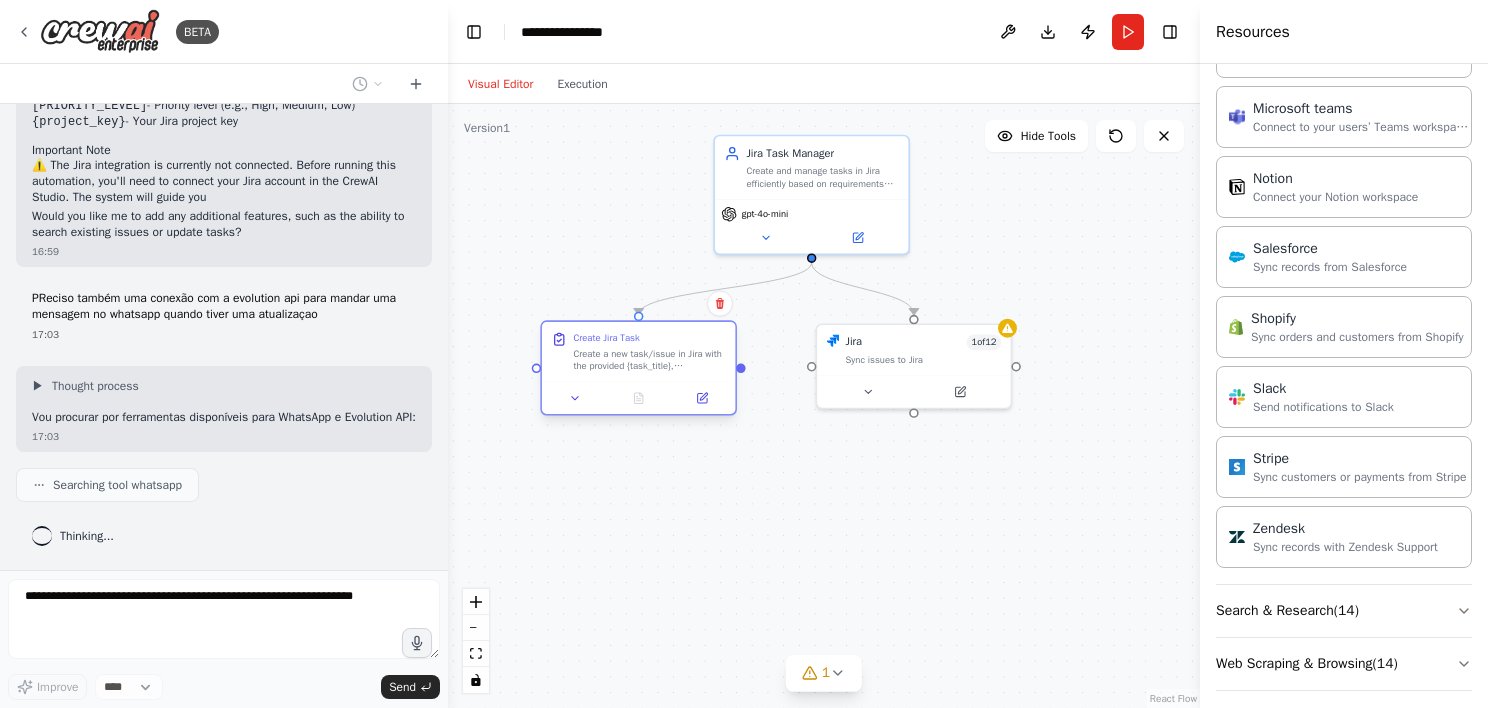 drag, startPoint x: 747, startPoint y: 379, endPoint x: 716, endPoint y: 373, distance: 31.575306 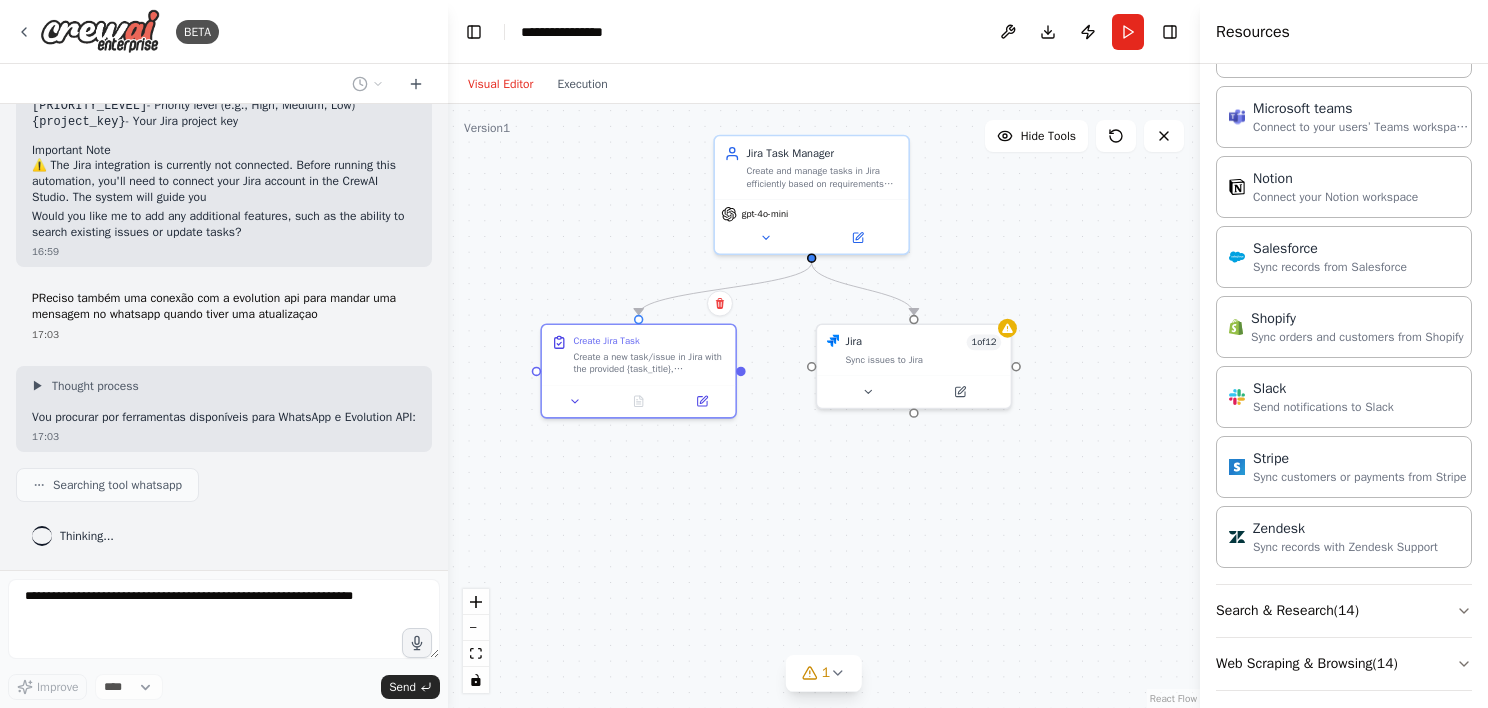 scroll, scrollTop: 1370, scrollLeft: 0, axis: vertical 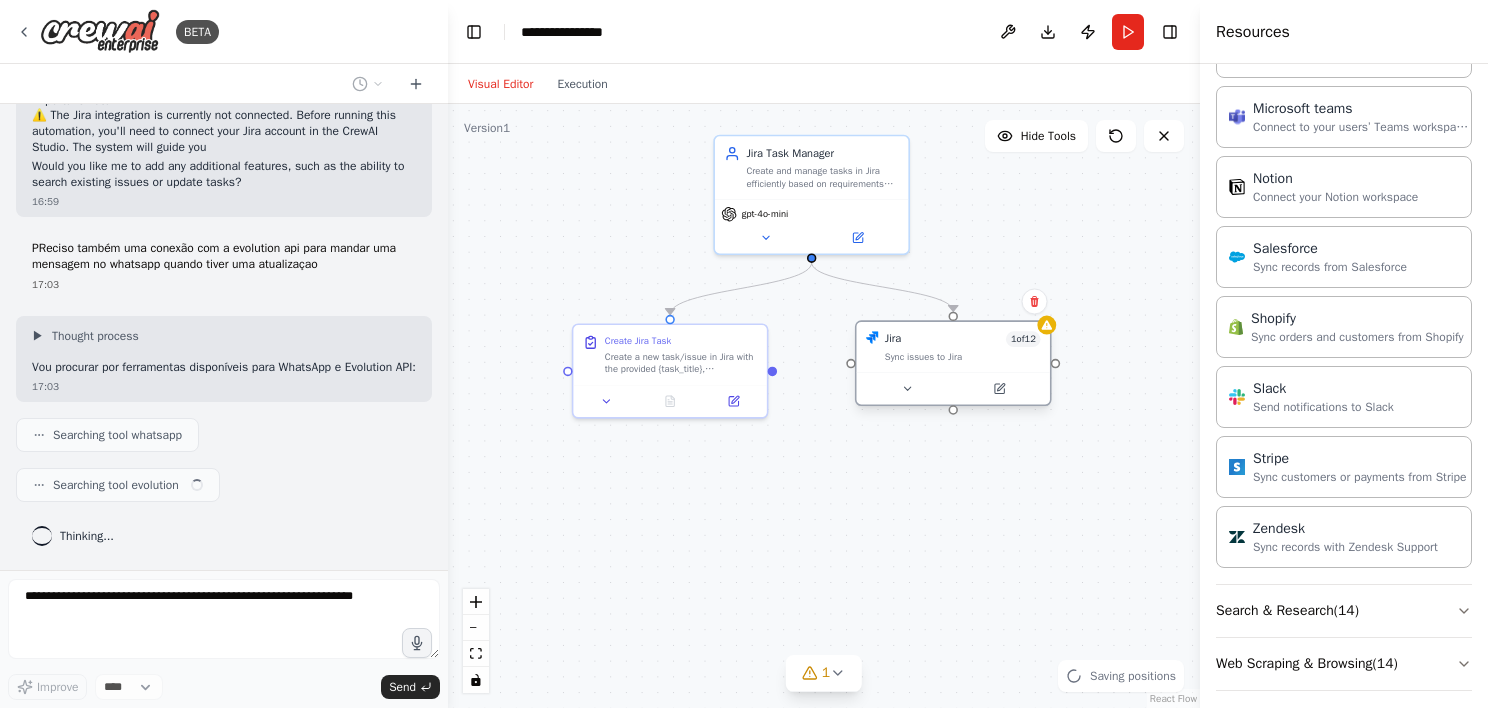 drag, startPoint x: 919, startPoint y: 352, endPoint x: 965, endPoint y: 344, distance: 46.69047 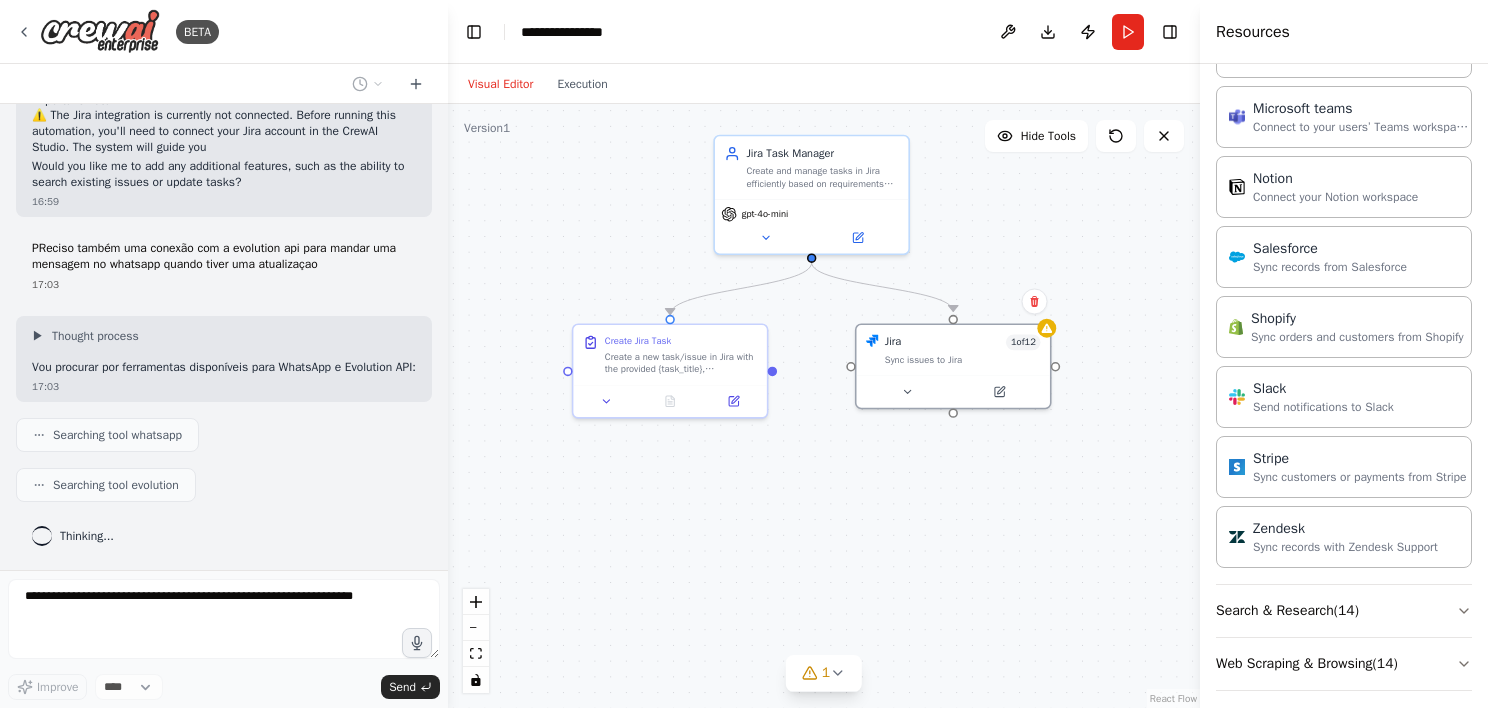click on ".deletable-edge-delete-btn { width: 20px; height: 20px; border: 0px solid #ffffff; color: #6b7280; background-color: #f8fafc; cursor: pointer; border-radius: 50%; font-size: 12px; padding: 3px; display: flex; align-items: center; justify-content: center; transition: all 0.2s cubic-bezier(0.4, 0, 0.2, 1); box-shadow: 0 2px 4px rgba(0, 0, 0, 0.1); } .deletable-edge-delete-btn:hover { background-color: #ef4444; color: #ffffff; border-color: #dc2626; transform: scale(1.1); box-shadow: 0 4px 12px rgba(239, 68, 68, 0.4); } .deletable-edge-delete-btn:active { transform: scale(0.95); box-shadow: 0 2px 4px rgba(239, 68, 68, 0.3); } Jira Task Manager gpt-4o-mini Jira 1 of 12 Sync issues to Jira" at bounding box center (824, 406) 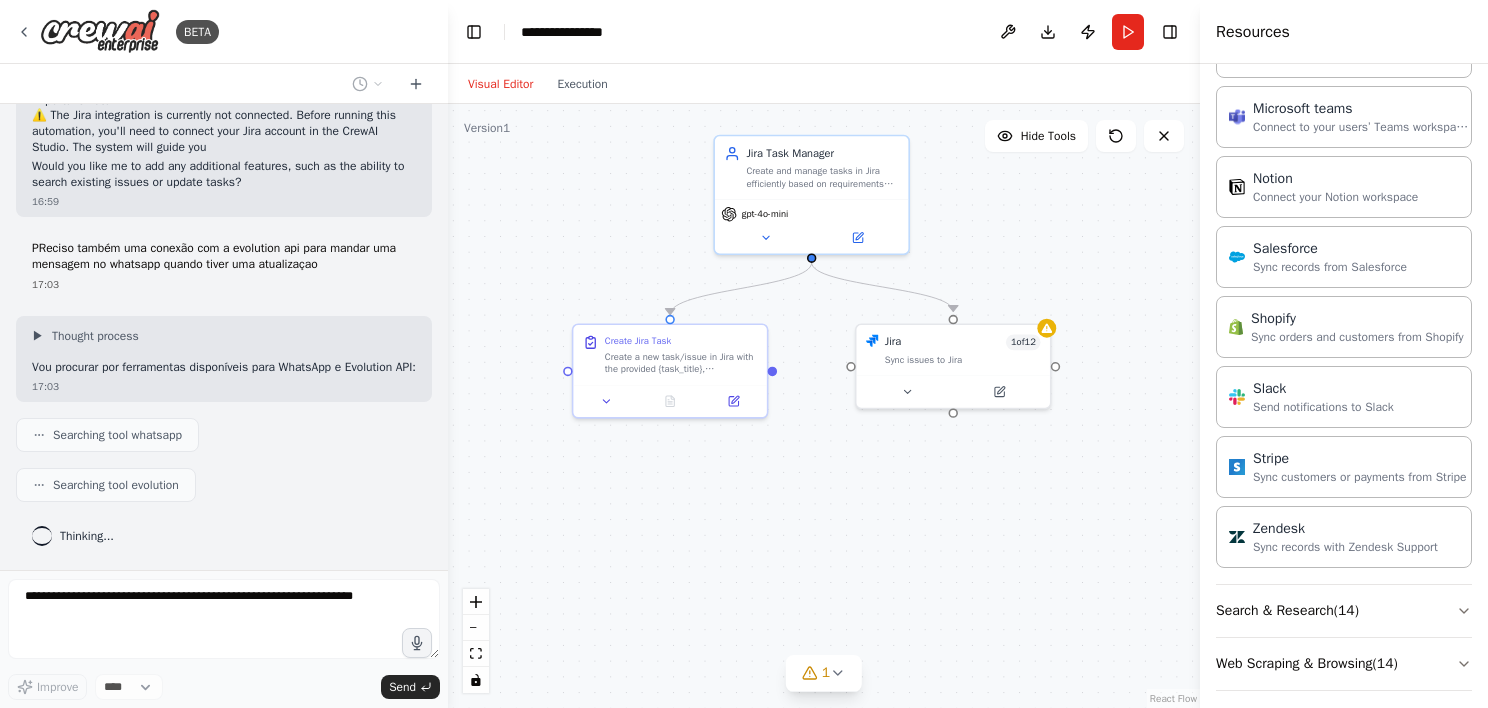 click on ".deletable-edge-delete-btn { width: 20px; height: 20px; border: 0px solid #ffffff; color: #6b7280; background-color: #f8fafc; cursor: pointer; border-radius: 50%; font-size: 12px; padding: 3px; display: flex; align-items: center; justify-content: center; transition: all 0.2s cubic-bezier(0.4, 0, 0.2, 1); box-shadow: 0 2px 4px rgba(0, 0, 0, 0.1); } .deletable-edge-delete-btn:hover { background-color: #ef4444; color: #ffffff; border-color: #dc2626; transform: scale(1.1); box-shadow: 0 4px 12px rgba(239, 68, 68, 0.4); } .deletable-edge-delete-btn:active { transform: scale(0.95); box-shadow: 0 2px 4px rgba(239, 68, 68, 0.3); } Jira Task Manager gpt-4o-mini Jira 1 of 12 Sync issues to Jira" at bounding box center [824, 406] 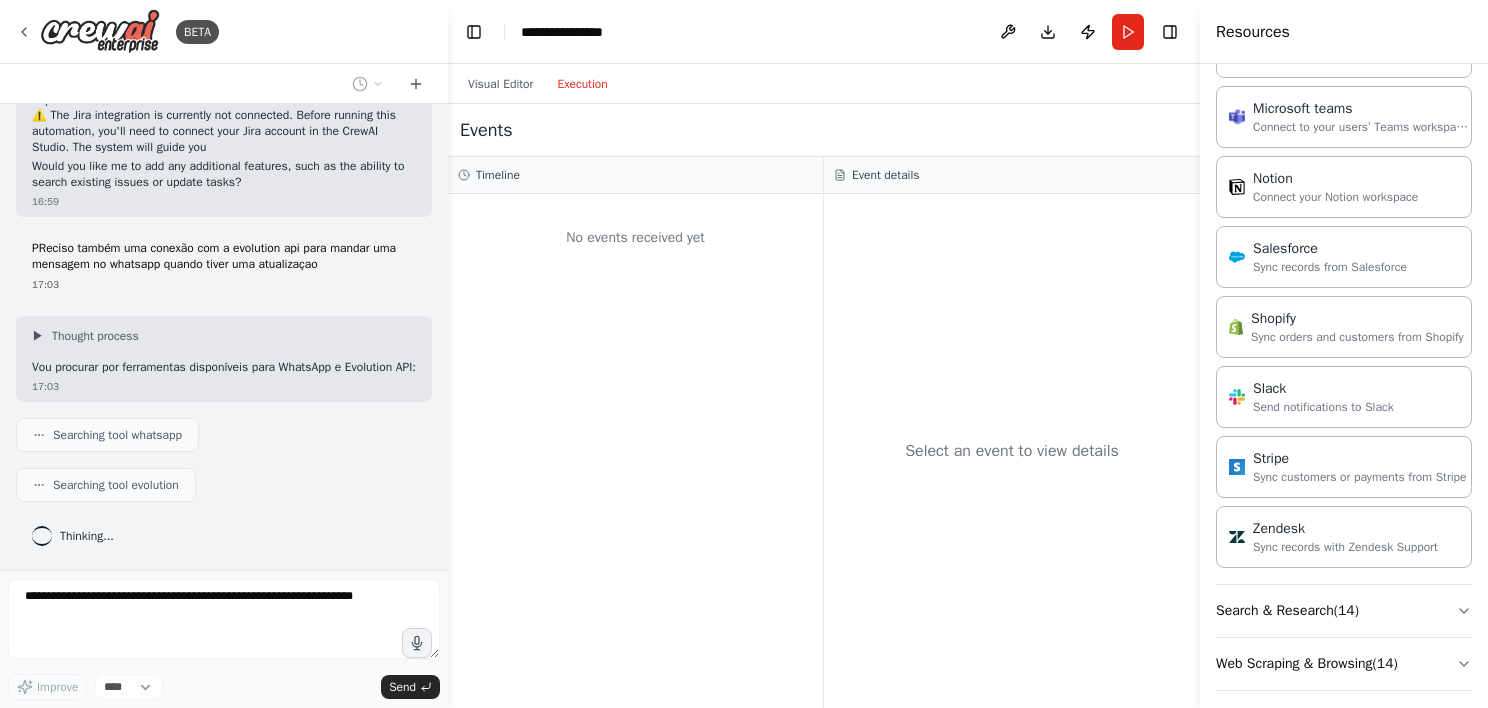 click on "Execution" at bounding box center (582, 84) 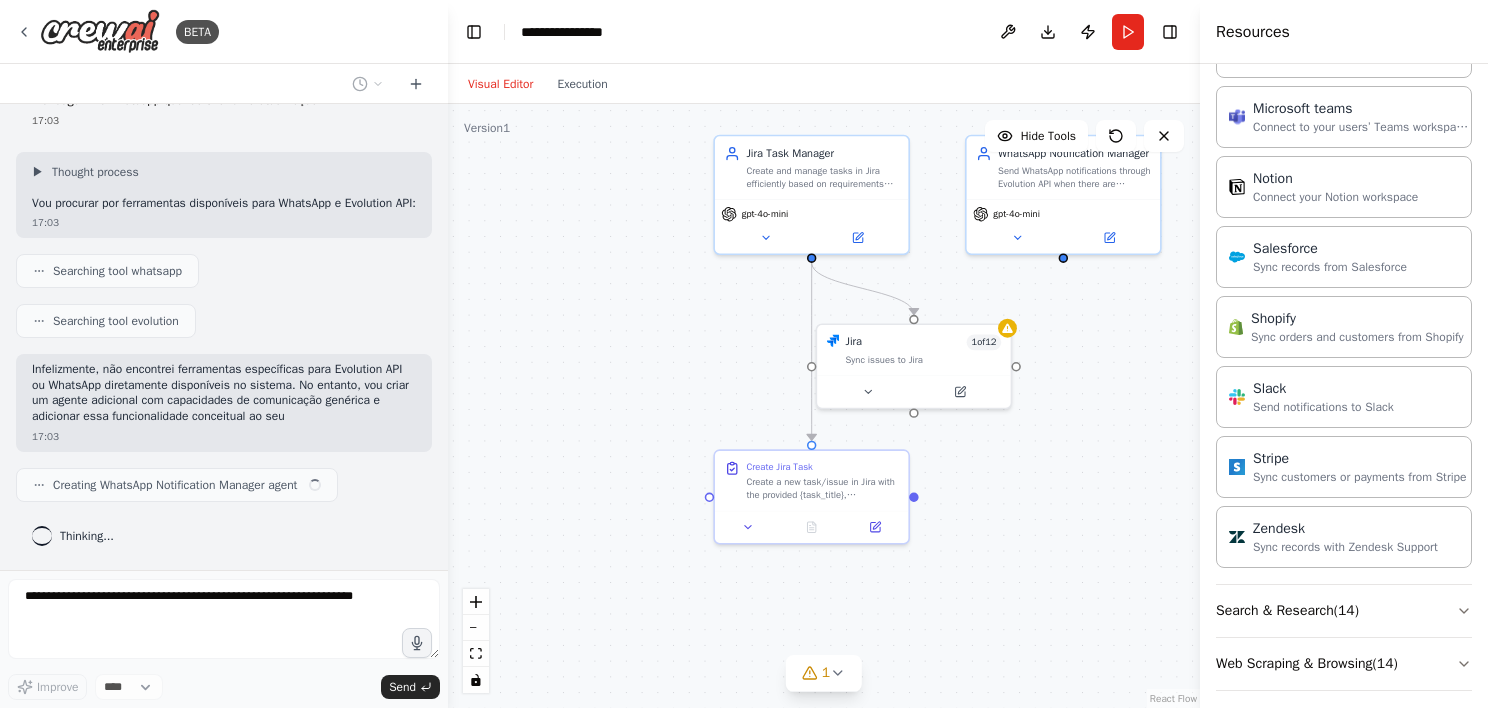 click on "Visual Editor" at bounding box center [500, 84] 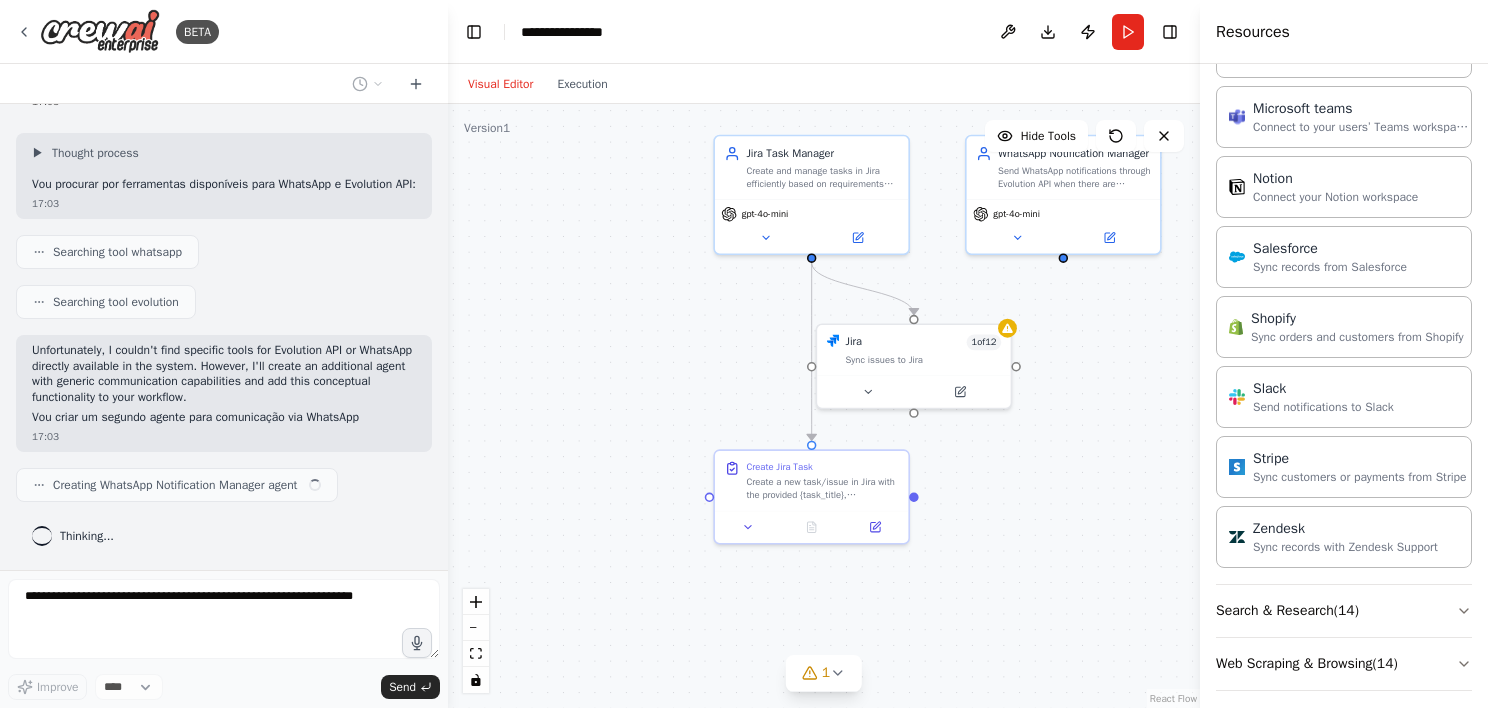 scroll, scrollTop: 1568, scrollLeft: 0, axis: vertical 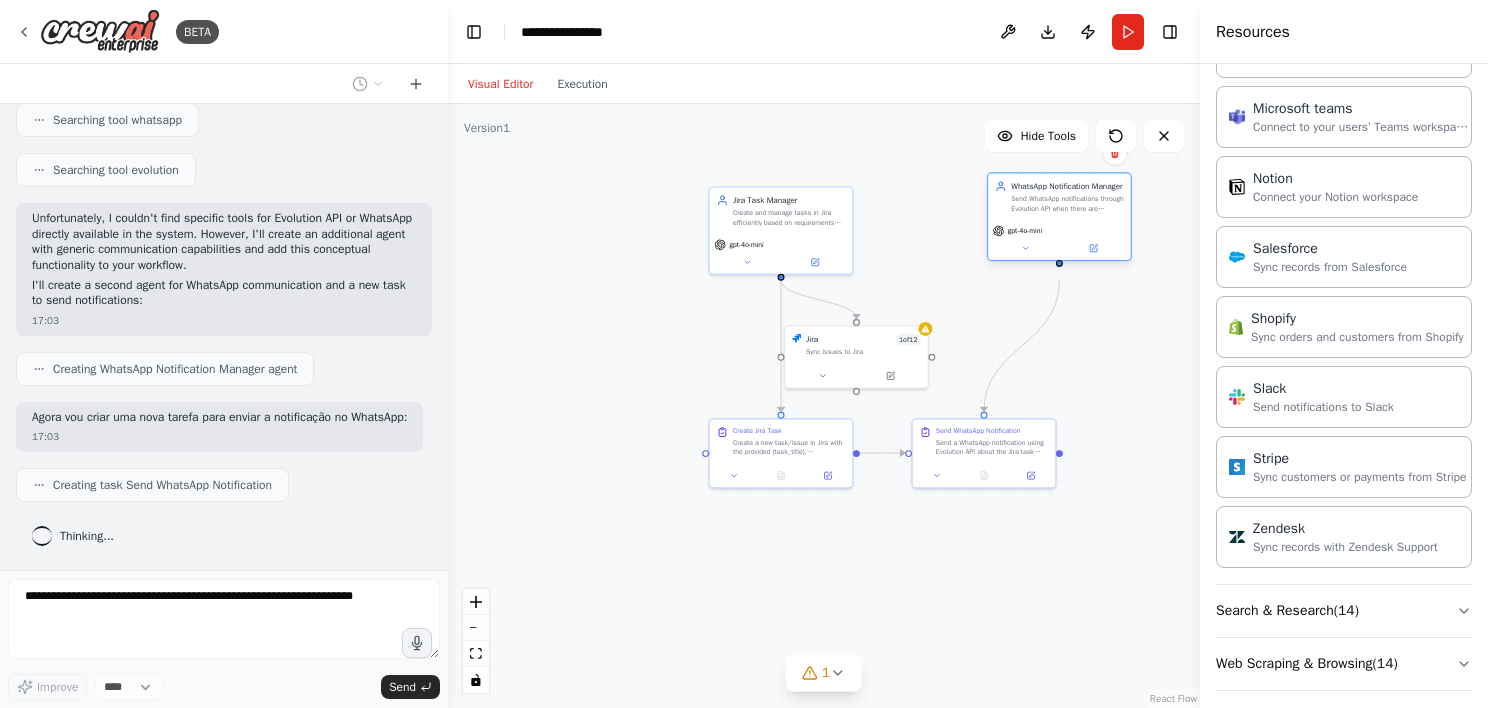 drag, startPoint x: 987, startPoint y: 253, endPoint x: 1080, endPoint y: 241, distance: 93.770996 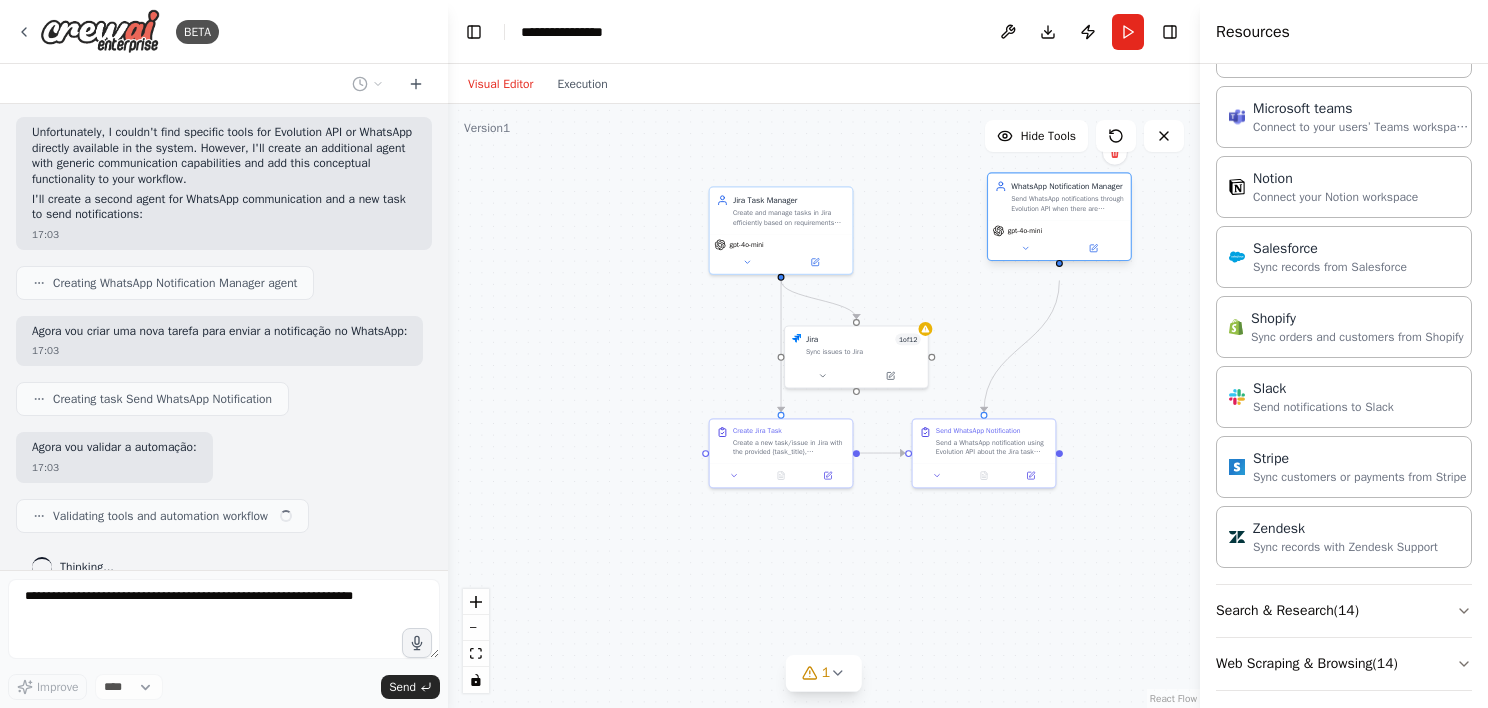 scroll, scrollTop: 1816, scrollLeft: 0, axis: vertical 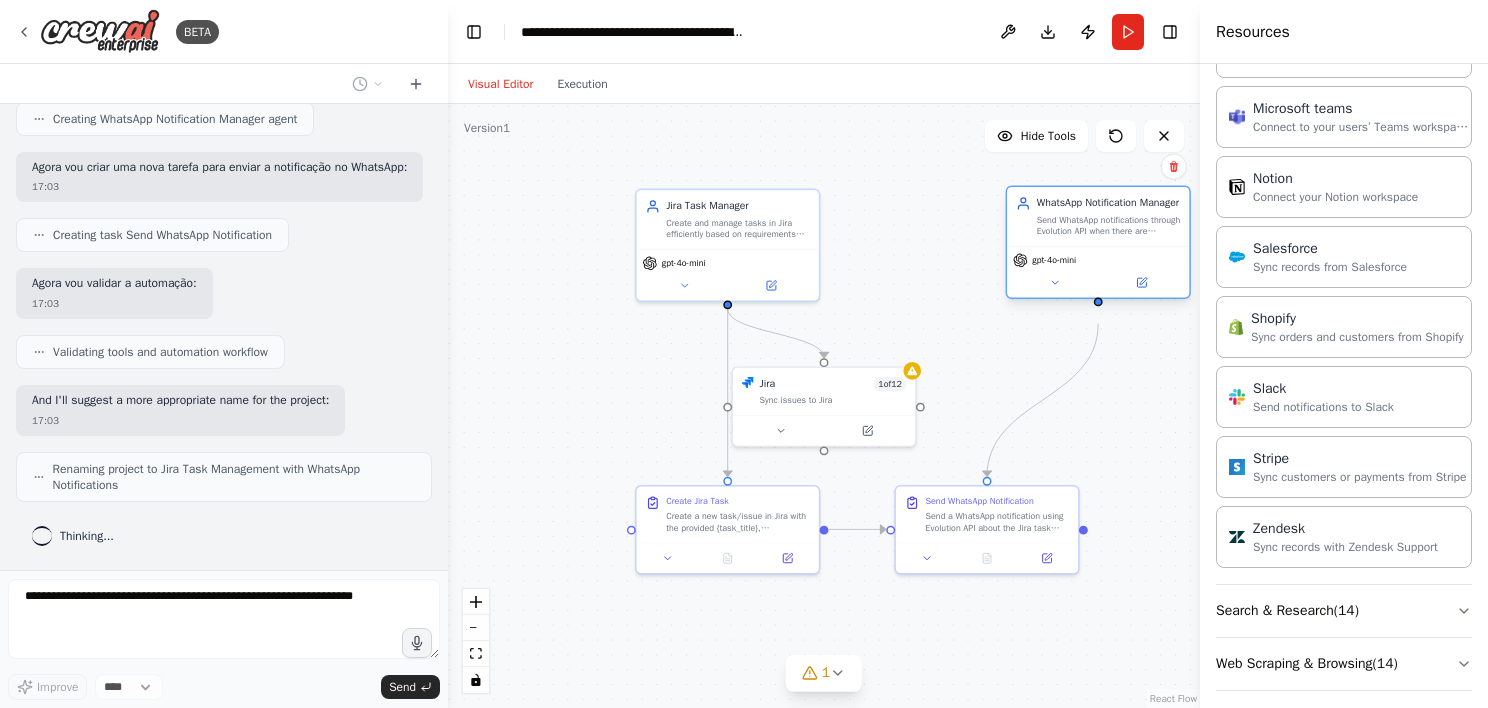 drag, startPoint x: 1088, startPoint y: 203, endPoint x: 1108, endPoint y: 224, distance: 29 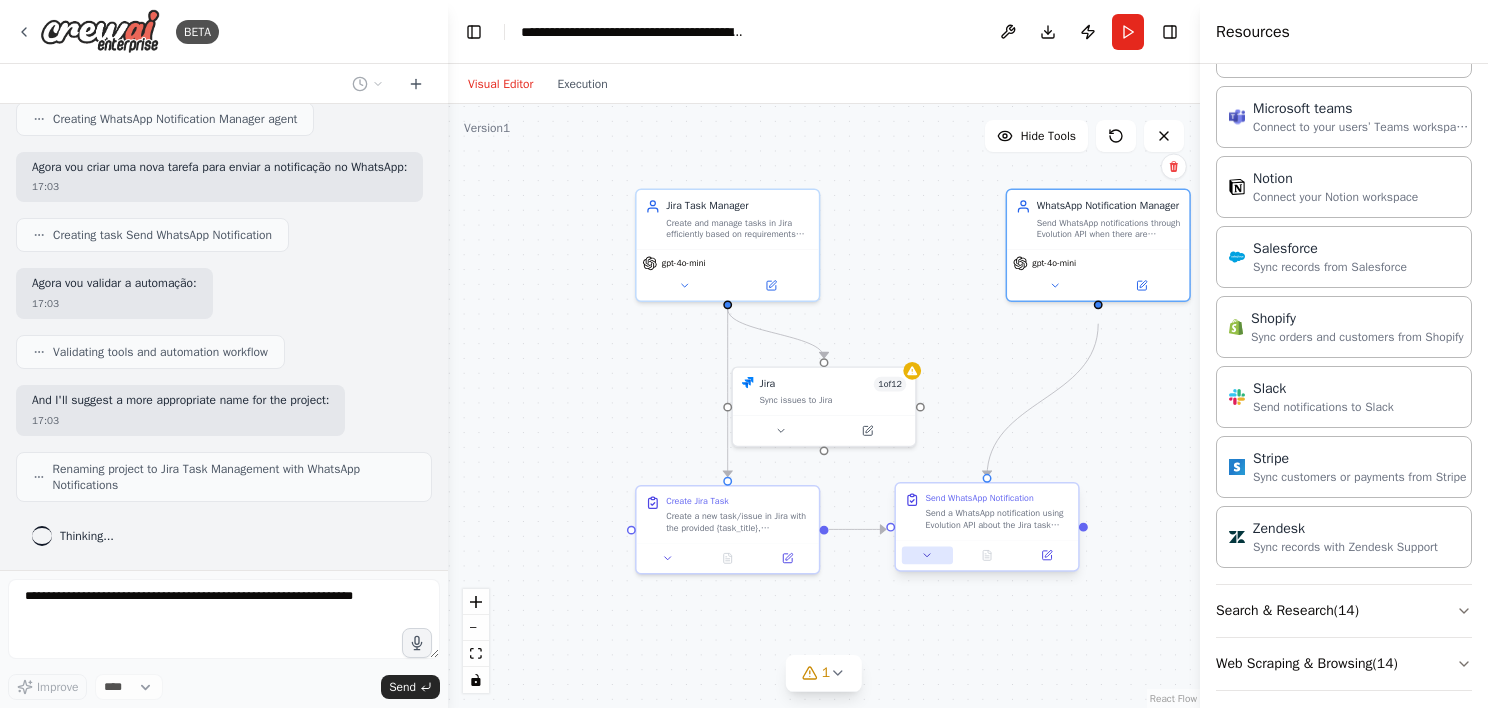 click 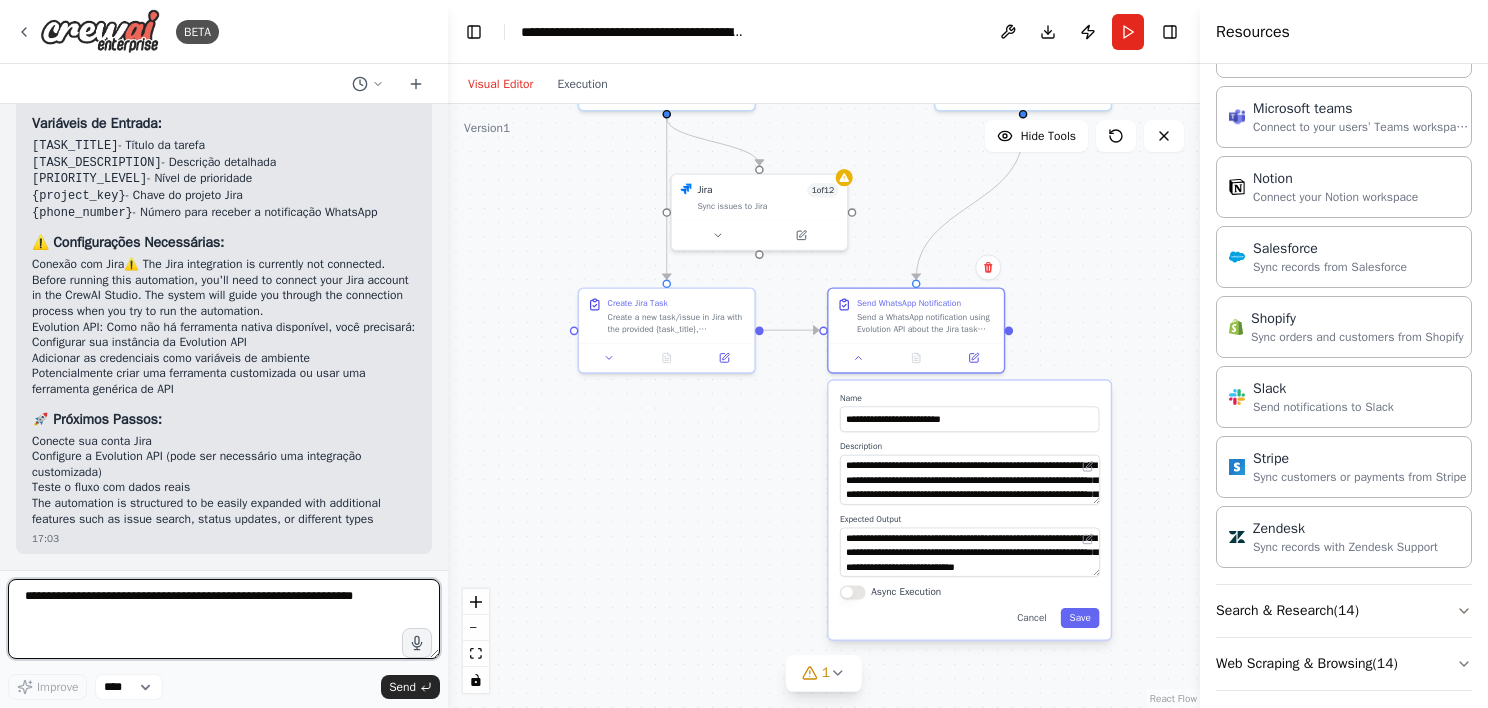 scroll, scrollTop: 2687, scrollLeft: 0, axis: vertical 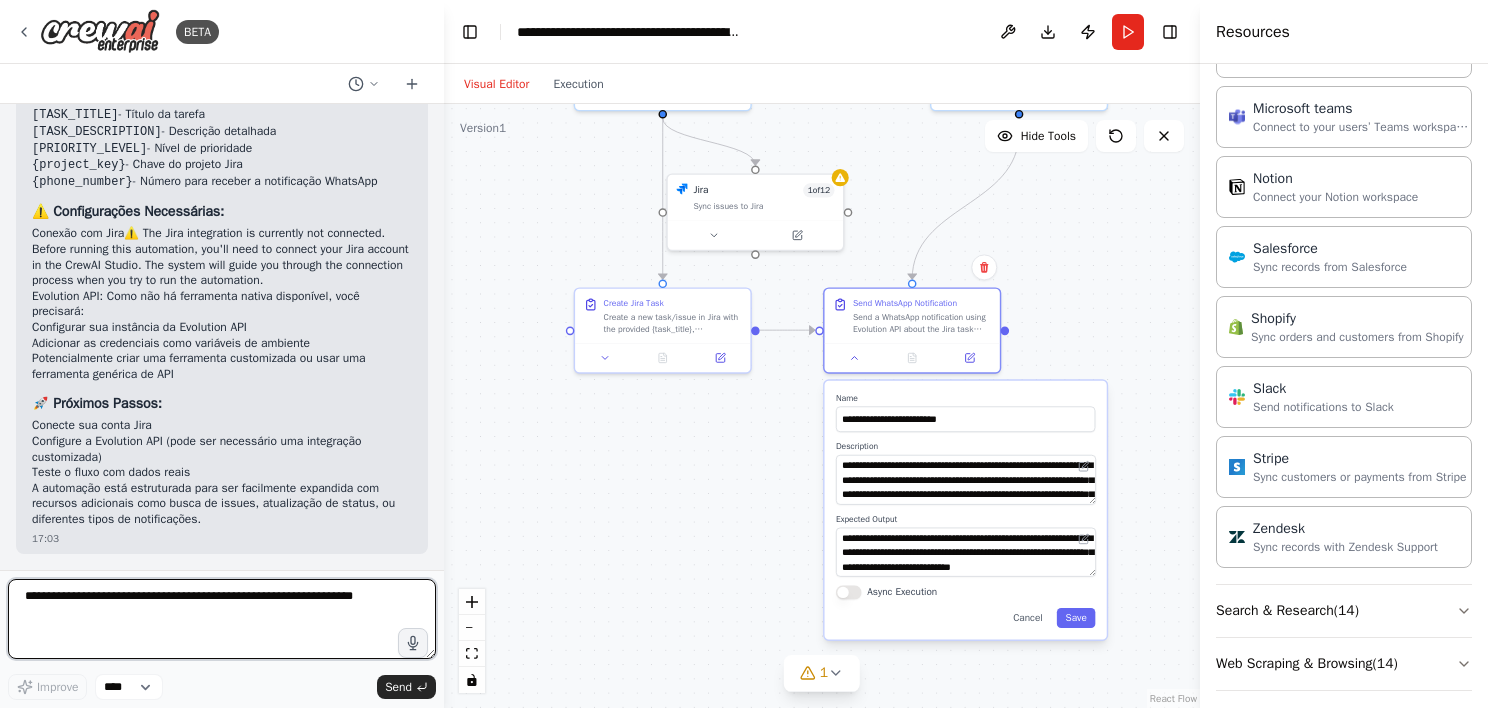 drag, startPoint x: 440, startPoint y: 495, endPoint x: 444, endPoint y: 480, distance: 15.524175 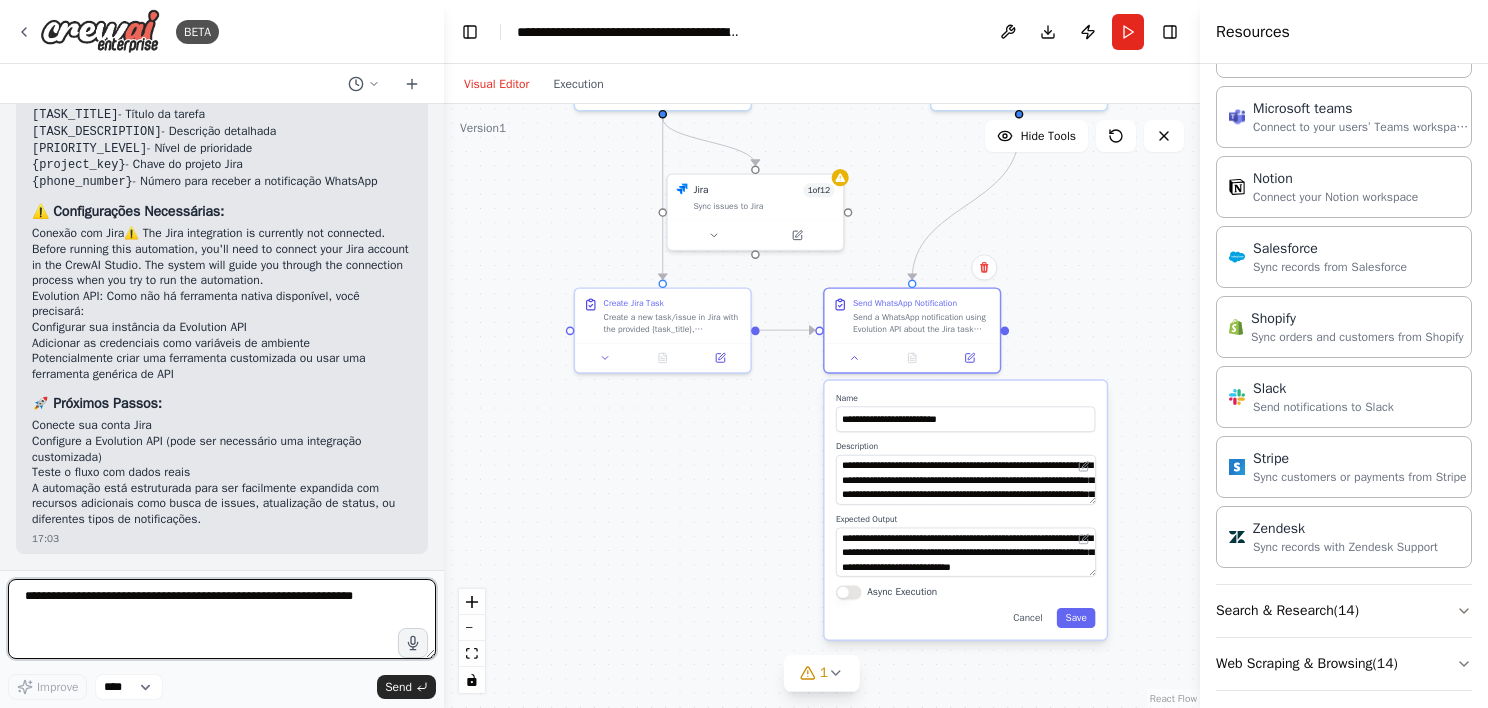 click on "BETA Hello! I'm the CrewAI assistant. What kind of automation do you want to build? 16:57 Quero um agente que esteja integrado com o jira para criação de tarefas 16:58 ▶ Thought process I'll help you create an agent integrated with Jira for task creation. Let me first check what Jira tools are available. 16:59 Searching tool Jira Great! I found Jira tools available. Let me also check if these tools are ready to use: 16:59 Getting the list of ready-to-use tools I see that Jira tools are available but may need configuration. Let me check the connection status for Jira: 16:59 Checking connection of Jira Now I'll create a Jira Task Manager agent with the ability to create and manage tasks in Jira: 16:59 Creating Jira Task Manager agent with the following tools: Create an issue in jira Now let me create a task for this agent: 16:59 Creating task Create Jira Task Let me validate the crew configuration: 16:59 Validating tools and automation workflow
Jira Task Manager Agent
Role : Jira Task Manager
Goal" at bounding box center (744, 354) 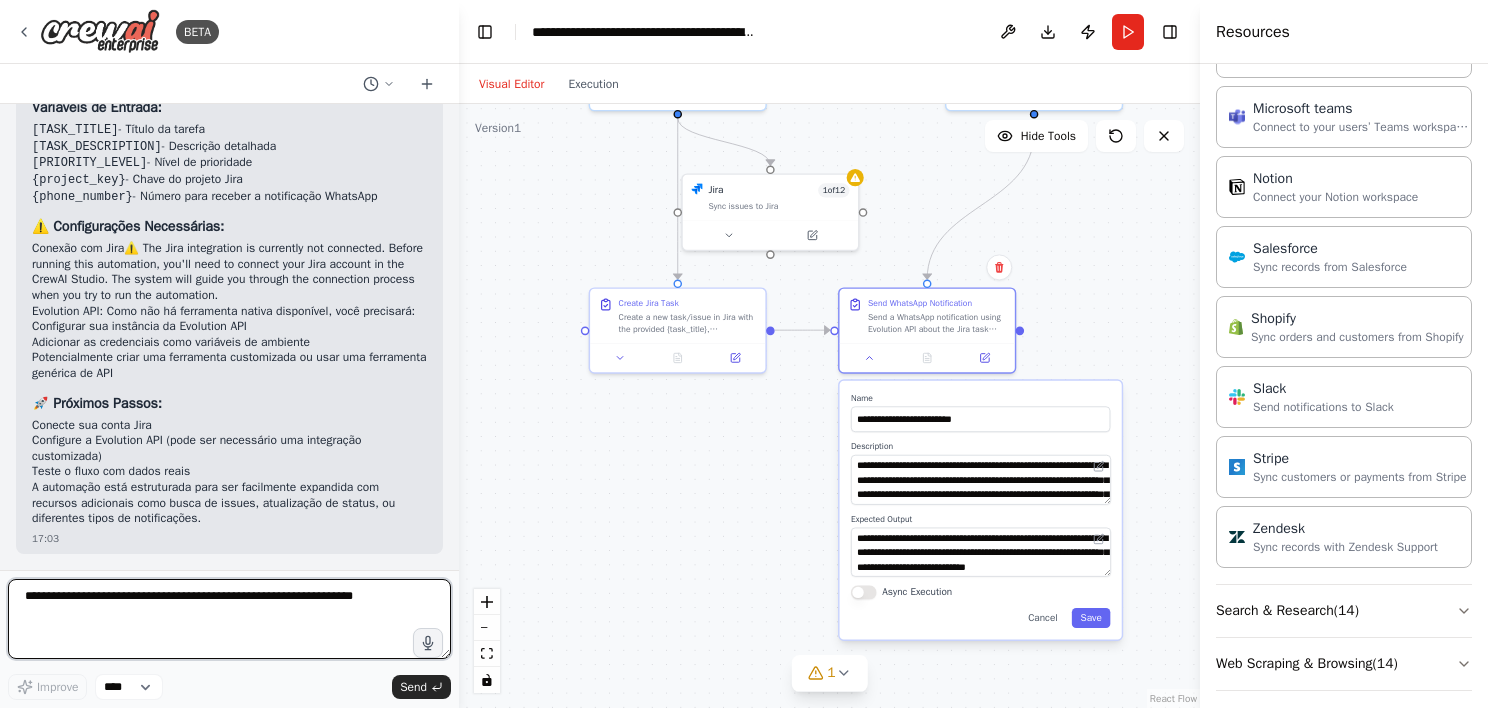 scroll, scrollTop: 2593, scrollLeft: 0, axis: vertical 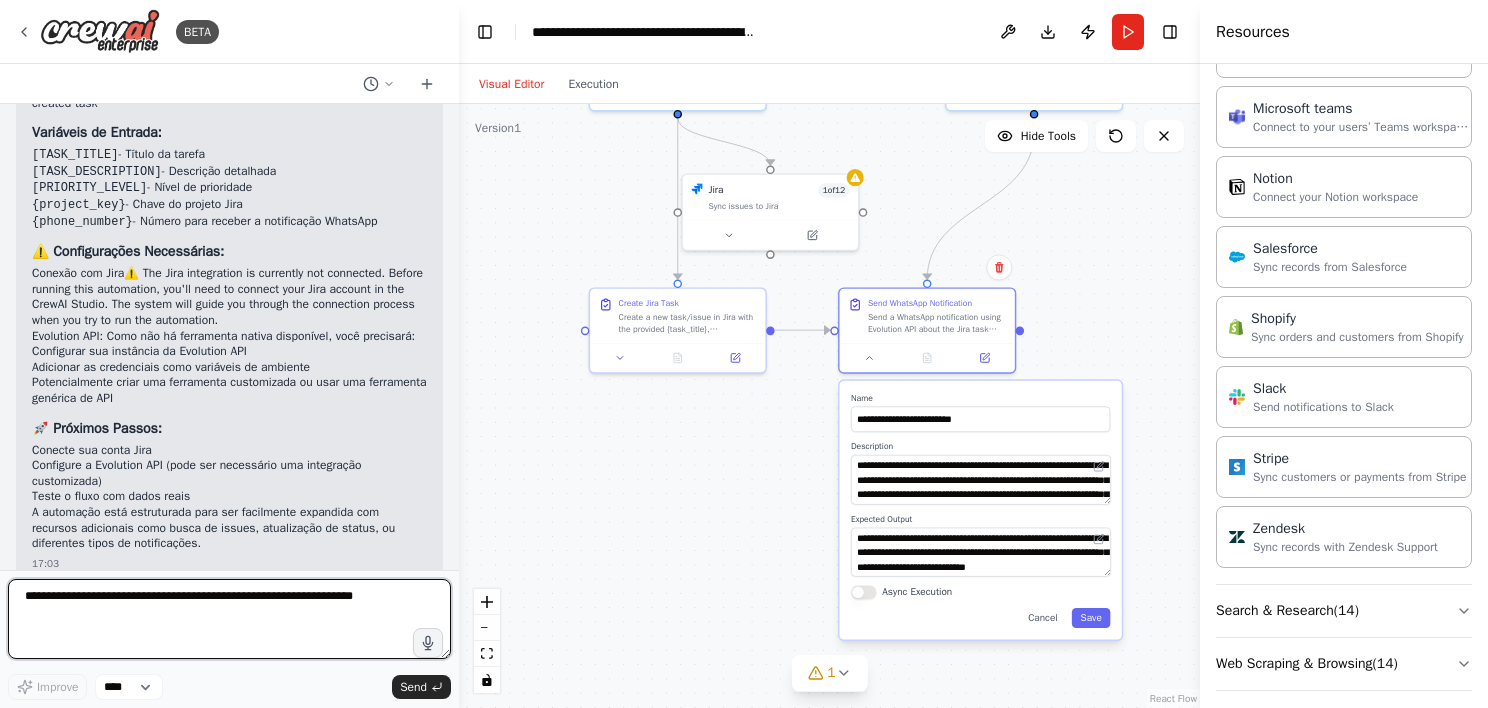 drag, startPoint x: 437, startPoint y: 508, endPoint x: 474, endPoint y: 496, distance: 38.8973 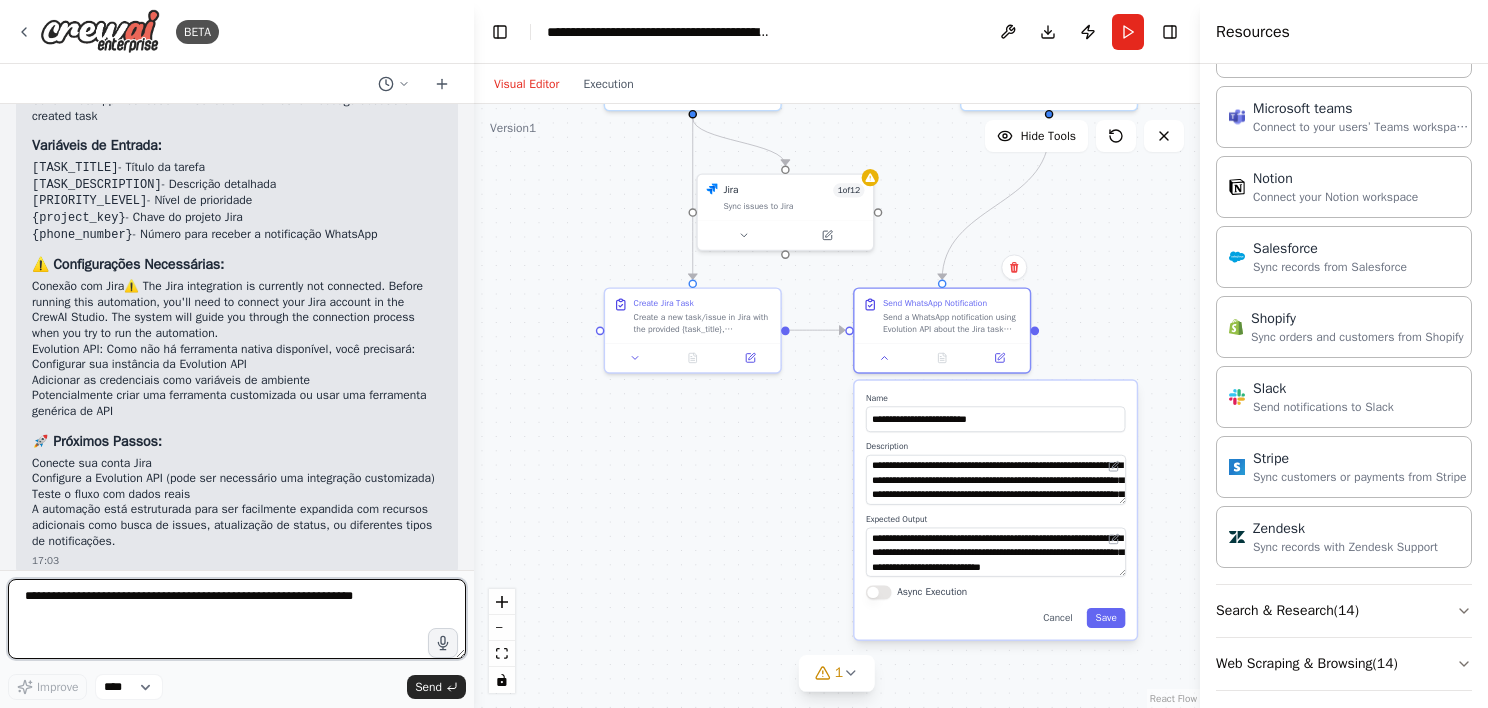 scroll, scrollTop: 2593, scrollLeft: 0, axis: vertical 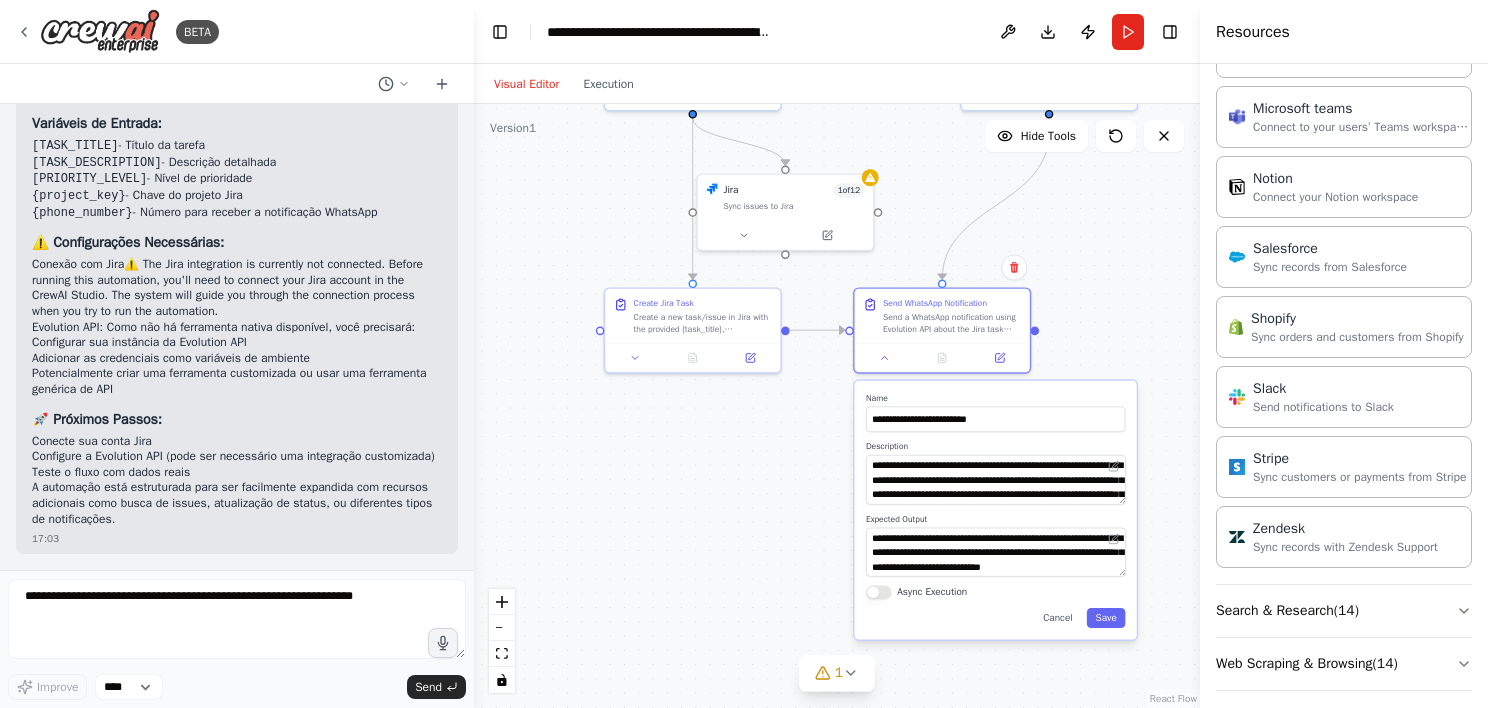 click on ".deletable-edge-delete-btn { width: 20px; height: 20px; border: 0px solid #ffffff; color: #6b7280; background-color: #f8fafc; cursor: pointer; border-radius: 50%; font-size: 12px; padding: 3px; display: flex; align-items: center; justify-content: center; transition: all 0.2s cubic-bezier(0.4, 0, 0.2, 1); box-shadow: 0 2px 4px rgba(0, 0, 0, 0.1); } .deletable-edge-delete-btn:hover { background-color: #ef4444; color: #ffffff; border-color: #dc2626; transform: scale(1.1); box-shadow: 0 4px 12px rgba(239, 68, 68, 0.4); } .deletable-edge-delete-btn:active { transform: scale(0.95); box-shadow: 0 2px 4px rgba(239, 68, 68, 0.3); } Jira Task Manager gpt-4o-mini Jira 1 of 12 Sync issues to Jira Name" at bounding box center (837, 406) 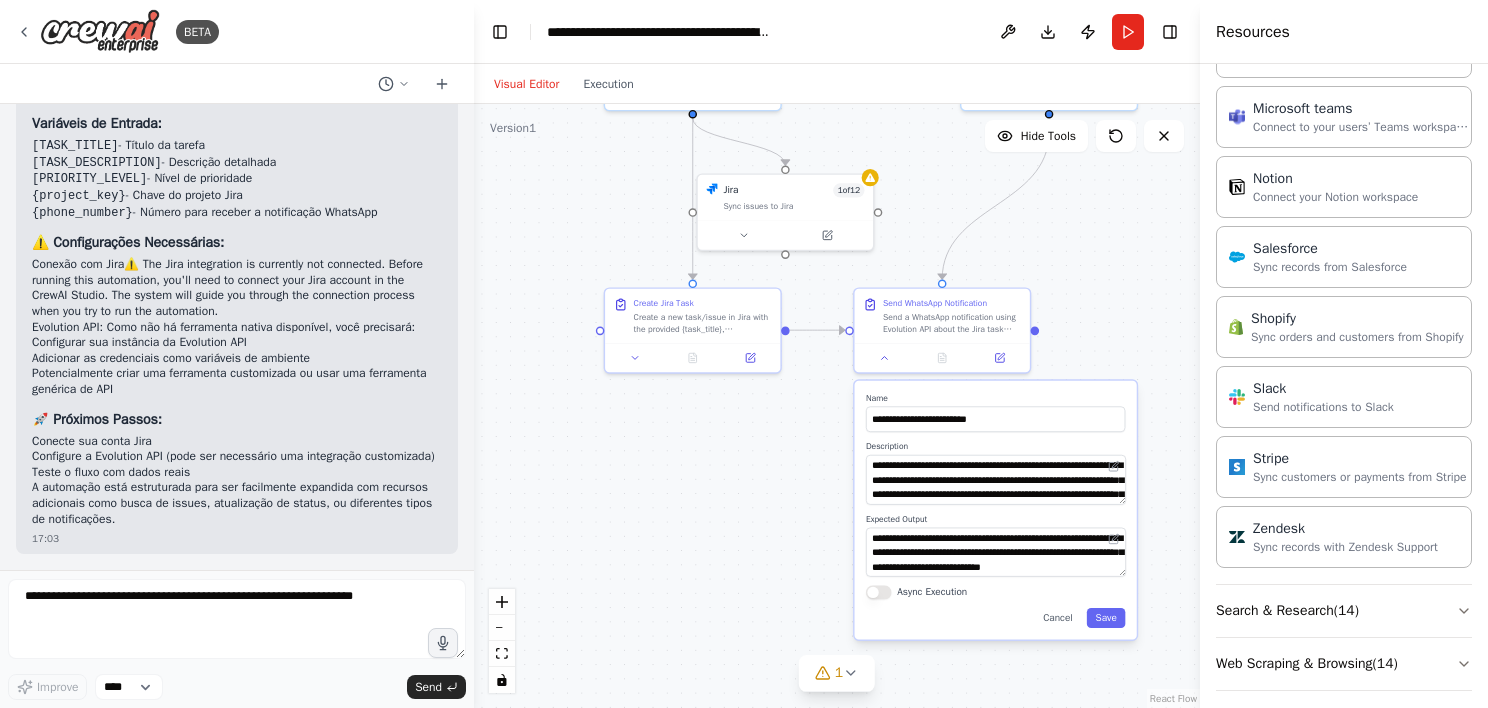 click on "Hello! I'm the CrewAI assistant. What kind of automation do you want to build? 16:57 I want an agent integrated with Jira for task creation 16:58 ▶ Thought process I'll help you create an agent integrated with Jira for task creation. Let me first check what Jira tools are available. 16:59 Searching tool Jira Great! I found Jira tools available. Let me also check if these tools are ready to use: 16:59 Getting the list of ready-to-use tools I see that Jira tools are available but may need configuration. Let me check the connection status for Jira: 16:59 Checking connection of Jira Now I'll create a Jira Task Manager agent with the ability to create and manage tasks in Jira: 16:59 Creating Jira Task Manager agent with the following tools: Create an issue in jira Now let me create a task for this agent: 16:59 Creating task Create Jira Task Let me validate the crew configuration: 16:59 Validating tools and automation workflow
Jira Task Manager Agent
Role : Jira Task Manager
Goal :" at bounding box center (237, 337) 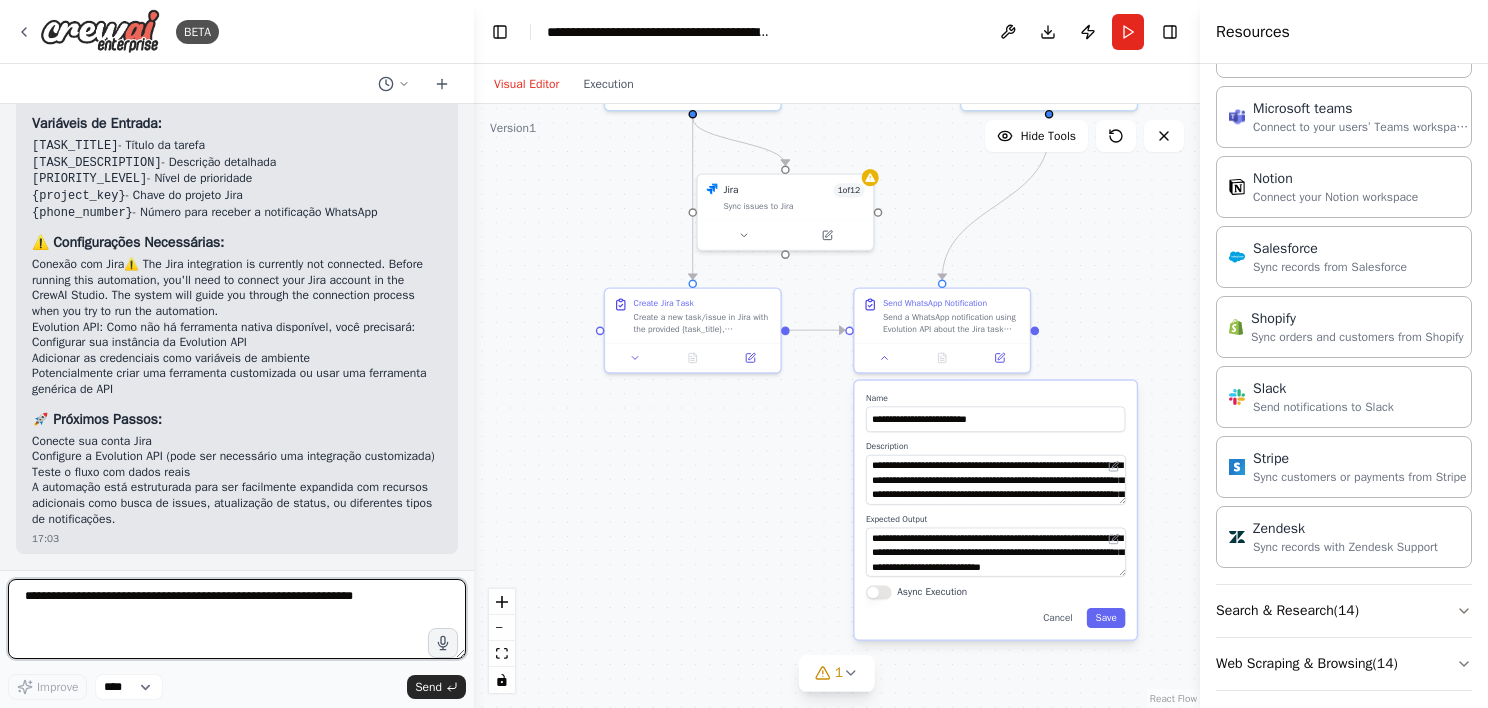 click at bounding box center (237, 619) 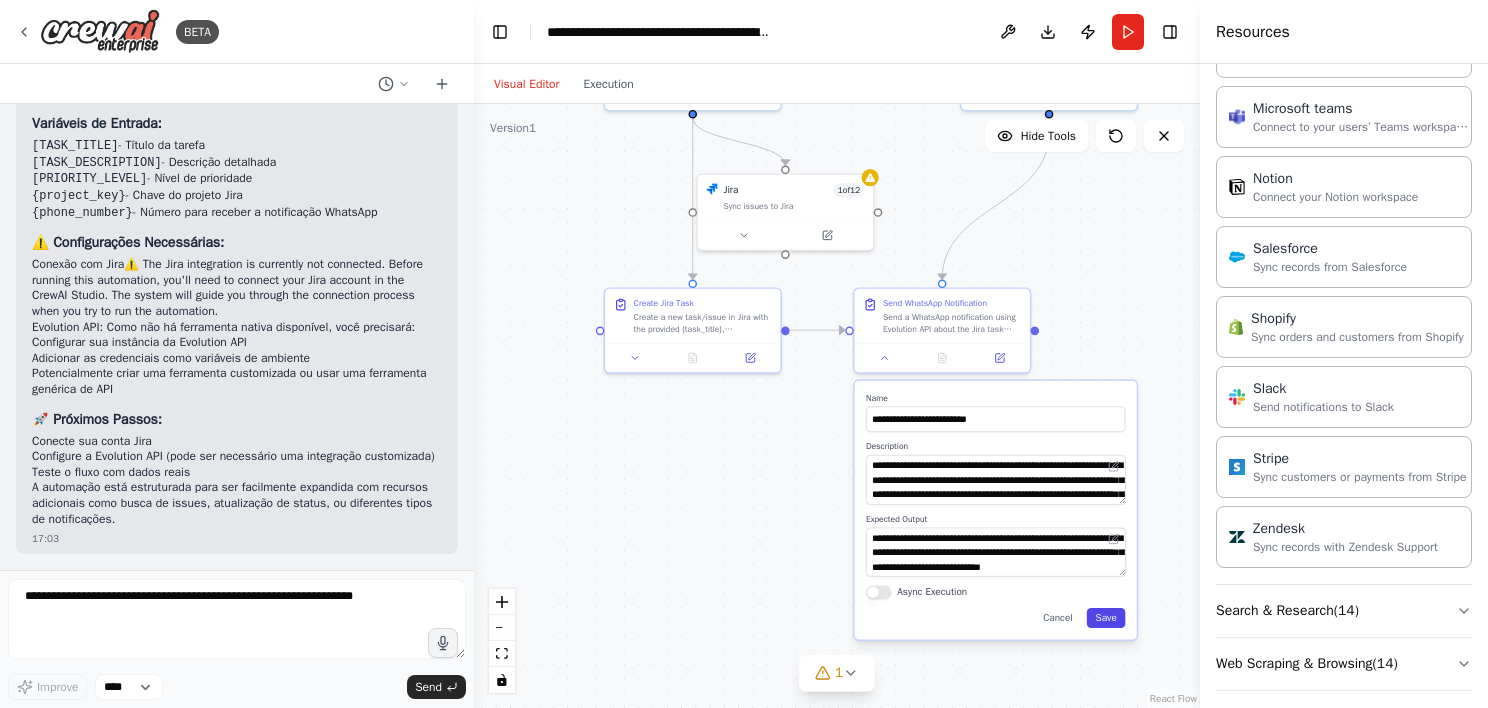 click on "Save" at bounding box center [1106, 618] 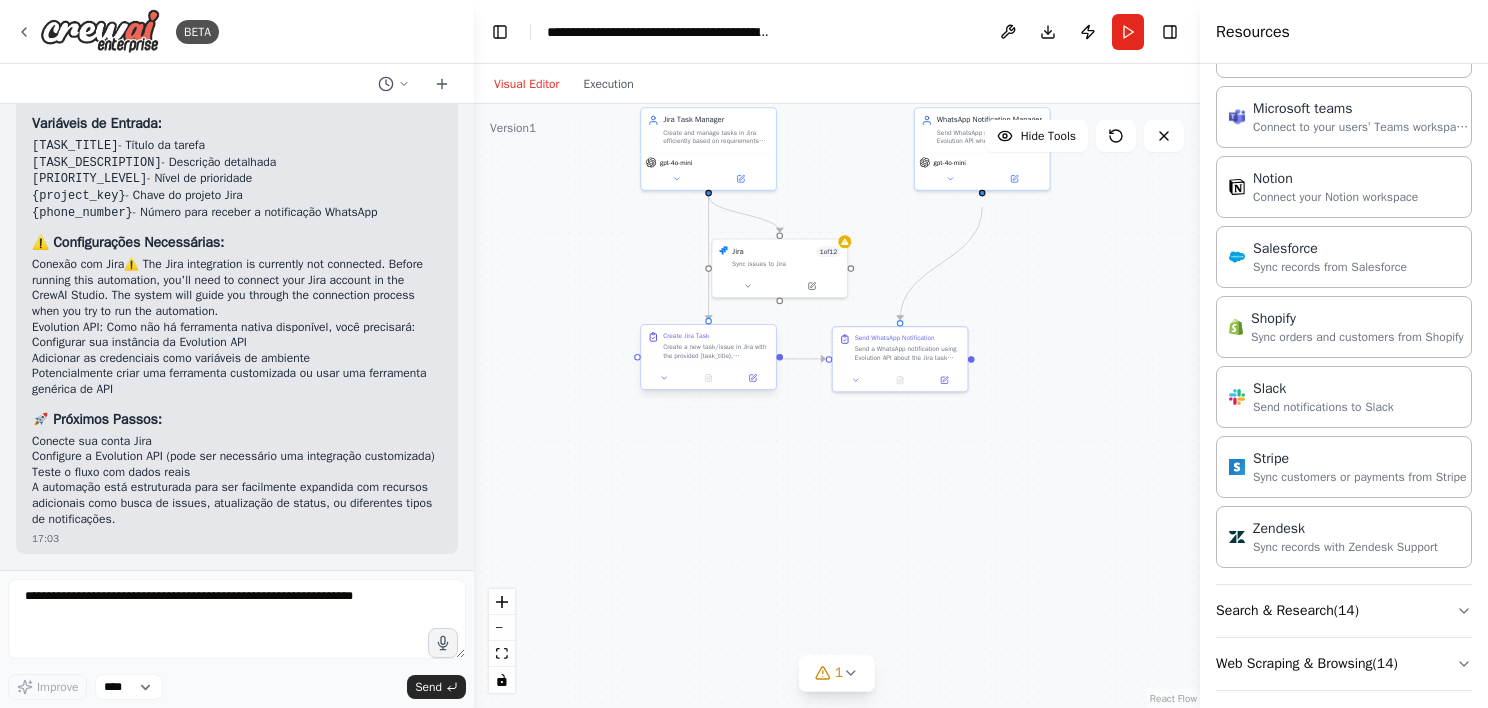 click on "Create Jira Task Create a new task/issue in Jira with the provided {task_title}, {task_description}, {priority_level}, and {project_key}. Ensure the task is well-structured with all necessary information and follows Jira best practices." at bounding box center (708, 346) 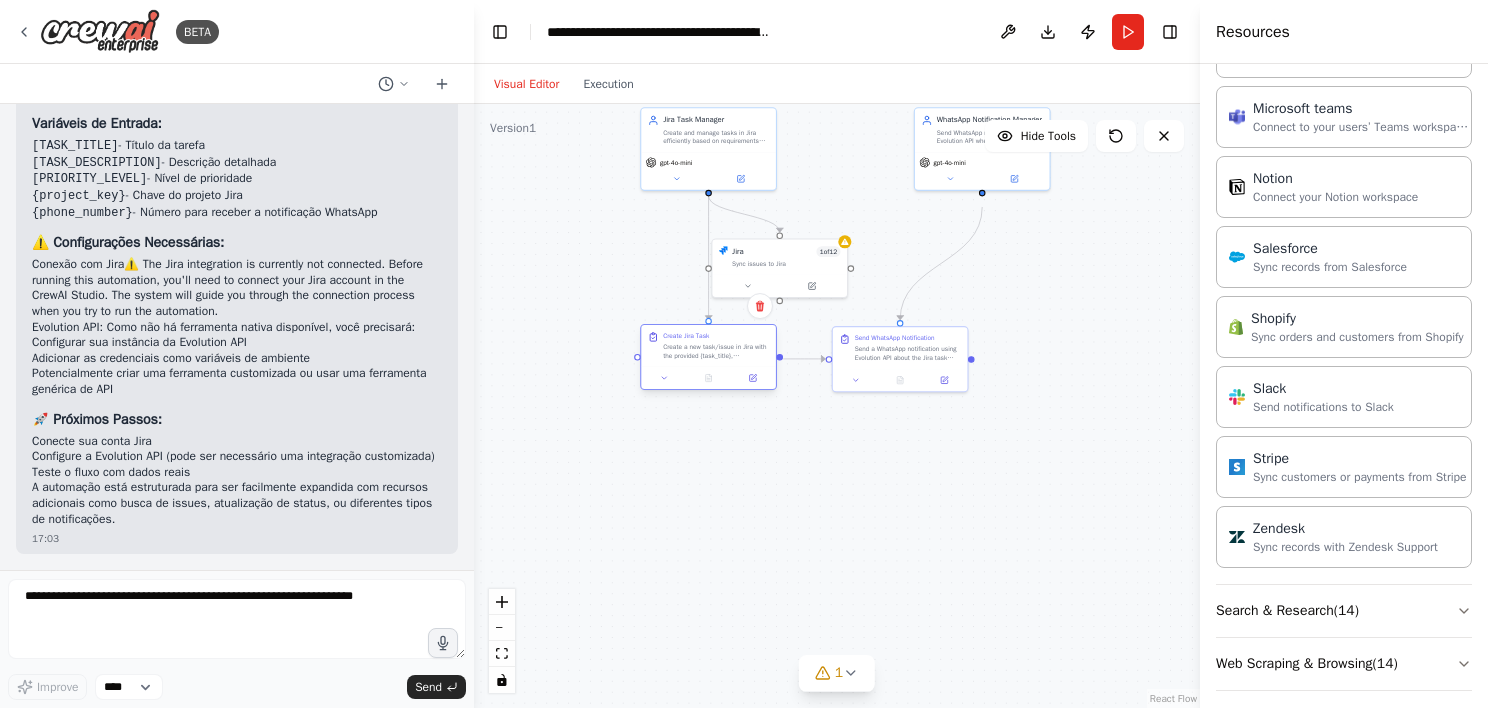 click 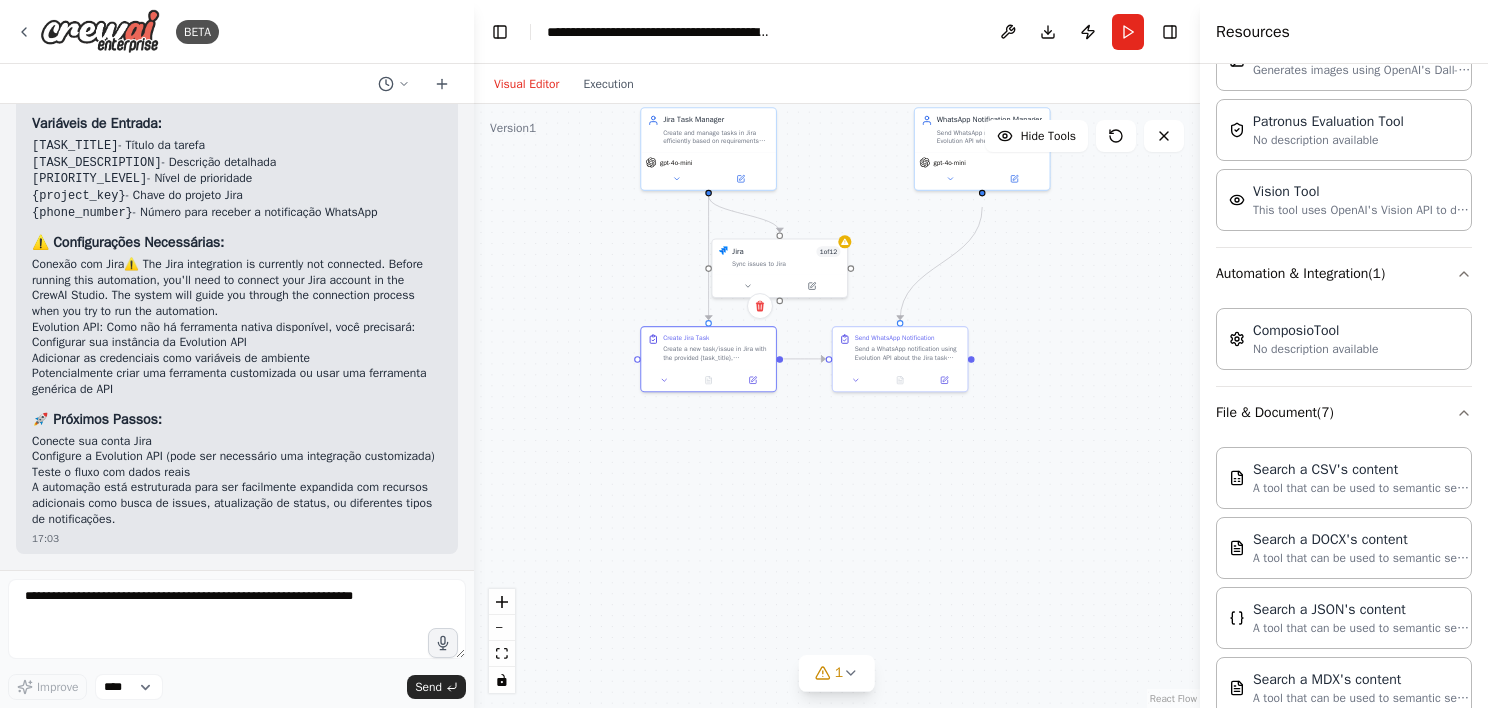 scroll, scrollTop: 440, scrollLeft: 0, axis: vertical 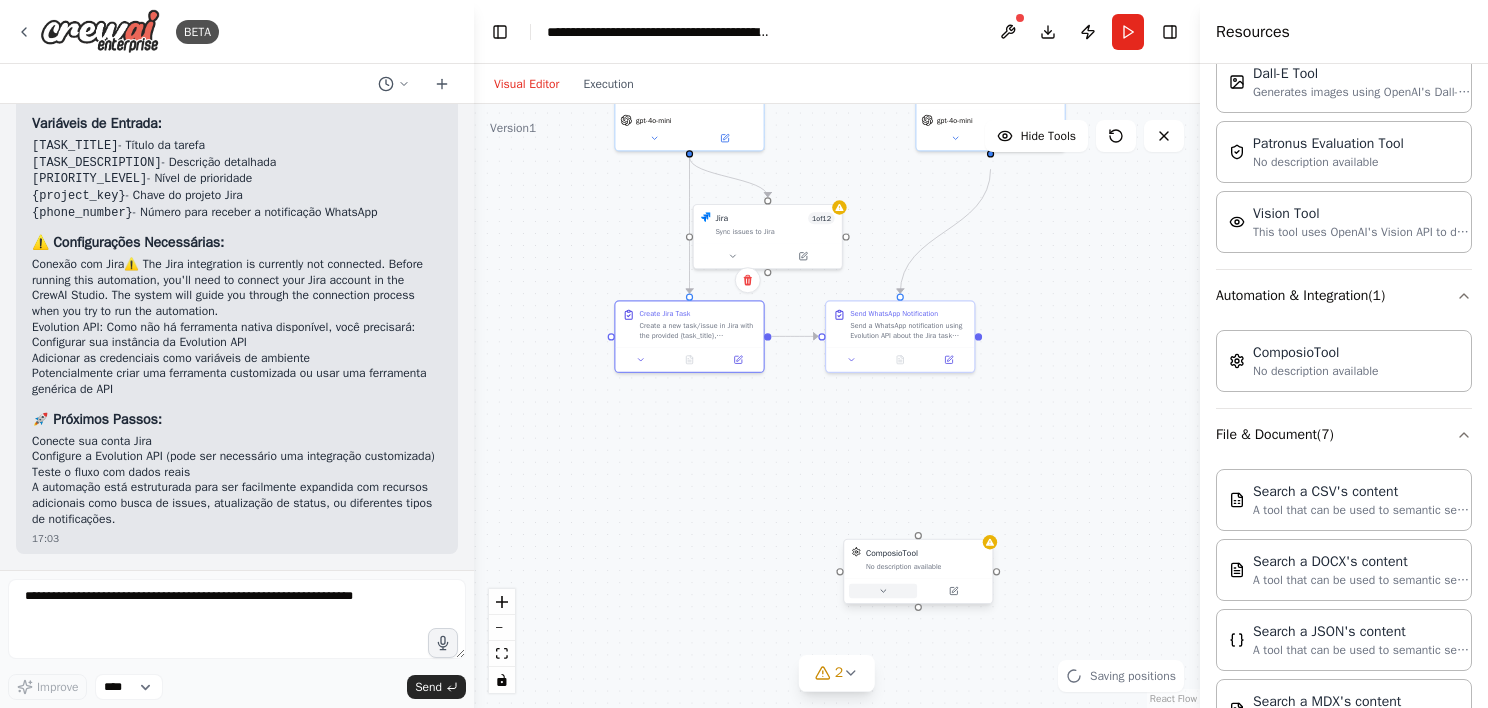 click at bounding box center (883, 591) 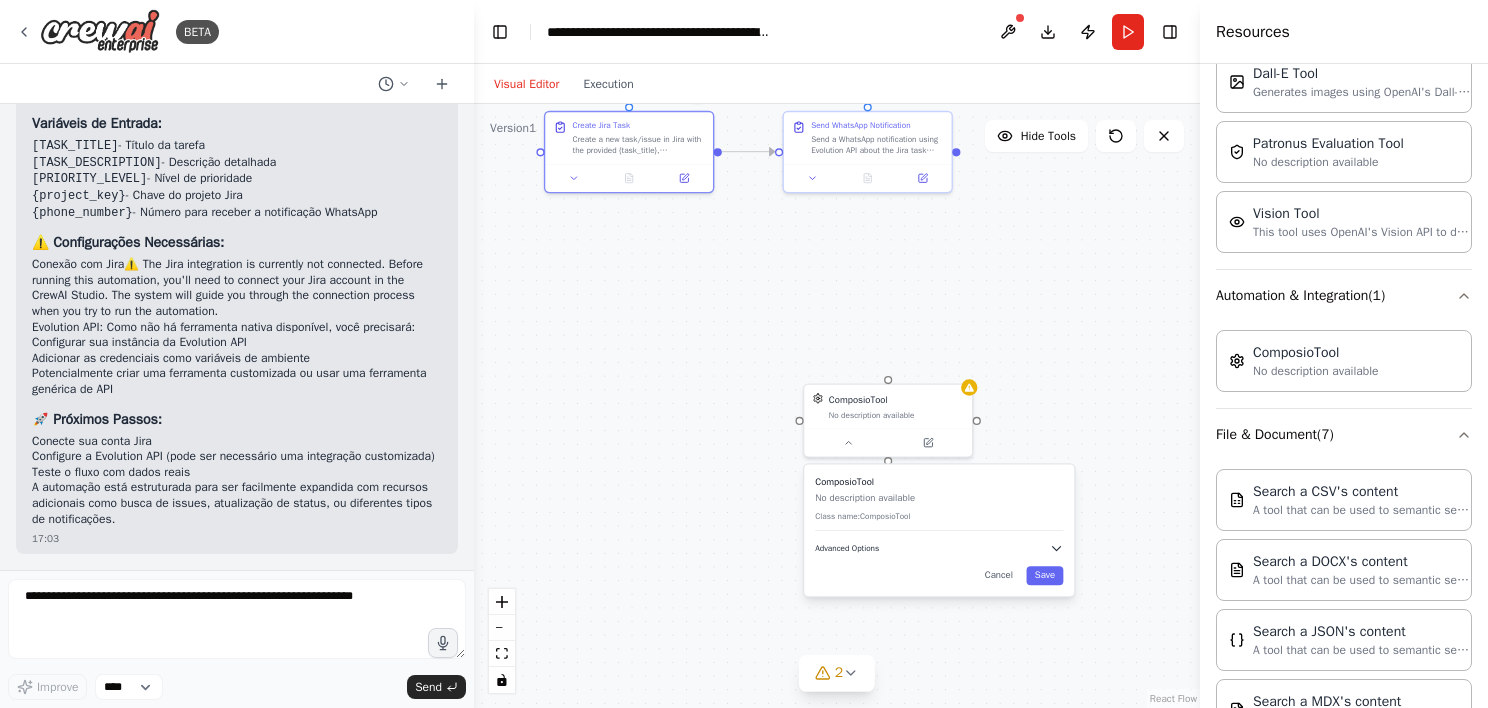 click on "Advanced Options" at bounding box center (847, 548) 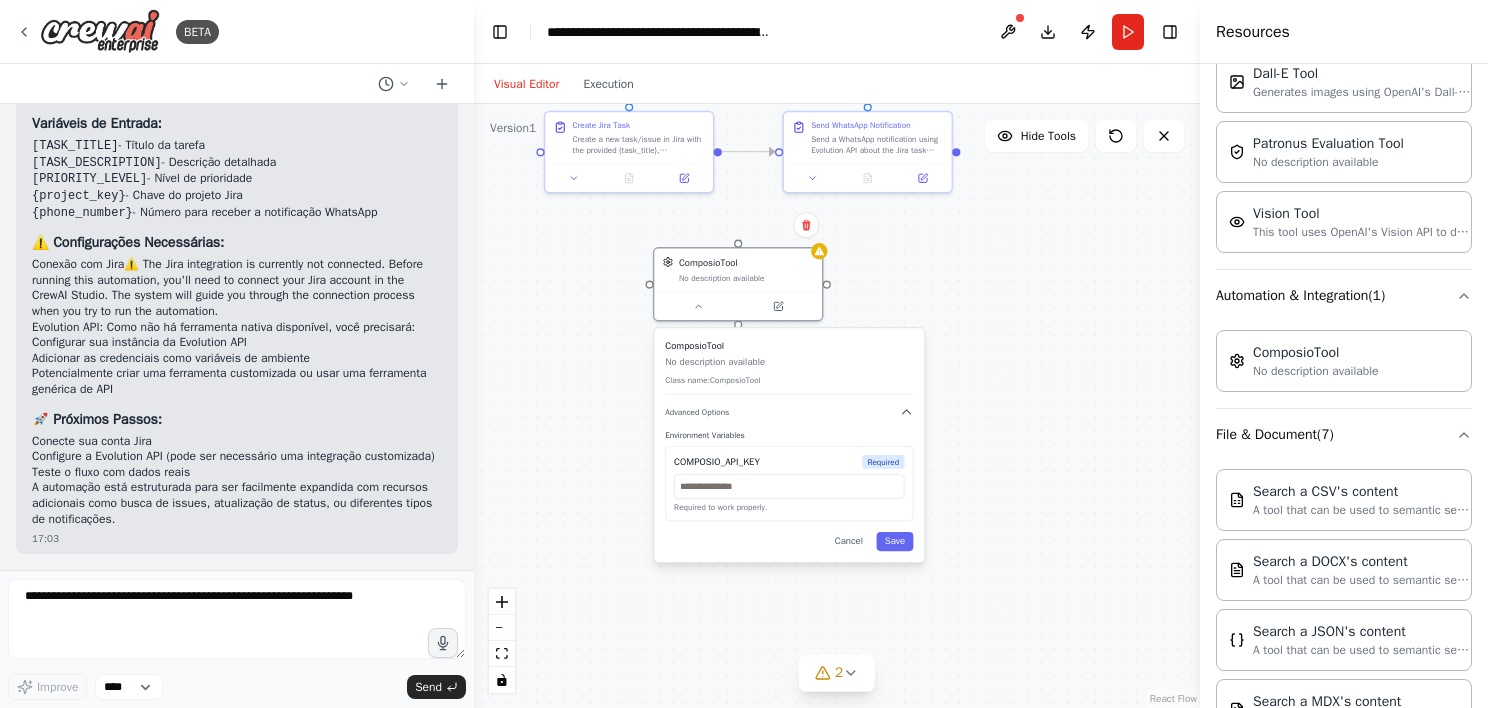 drag, startPoint x: 966, startPoint y: 516, endPoint x: 820, endPoint y: 384, distance: 196.8248 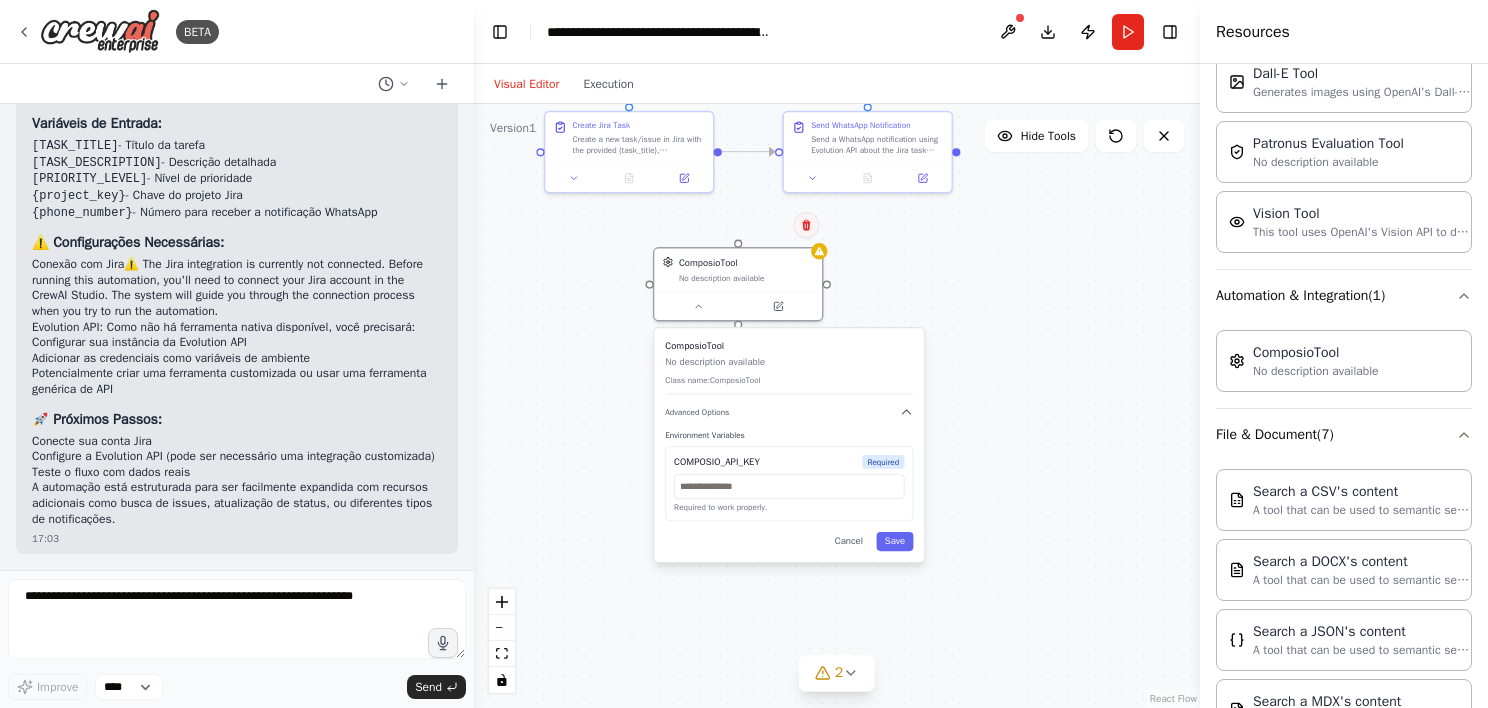 click at bounding box center (806, 225) 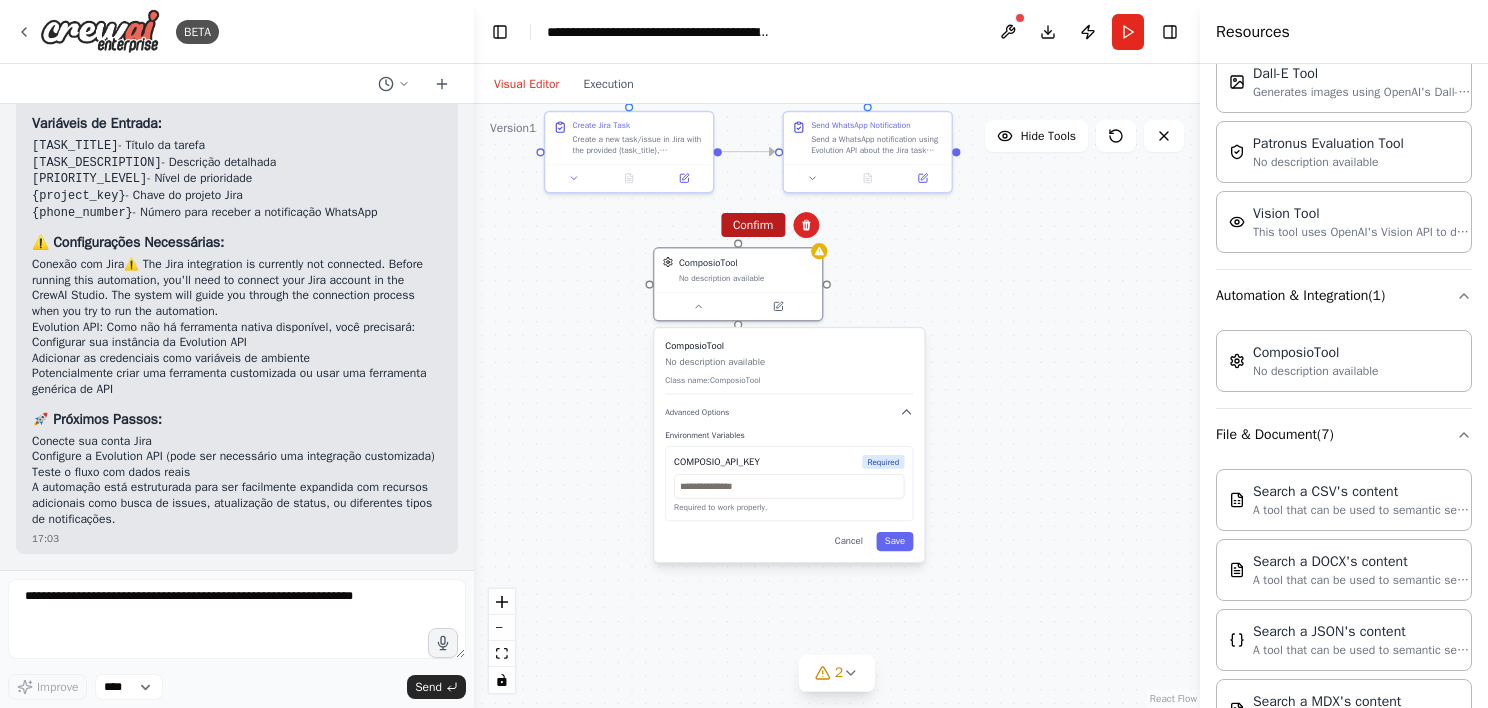 click on "Confirm" at bounding box center [753, 225] 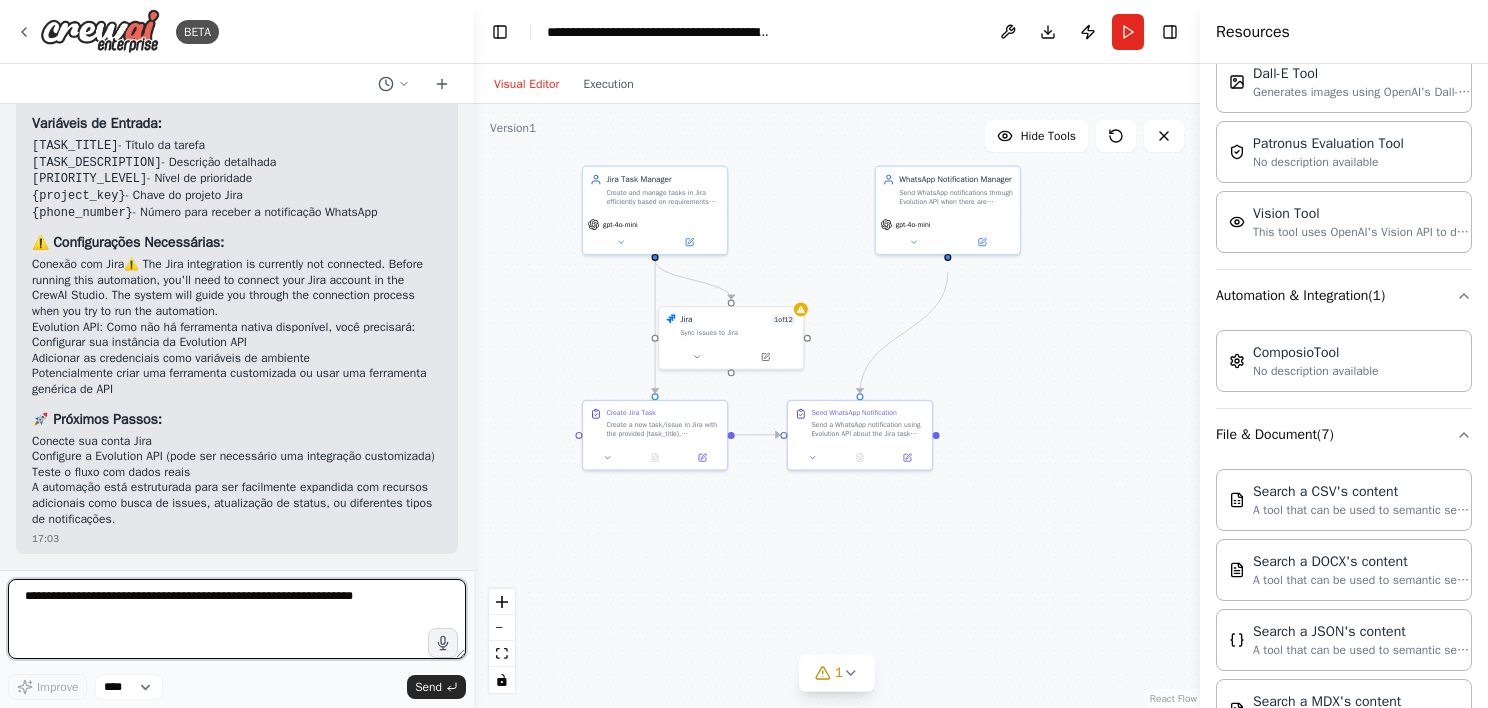 click at bounding box center (237, 619) 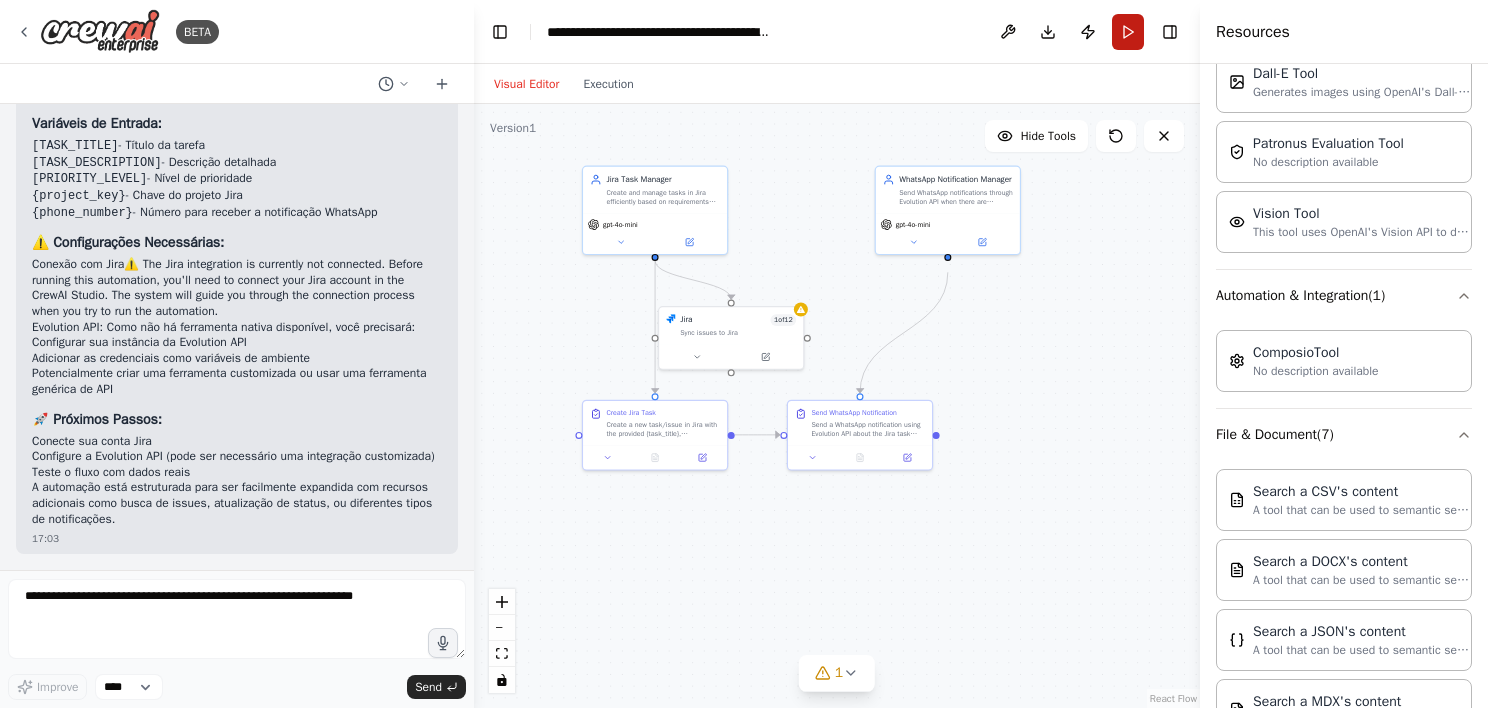 click on "Run" at bounding box center [1128, 32] 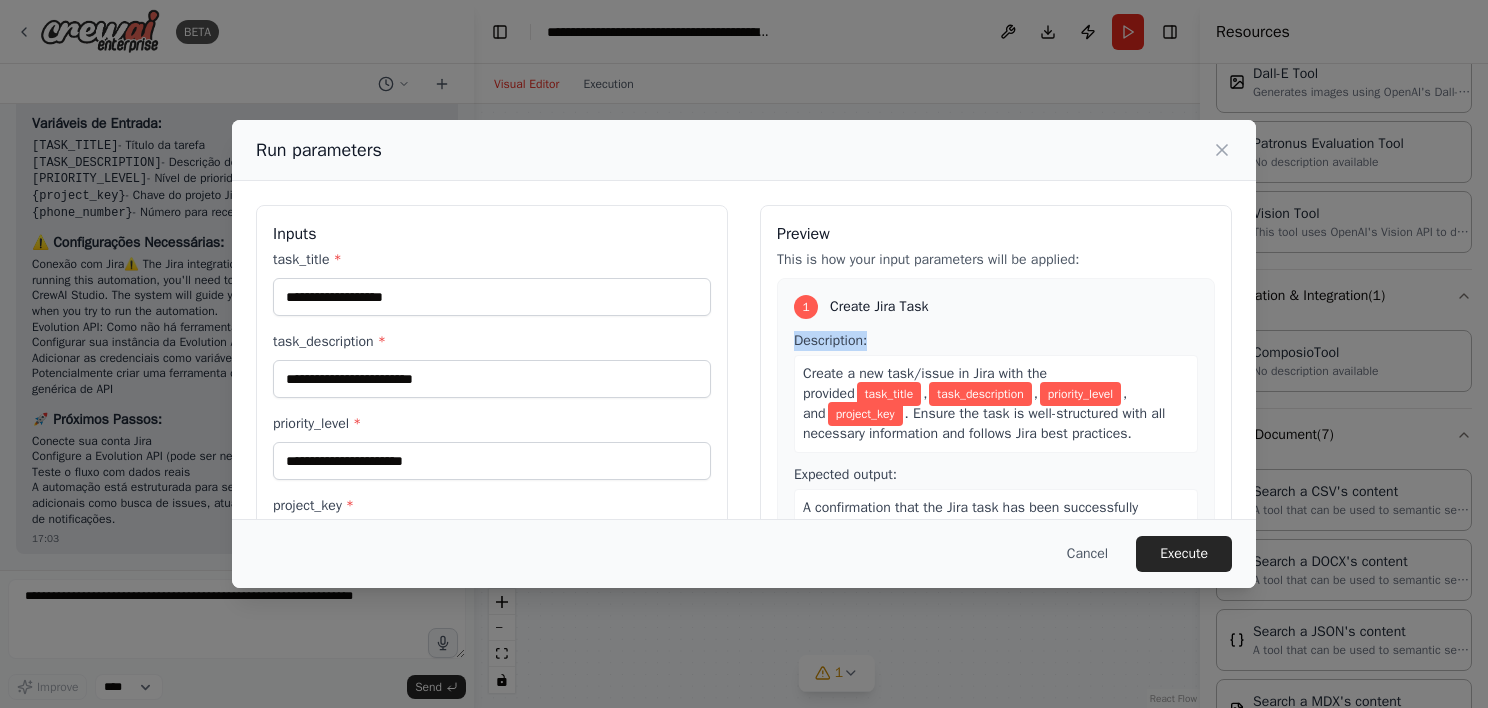 drag, startPoint x: 1257, startPoint y: 307, endPoint x: 1251, endPoint y: 325, distance: 18.973665 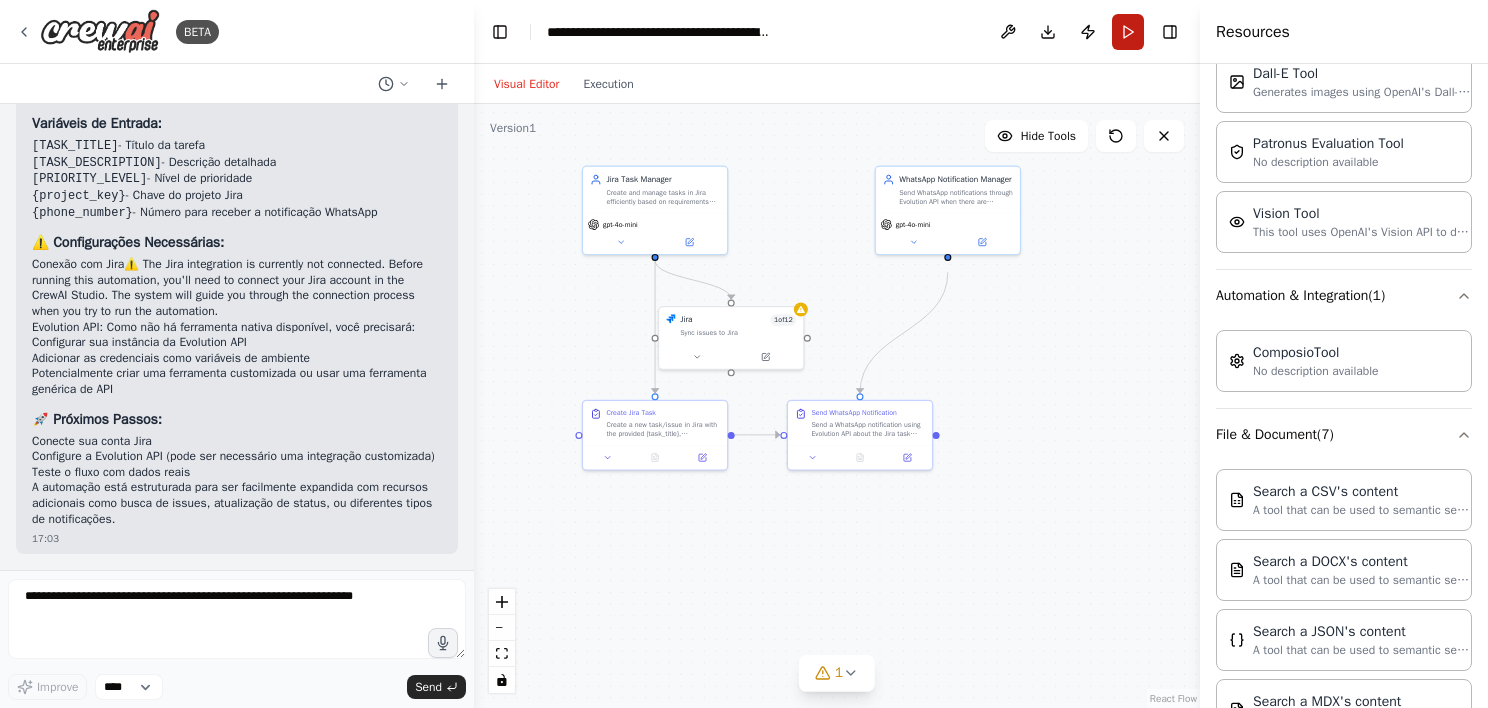 click on "Run" at bounding box center [1128, 32] 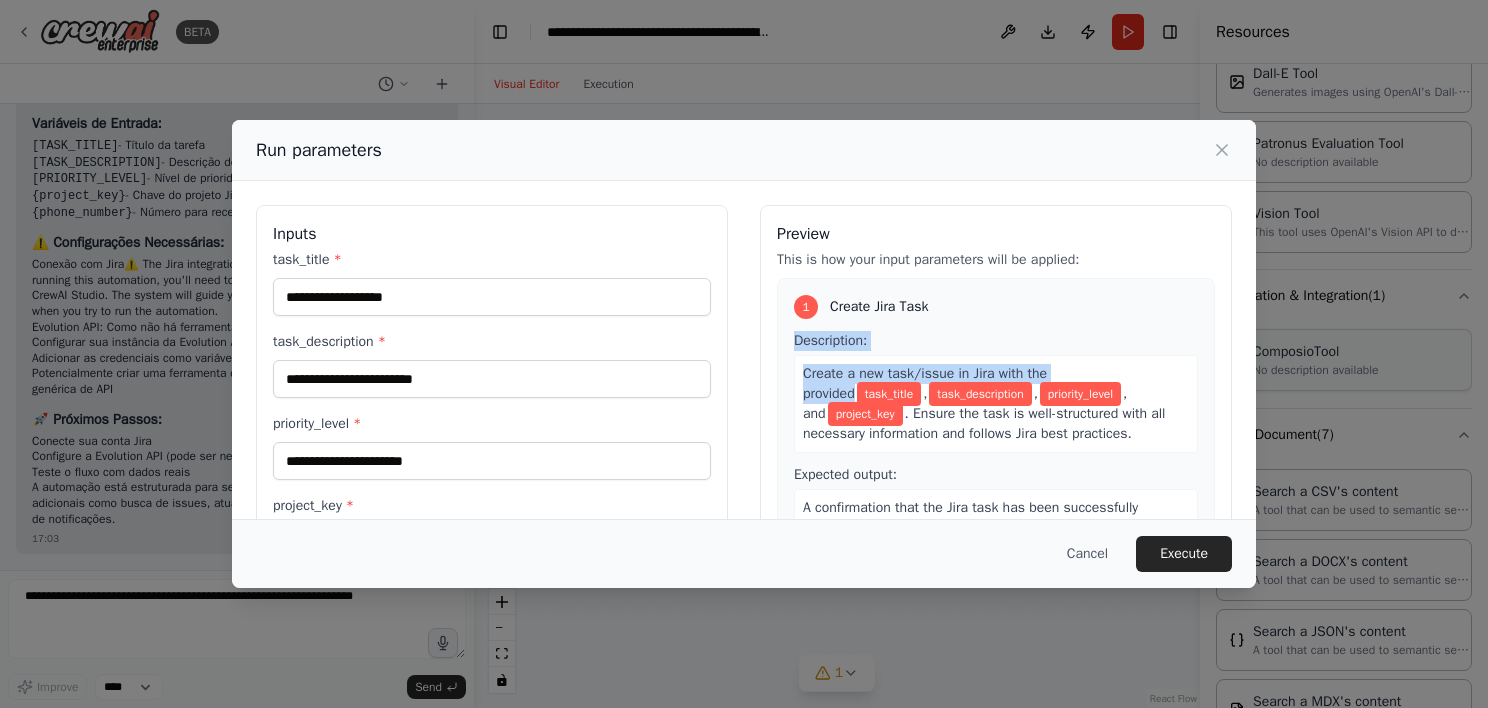 drag, startPoint x: 1256, startPoint y: 303, endPoint x: 1254, endPoint y: 352, distance: 49.0408 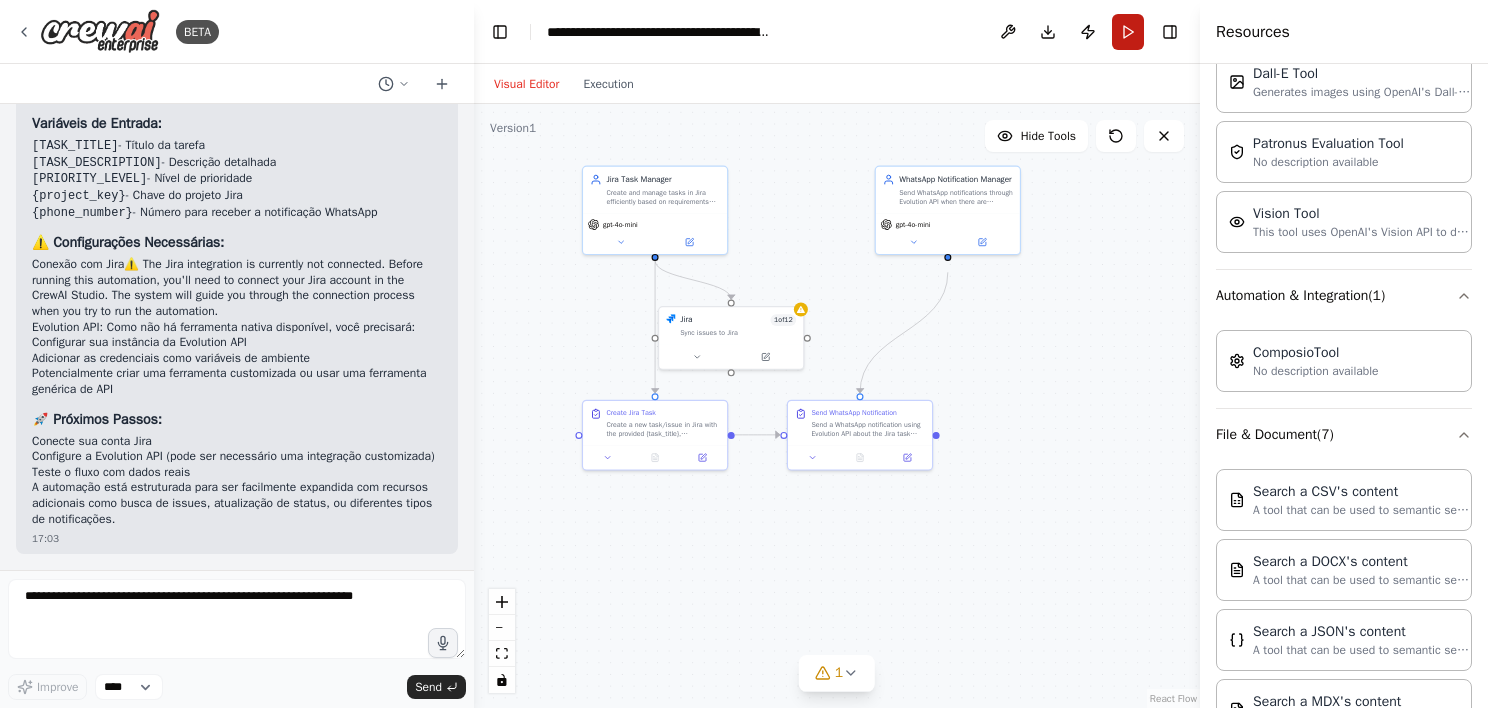 click on "Run" at bounding box center (1128, 32) 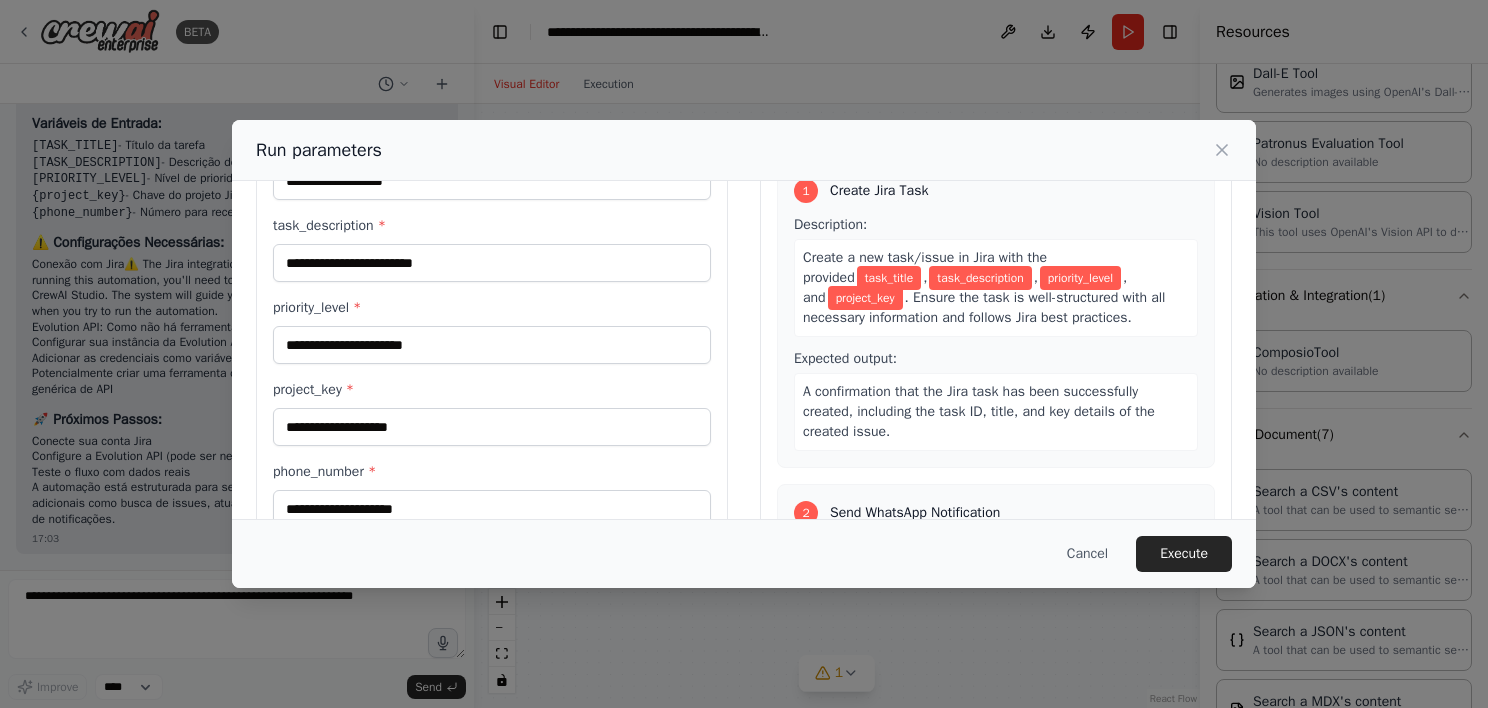 scroll, scrollTop: 136, scrollLeft: 0, axis: vertical 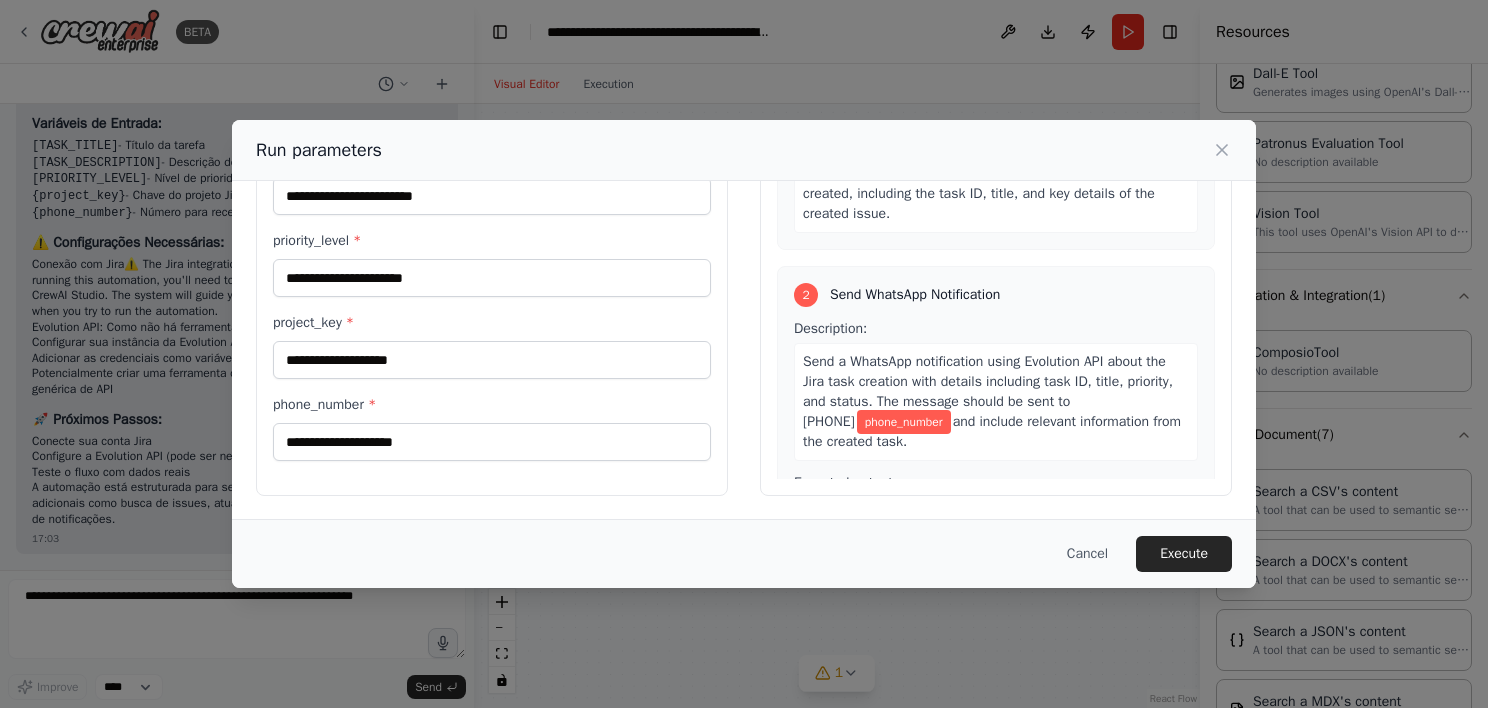 click on "Send WhatsApp Notification" at bounding box center [915, 295] 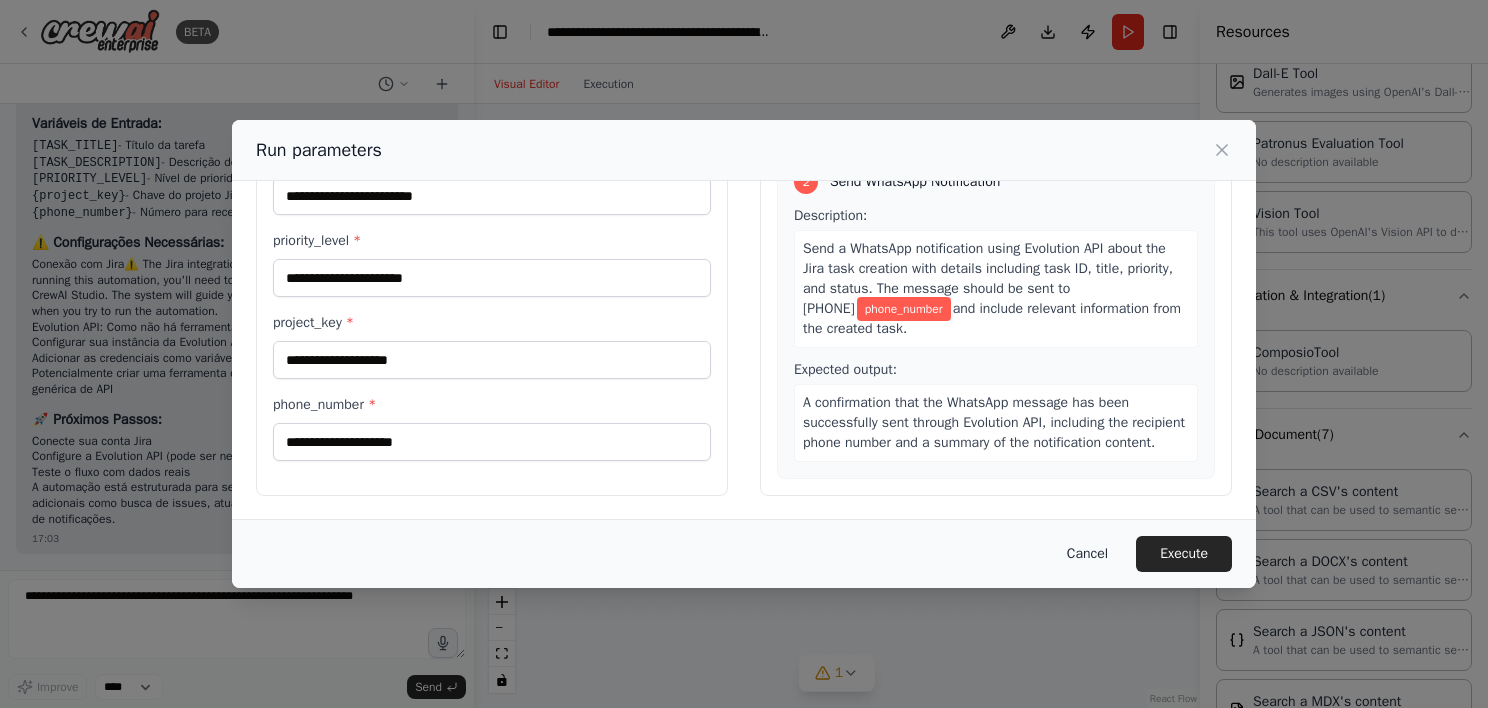 click on "Cancel" at bounding box center (1087, 554) 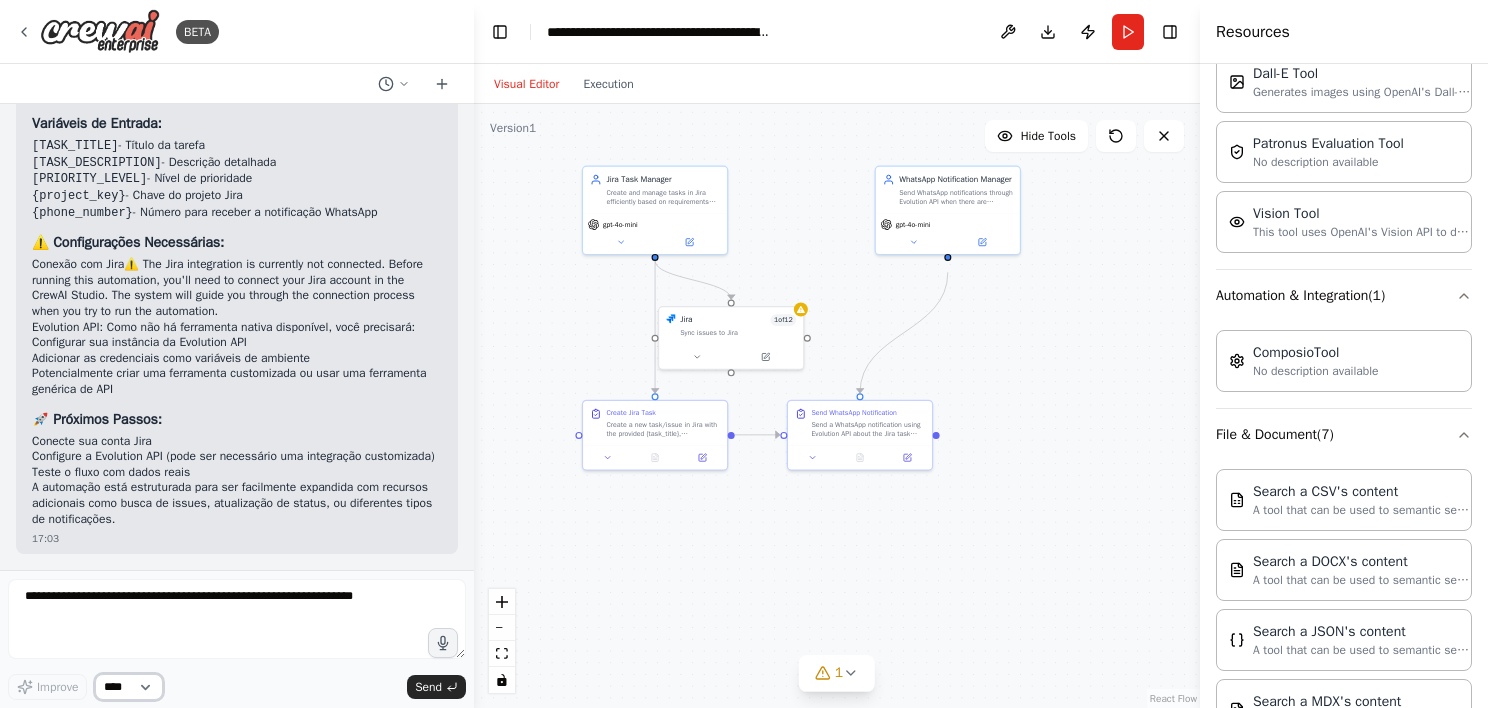 click on "****" at bounding box center [129, 687] 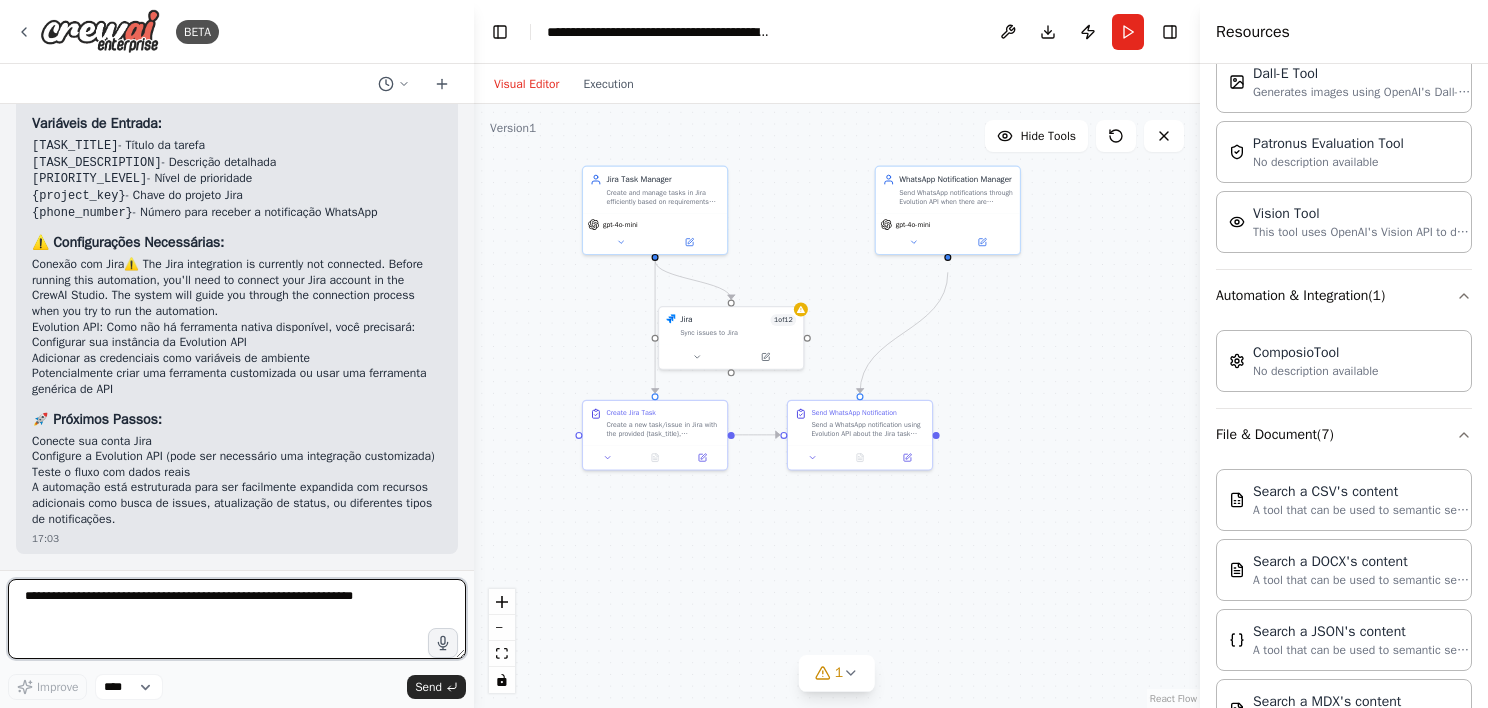 click at bounding box center [237, 619] 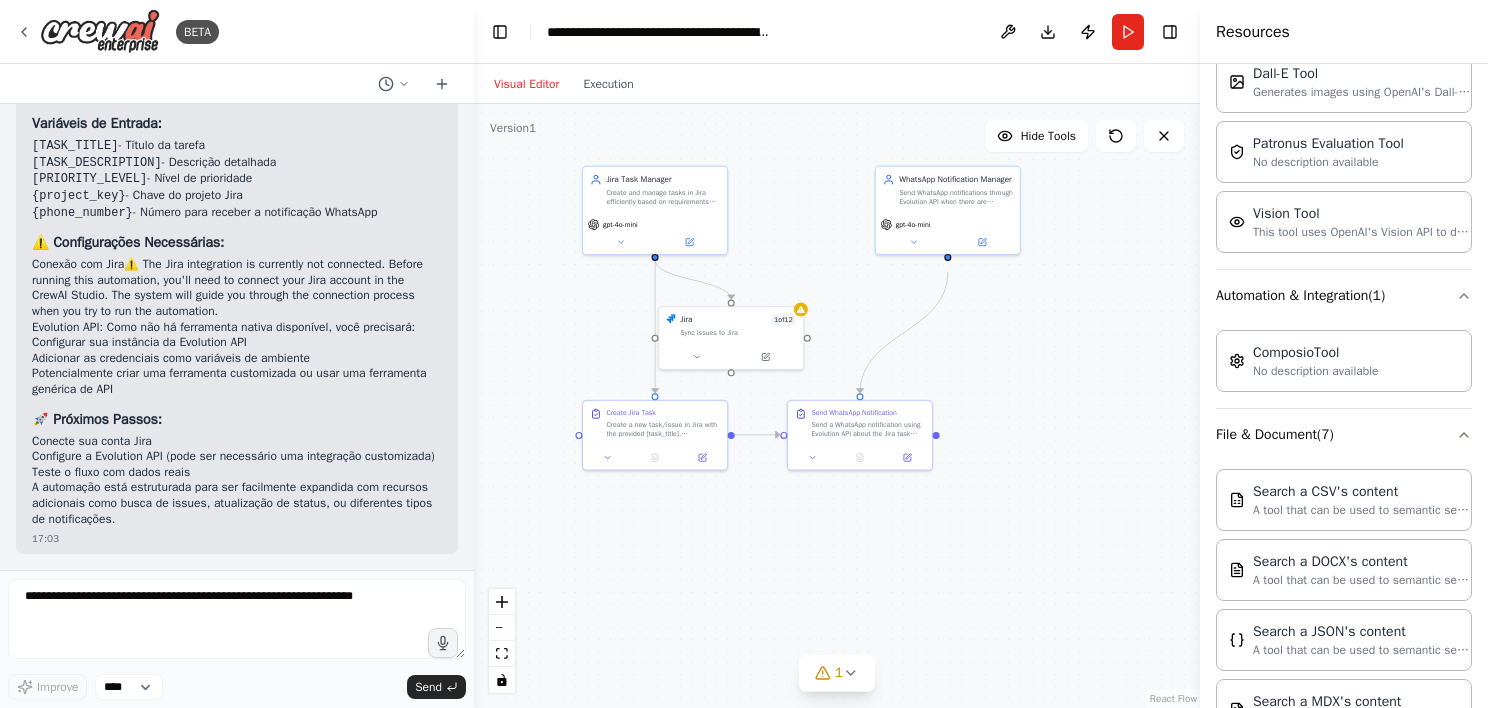 click on ".deletable-edge-delete-btn { width: 20px; height: 20px; border: 0px solid #ffffff; color: #6b7280; background-color: #f8fafc; cursor: pointer; border-radius: 50%; font-size: 12px; padding: 3px; display: flex; align-items: center; justify-content: center; transition: all 0.2s cubic-bezier(0.4, 0, 0.2, 1); box-shadow: 0 2px 4px rgba(0, 0, 0, 0.1); } .deletable-edge-delete-btn:hover { background-color: #ef4444; color: #ffffff; border-color: #dc2626; transform: scale(1.1); box-shadow: 0 4px 12px rgba(239, 68, 68, 0.4); } .deletable-edge-delete-btn:active { transform: scale(0.95); box-shadow: 0 2px 4px rgba(239, 68, 68, 0.3); } Jira Task Manager gpt-4o-mini Jira 1 of 12 Sync issues to Jira" at bounding box center (837, 406) 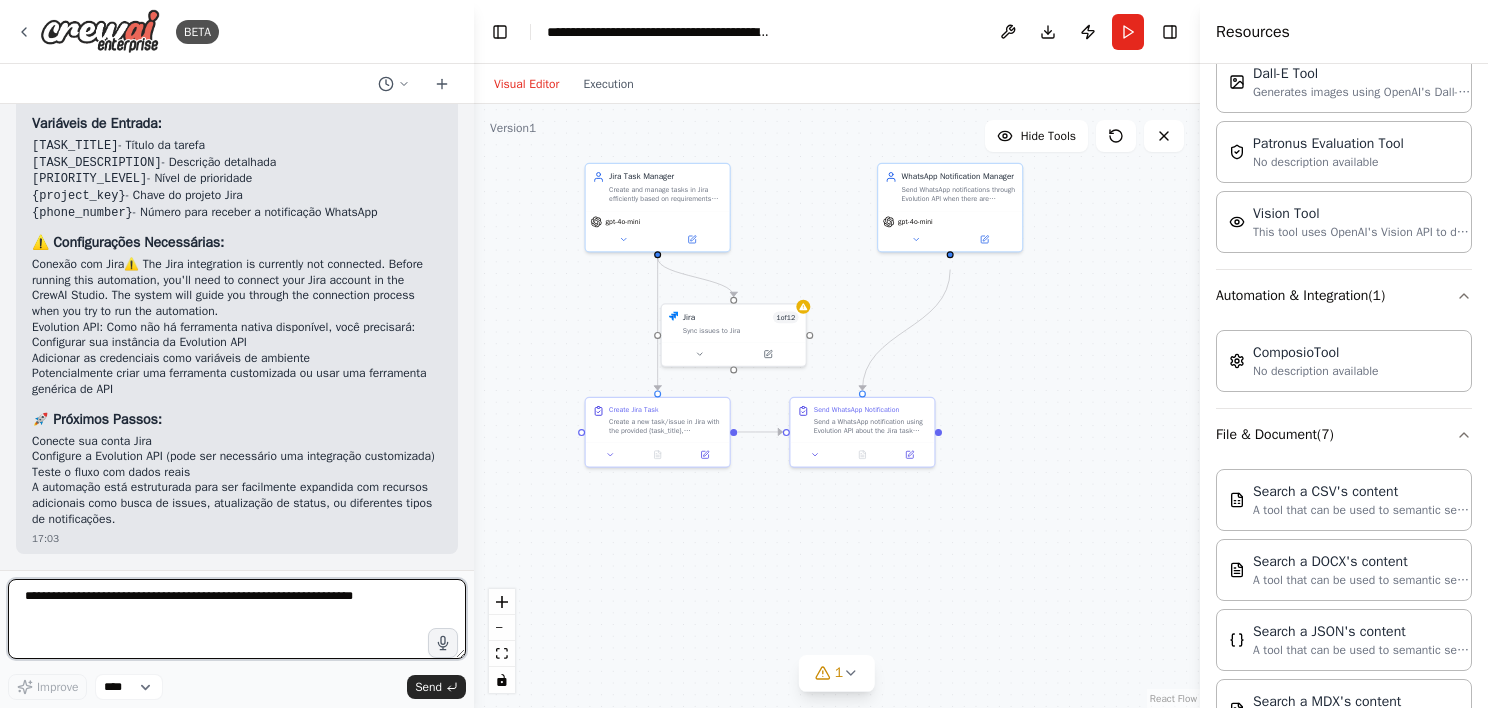 click at bounding box center (237, 619) 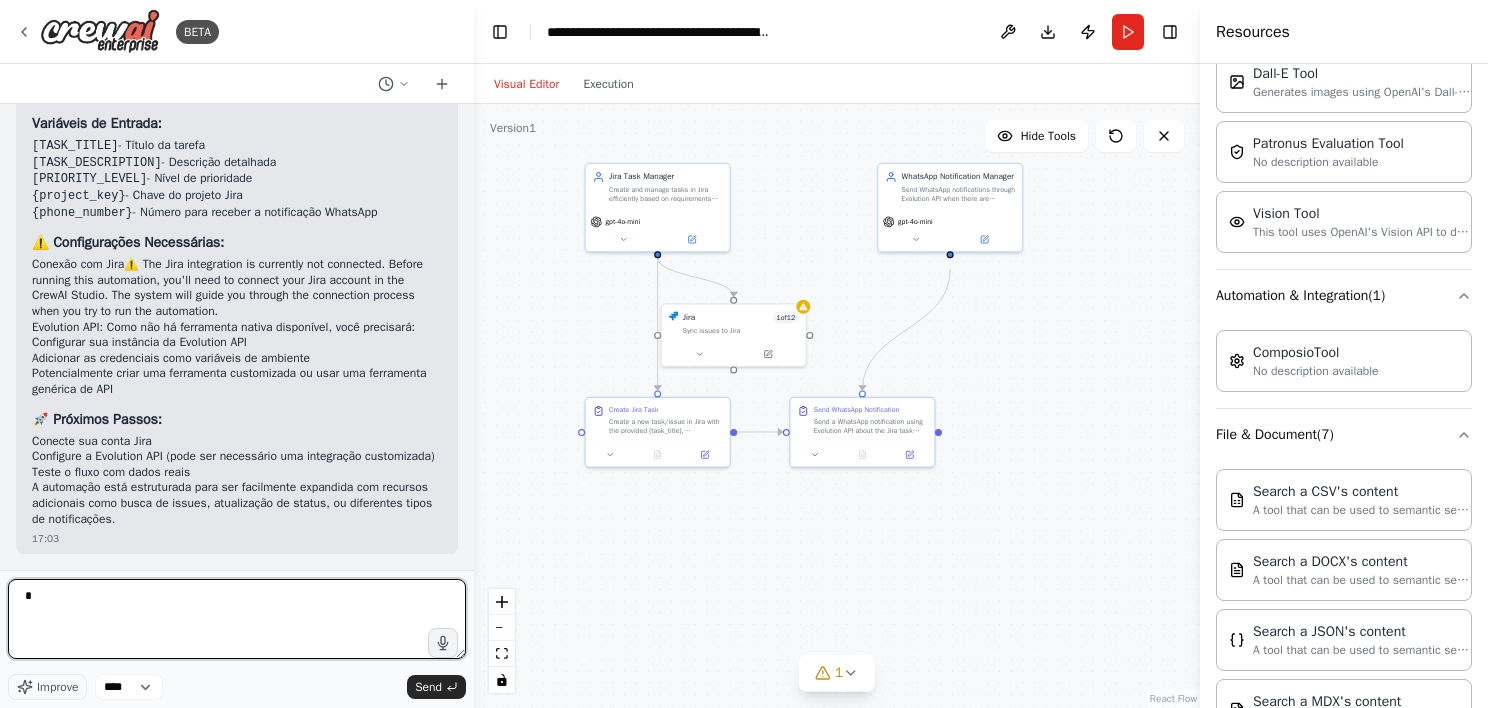 click on "*" at bounding box center [237, 619] 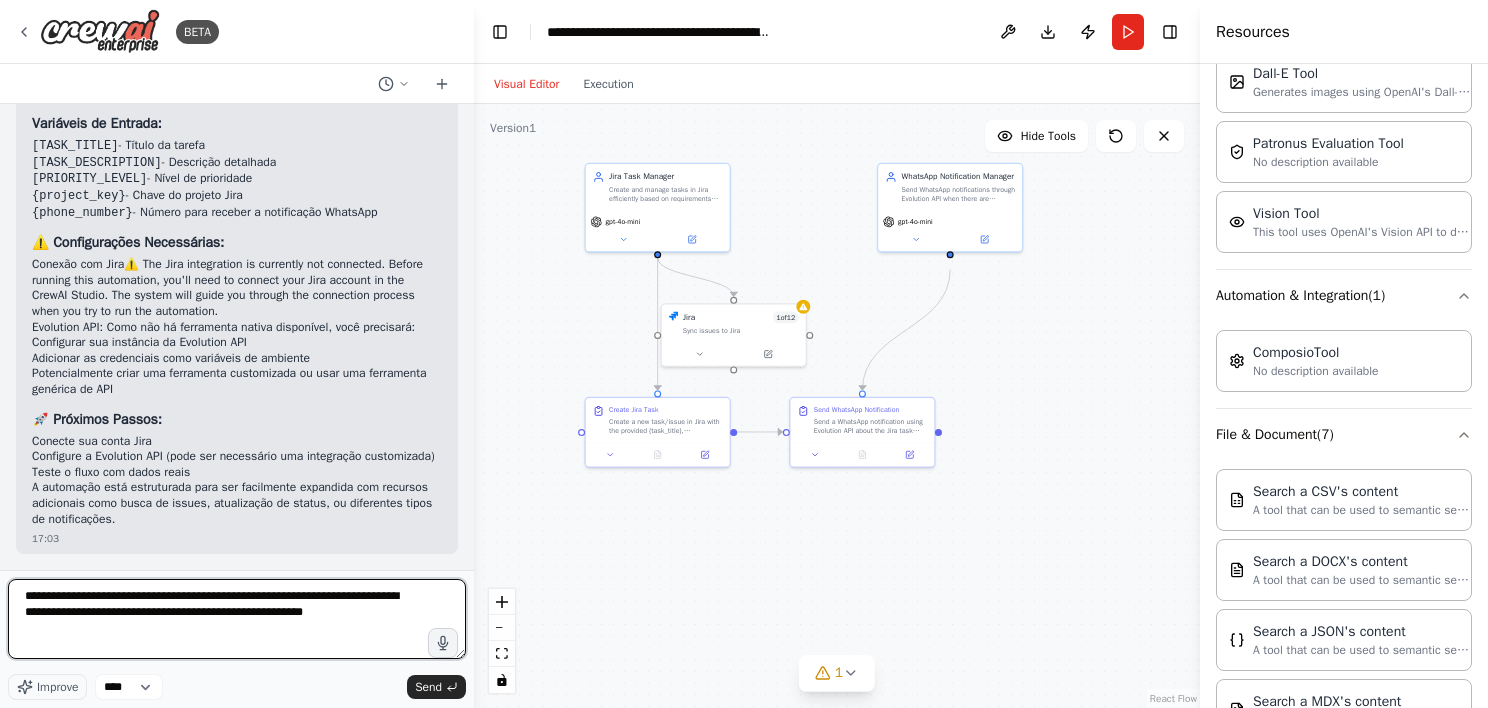 type on "**********" 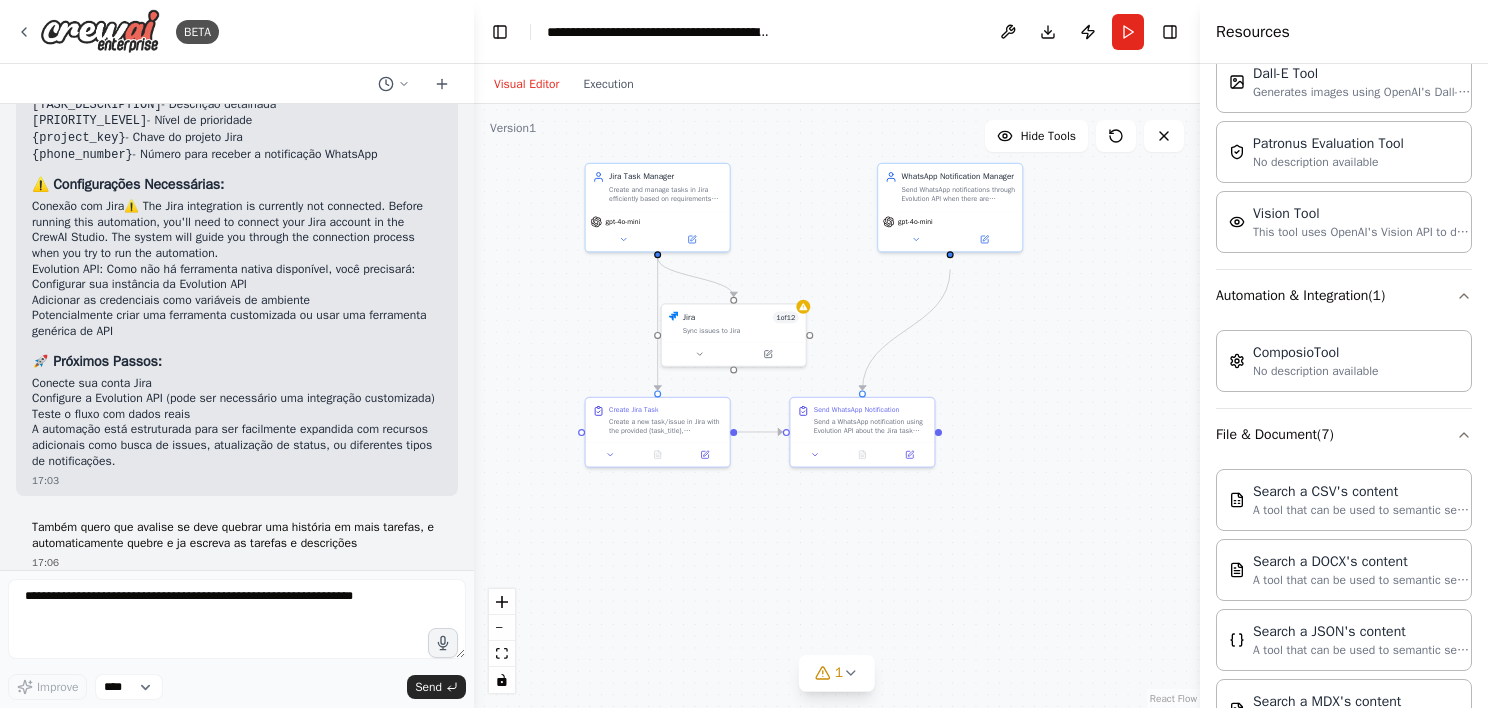 scroll, scrollTop: 2727, scrollLeft: 0, axis: vertical 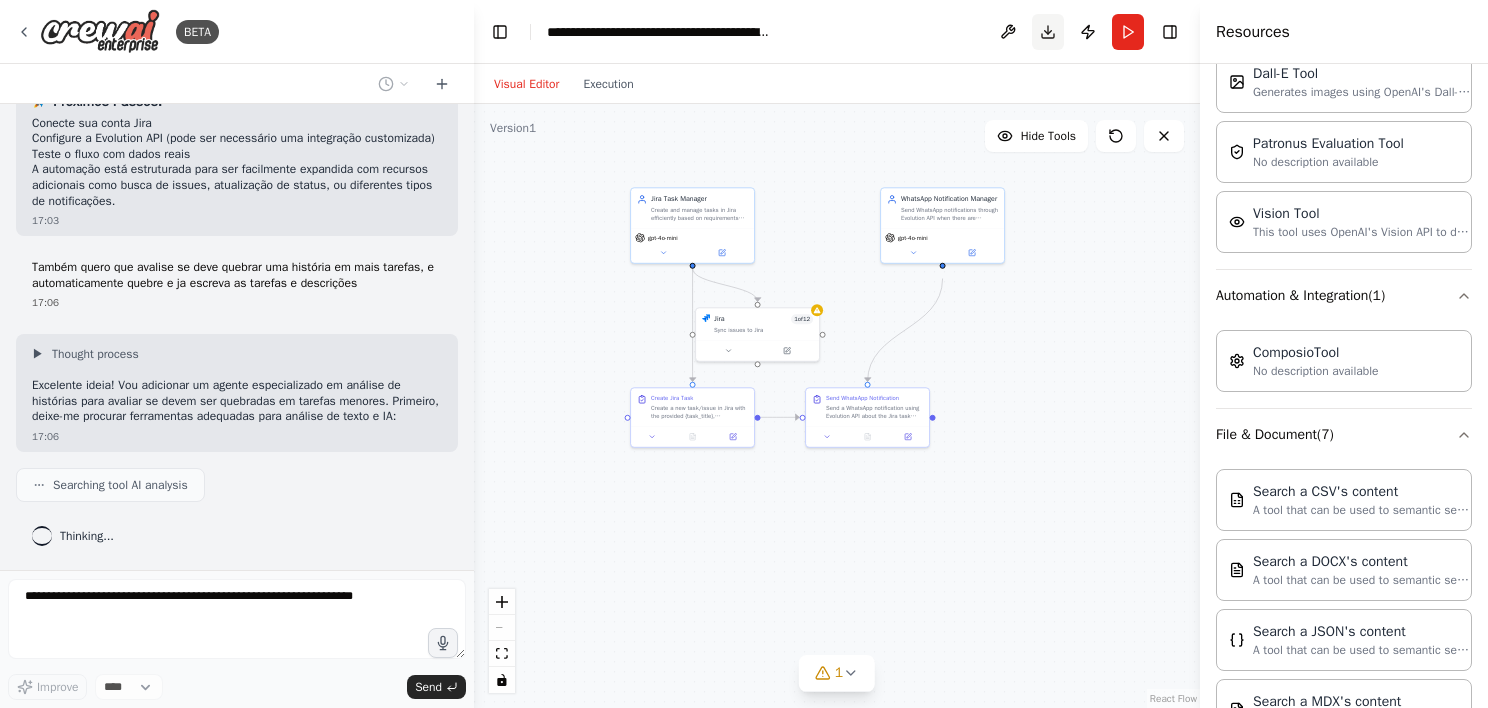 click on "Download" at bounding box center (1048, 32) 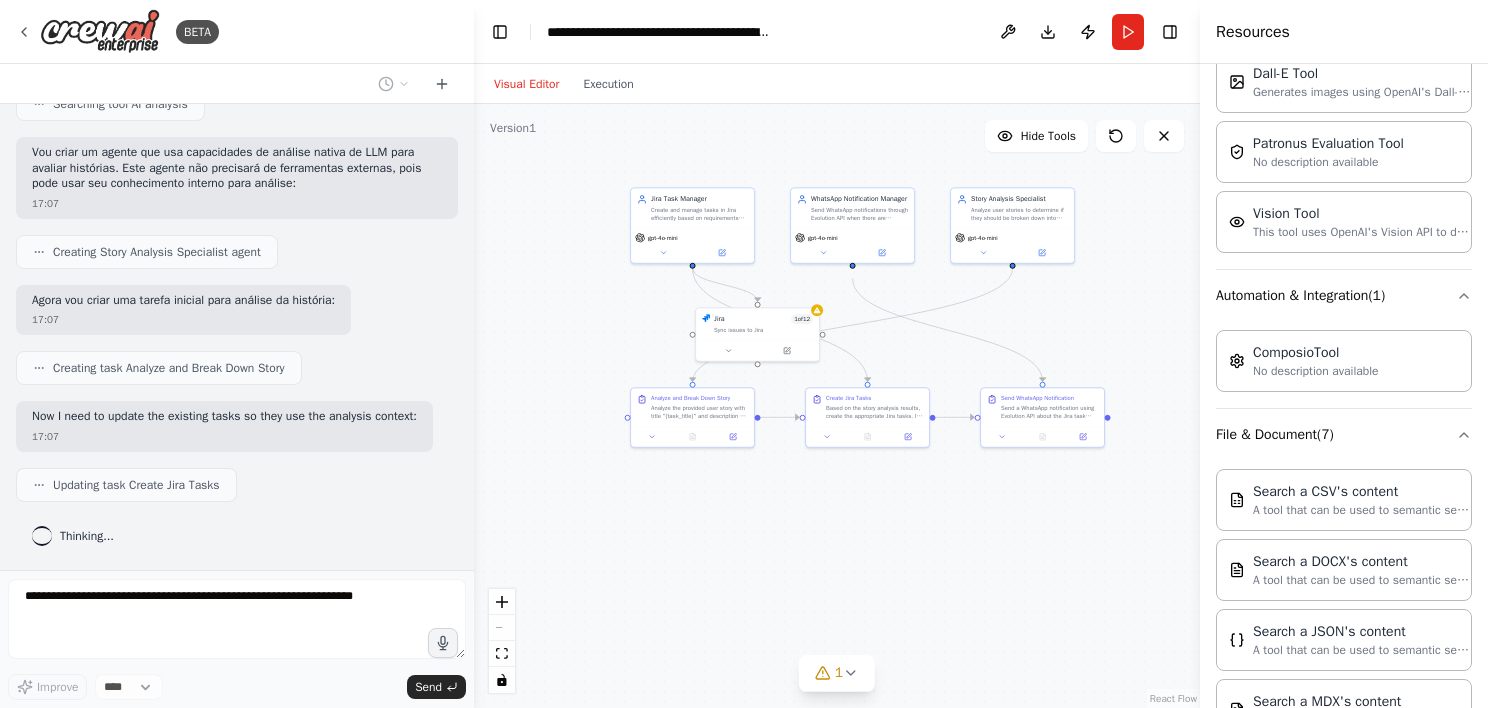 scroll, scrollTop: 3321, scrollLeft: 0, axis: vertical 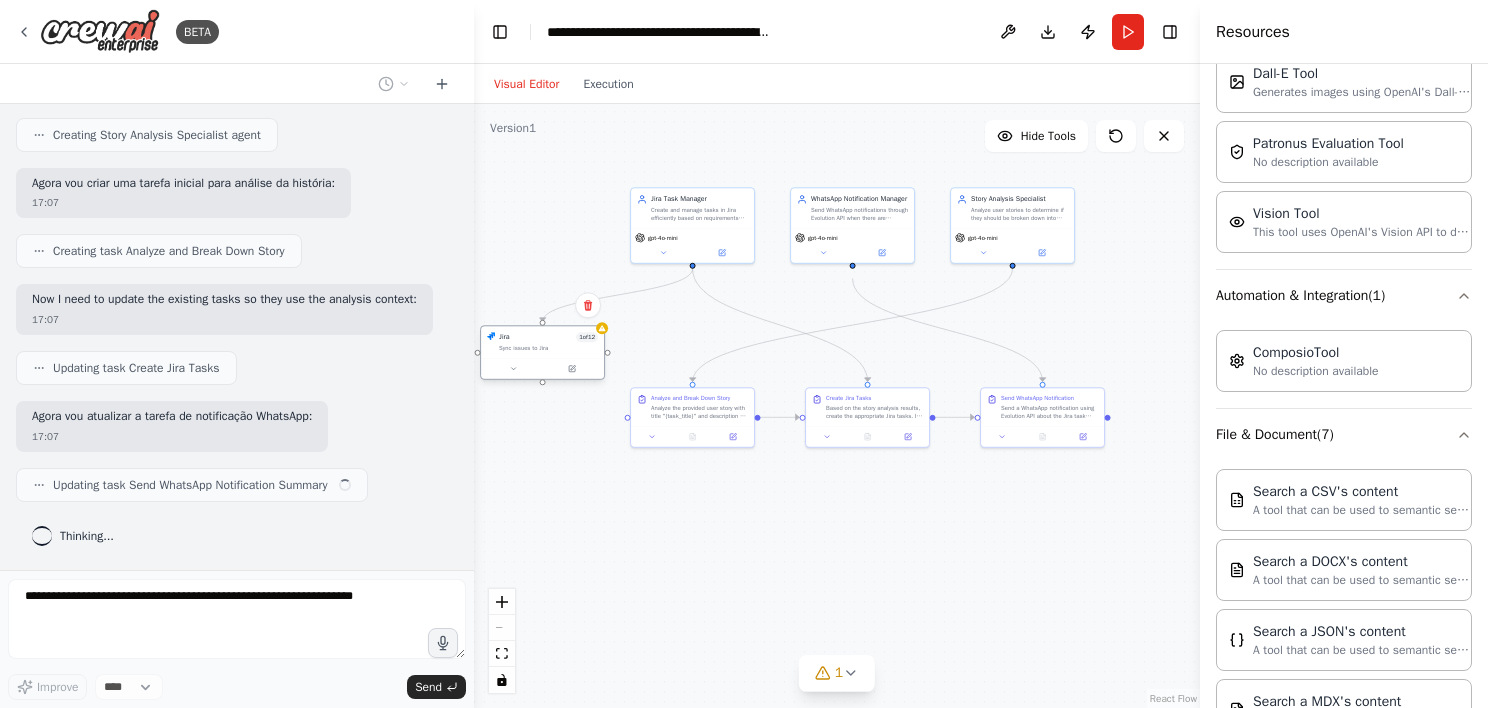 drag, startPoint x: 768, startPoint y: 324, endPoint x: 544, endPoint y: 346, distance: 225.07776 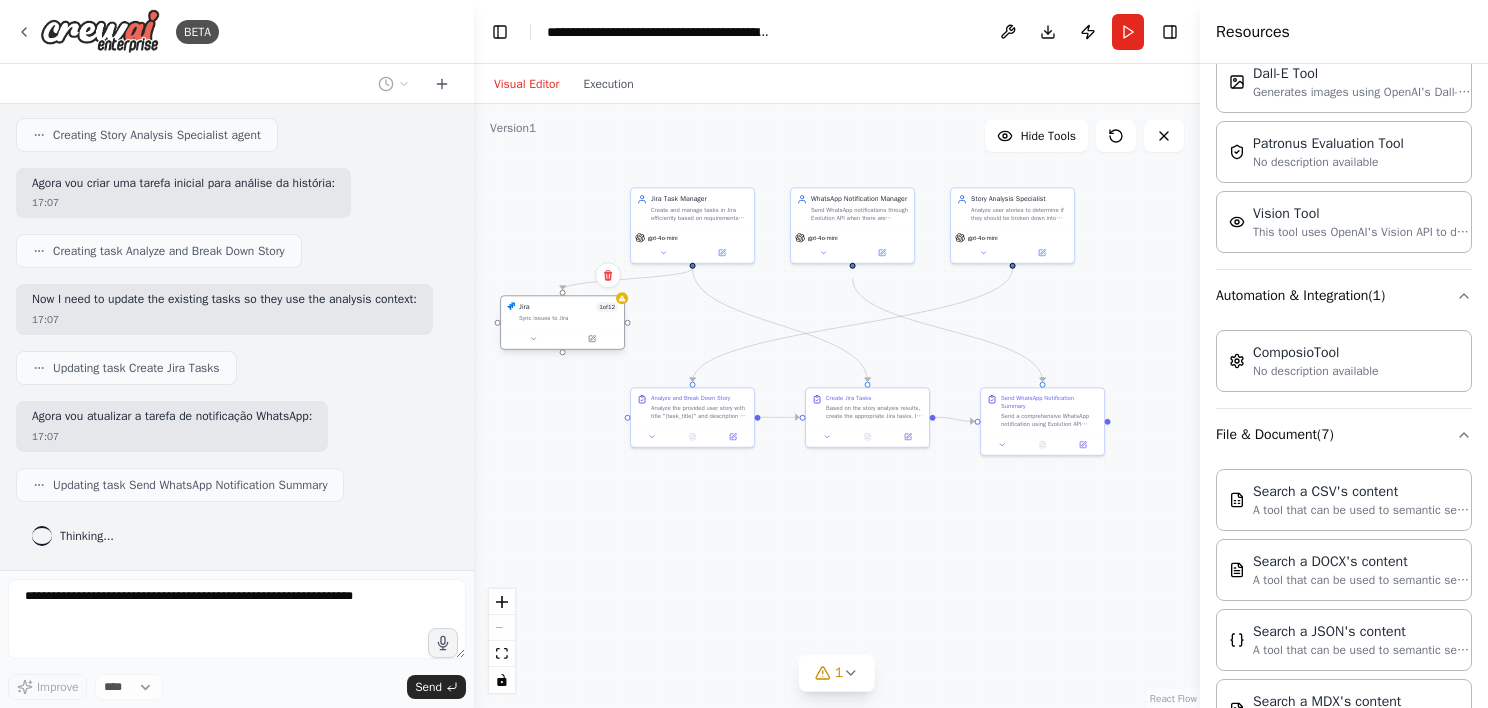 drag, startPoint x: 763, startPoint y: 340, endPoint x: 562, endPoint y: 329, distance: 201.30077 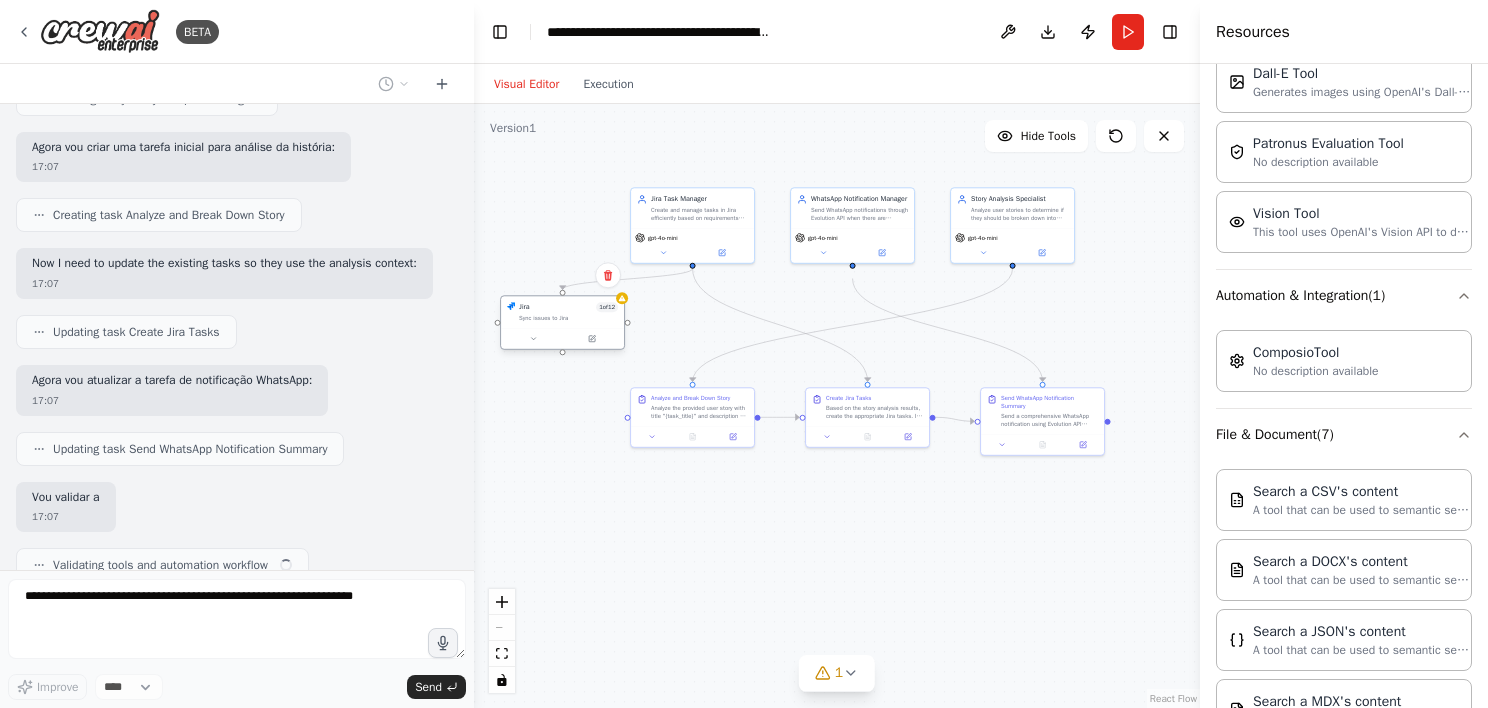 scroll, scrollTop: 3554, scrollLeft: 0, axis: vertical 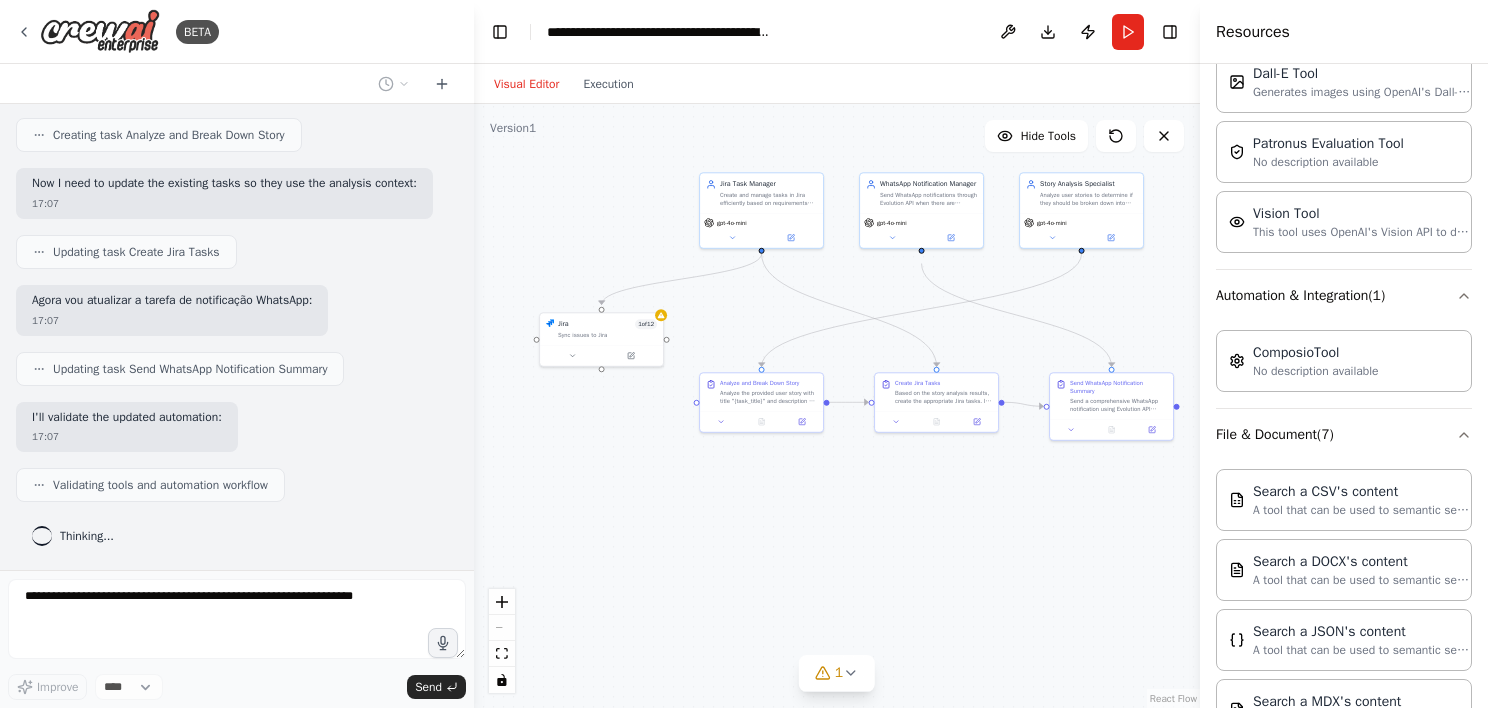 drag, startPoint x: 594, startPoint y: 315, endPoint x: 663, endPoint y: 300, distance: 70.61161 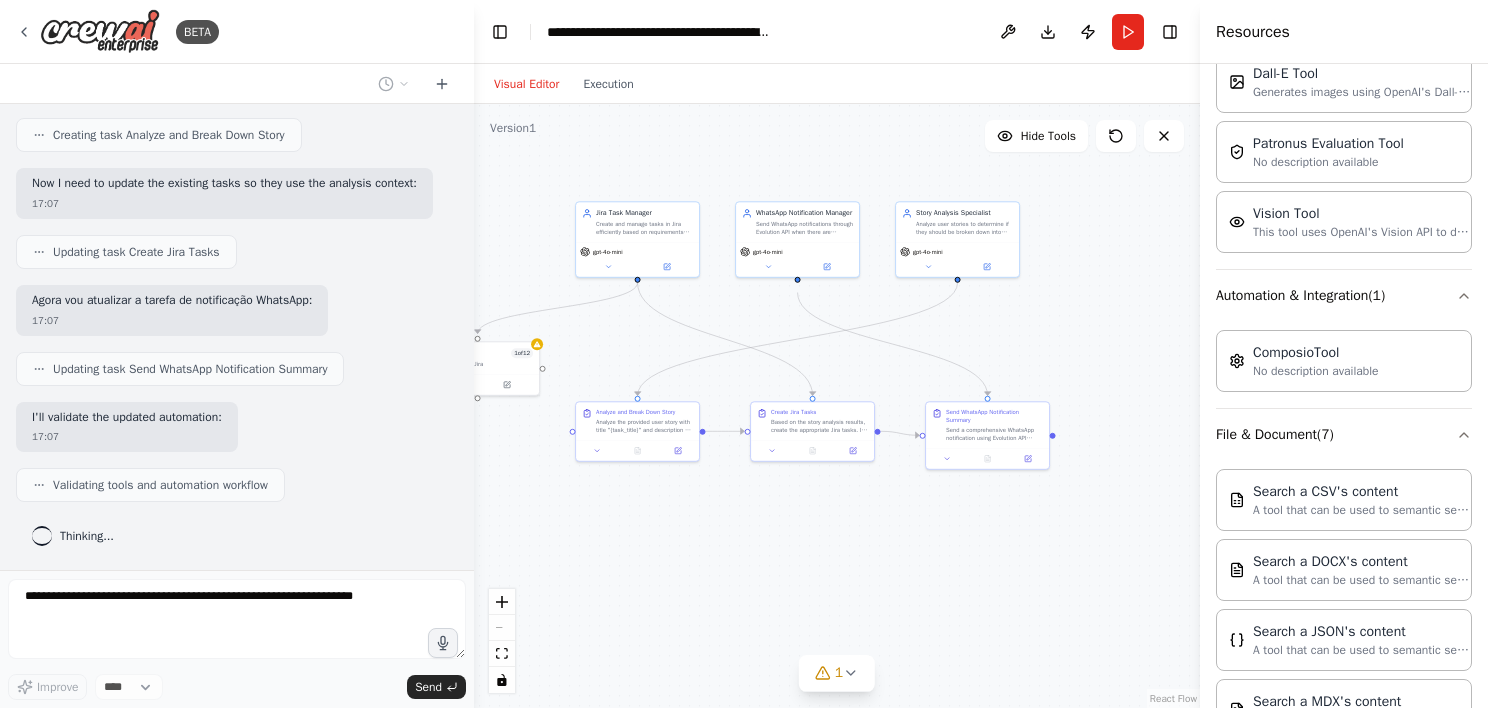 drag, startPoint x: 688, startPoint y: 496, endPoint x: 564, endPoint y: 525, distance: 127.345985 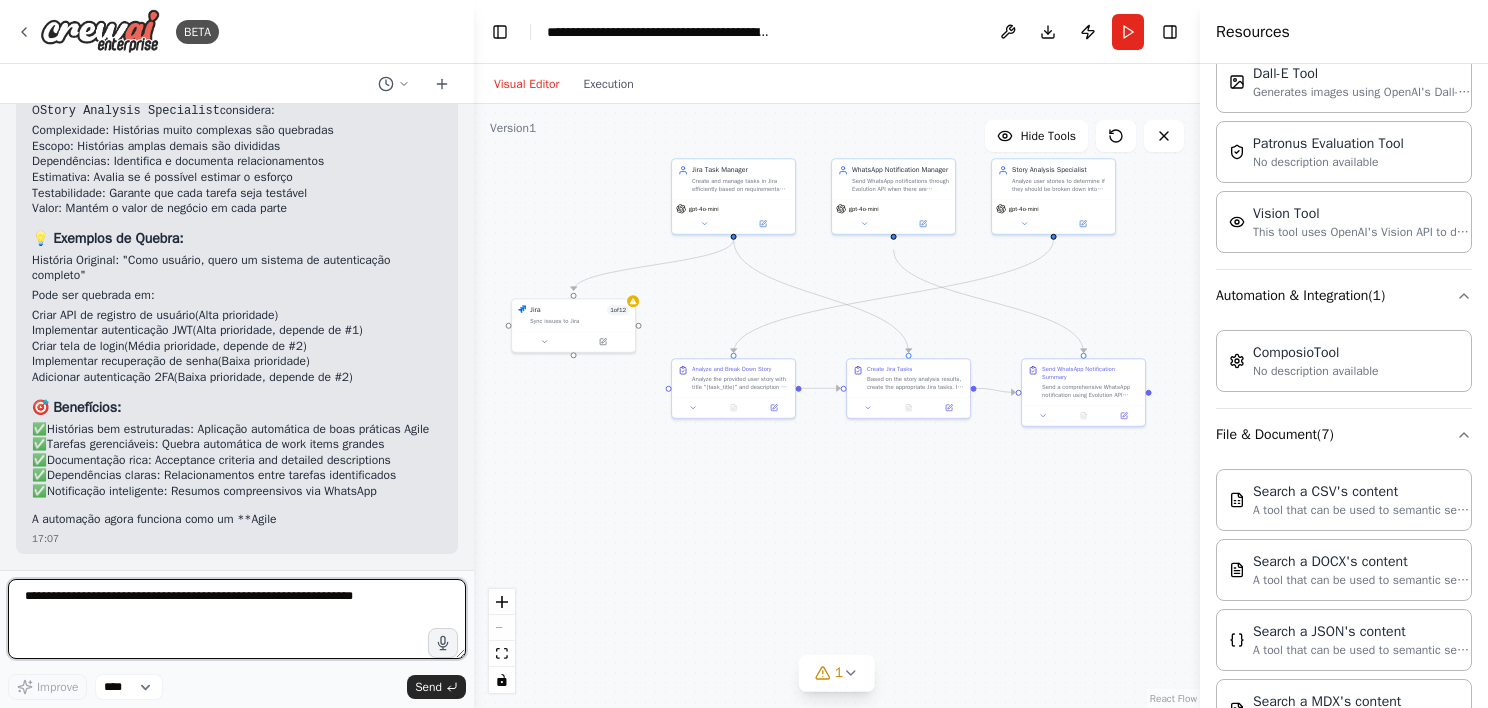 scroll, scrollTop: 4504, scrollLeft: 0, axis: vertical 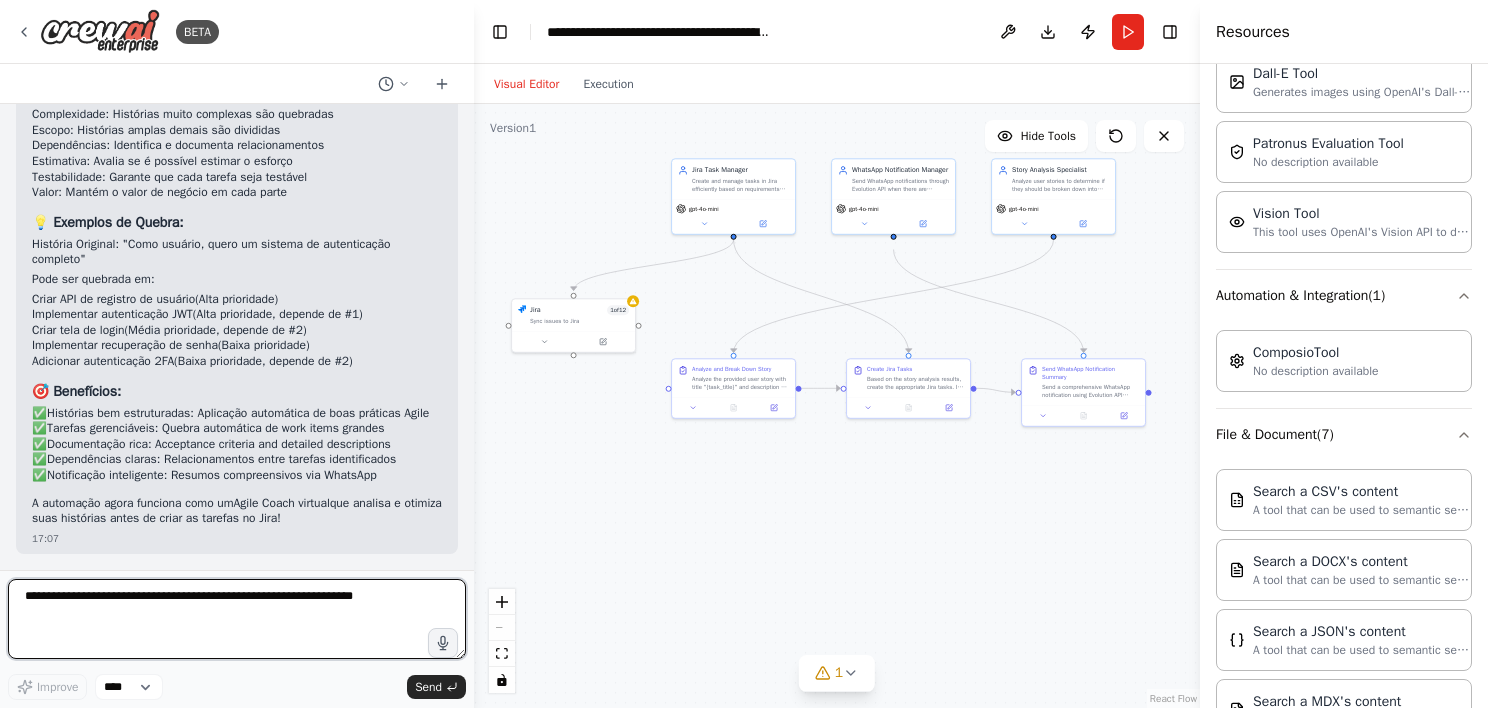 drag, startPoint x: 1079, startPoint y: 408, endPoint x: 1175, endPoint y: 365, distance: 105.1903 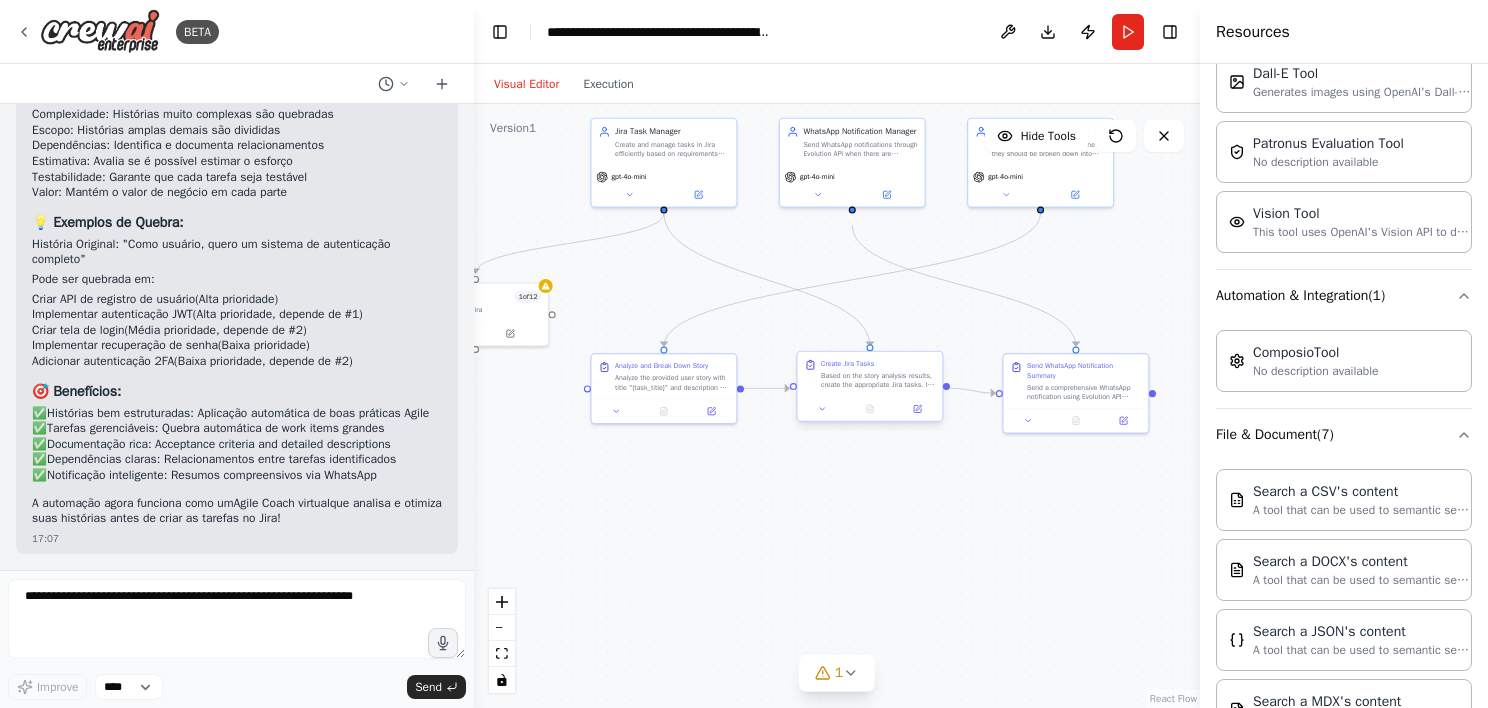 click on "Based on the story analysis results, create the appropriate Jira tasks. If the story was broken down into multiple sub-tasks, create each one as a separate Jira issue with the provided {project_key}. If the story remains as-is, create a single comprehensive task. Ensure all tasks include proper titles, descriptions, priorities, and are linked appropriately if they have dependencies." at bounding box center [878, 380] 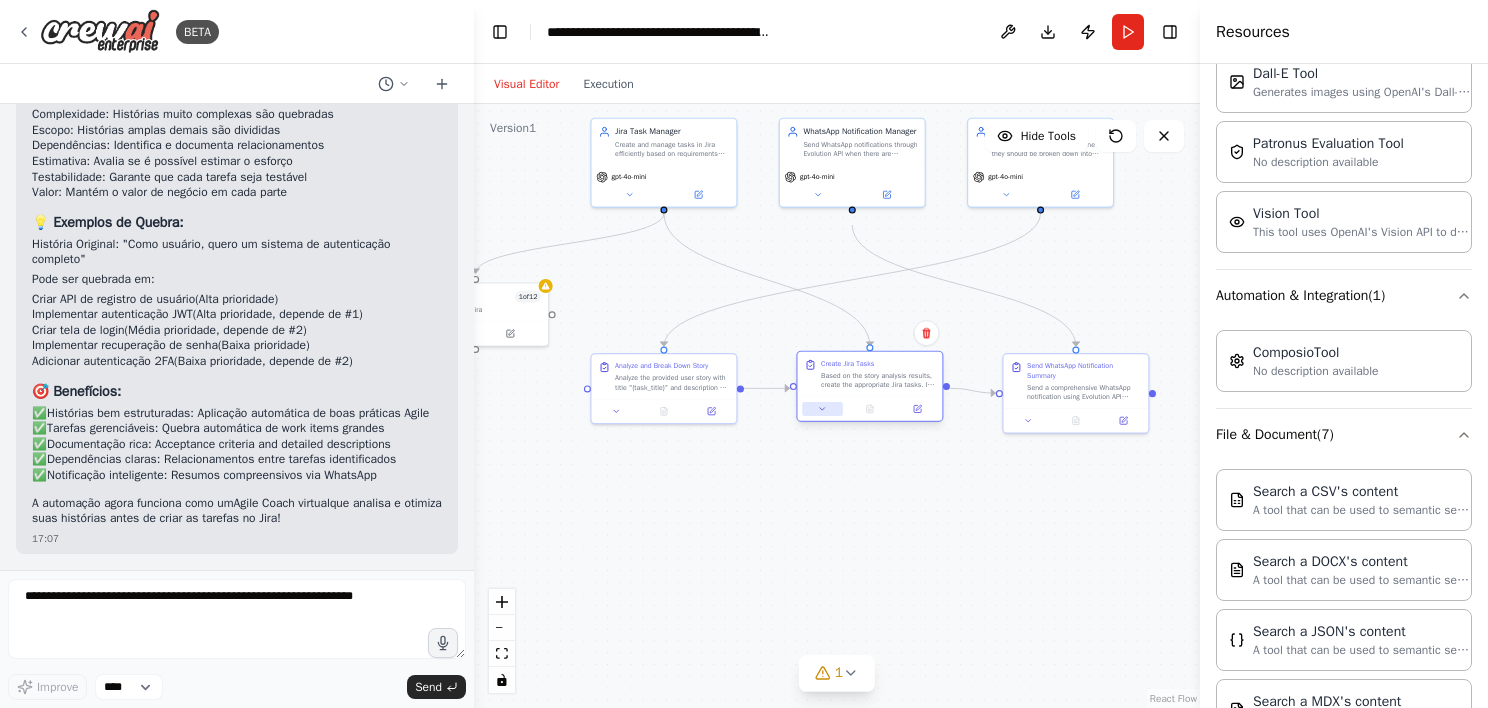 click at bounding box center [822, 409] 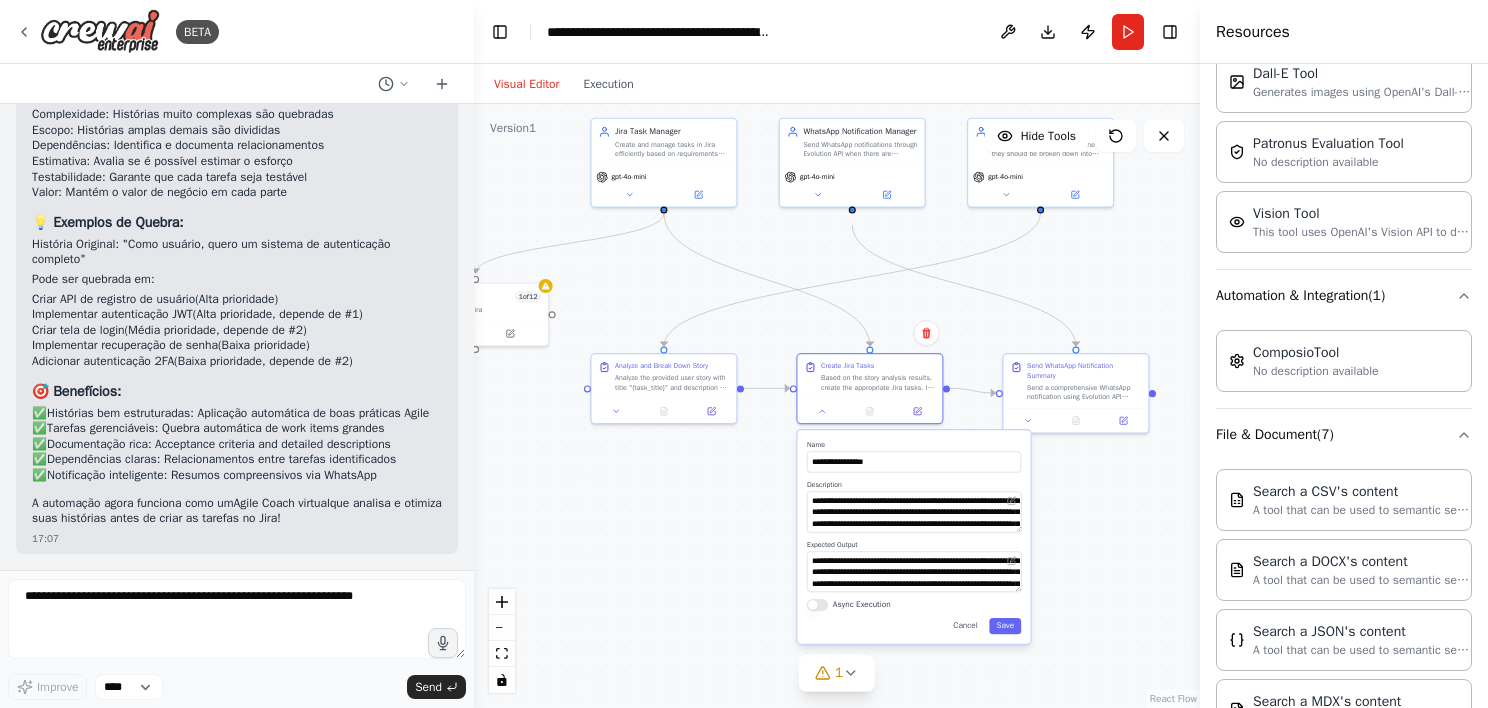 click on "Async Execution" at bounding box center [817, 605] 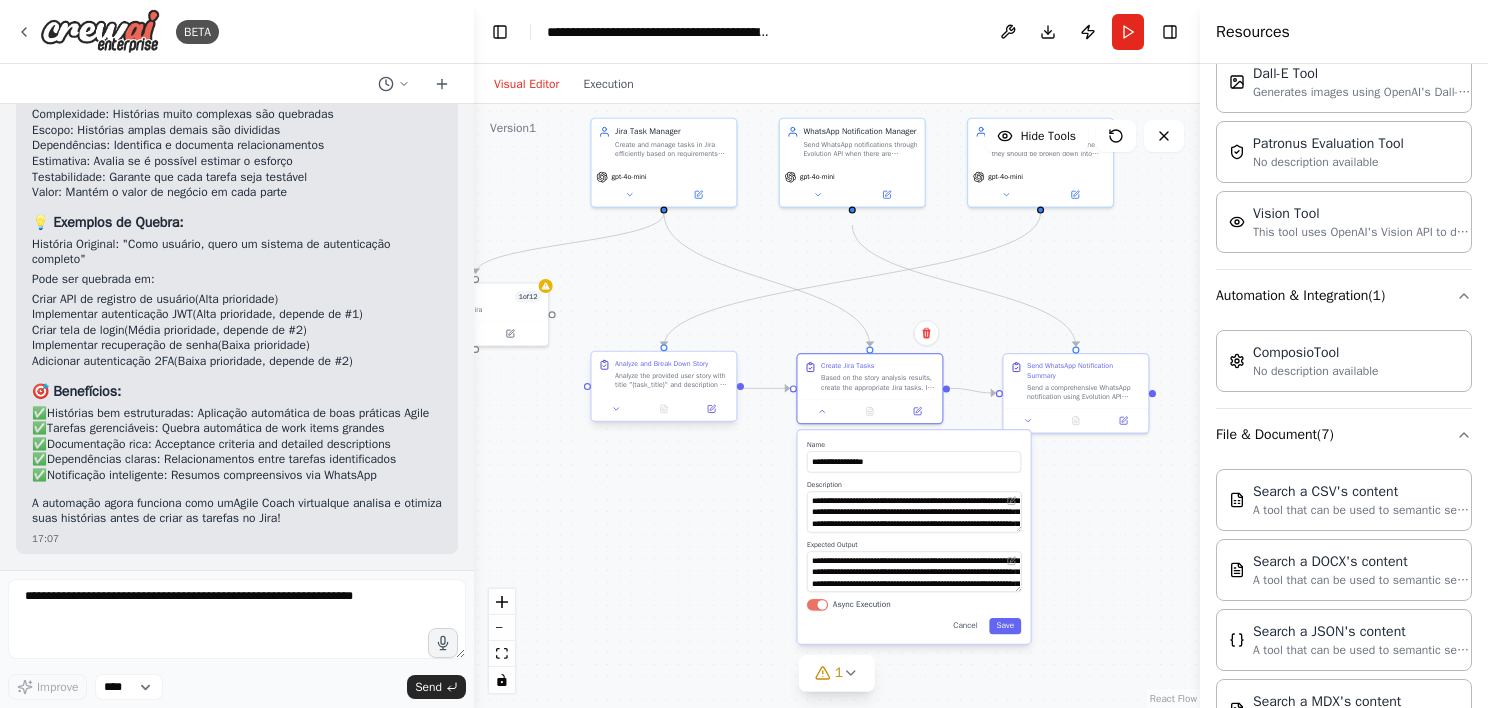 click on "Analyze the provided user story with title "{task_title}" and description "{task_description}" to determine if it should be broken down into smaller tasks. Consider factors like complexity, scope, dependencies, and estimated effort. If breakdown is needed, create a detailed list of sub-tasks with:
1. Clear task titles
2. Detailed descriptions
3. Acceptance criteria
4. Priority levels
5. Estimated effort
6. Dependencies between tasks
If the story is already appropriately sized, provide analysis explaining why no breakdown is needed." at bounding box center (672, 380) 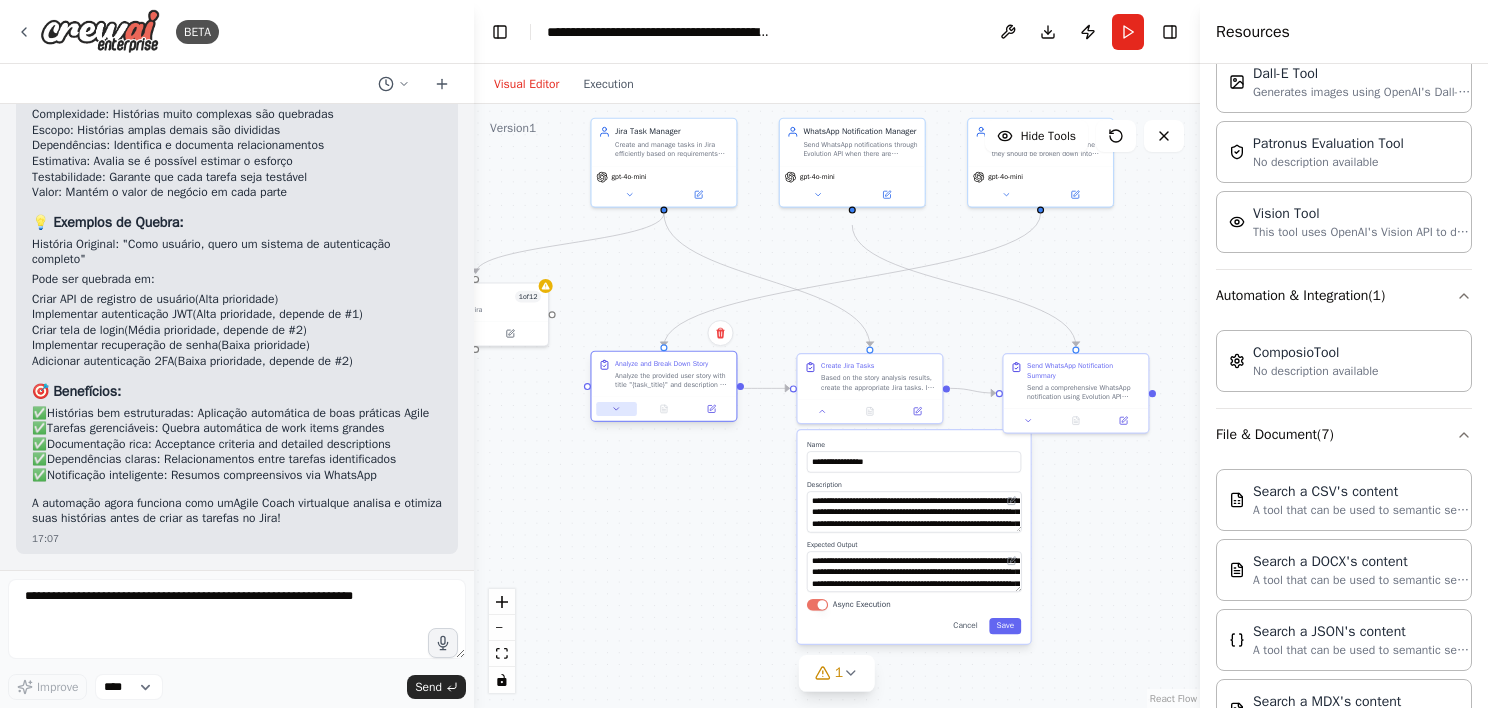 click 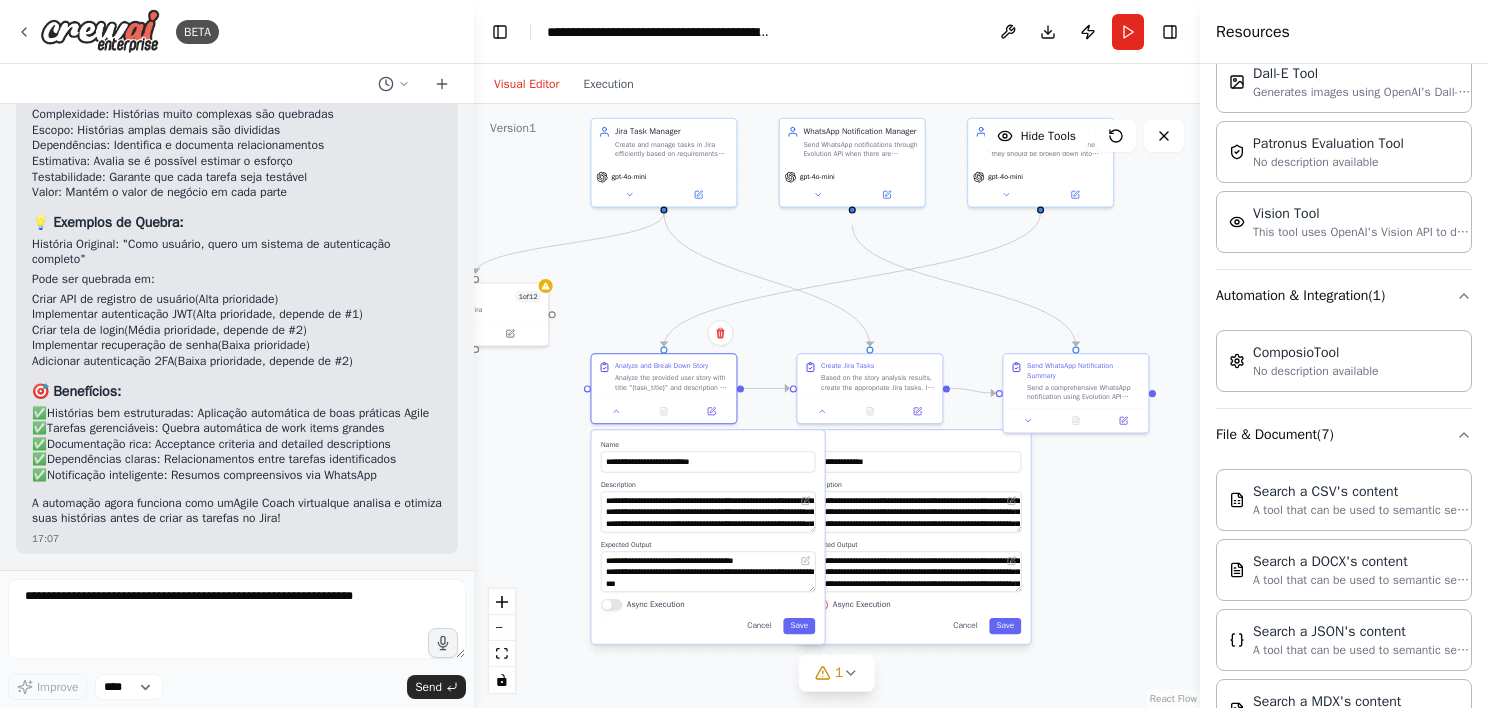 click on "Async Execution" at bounding box center [611, 605] 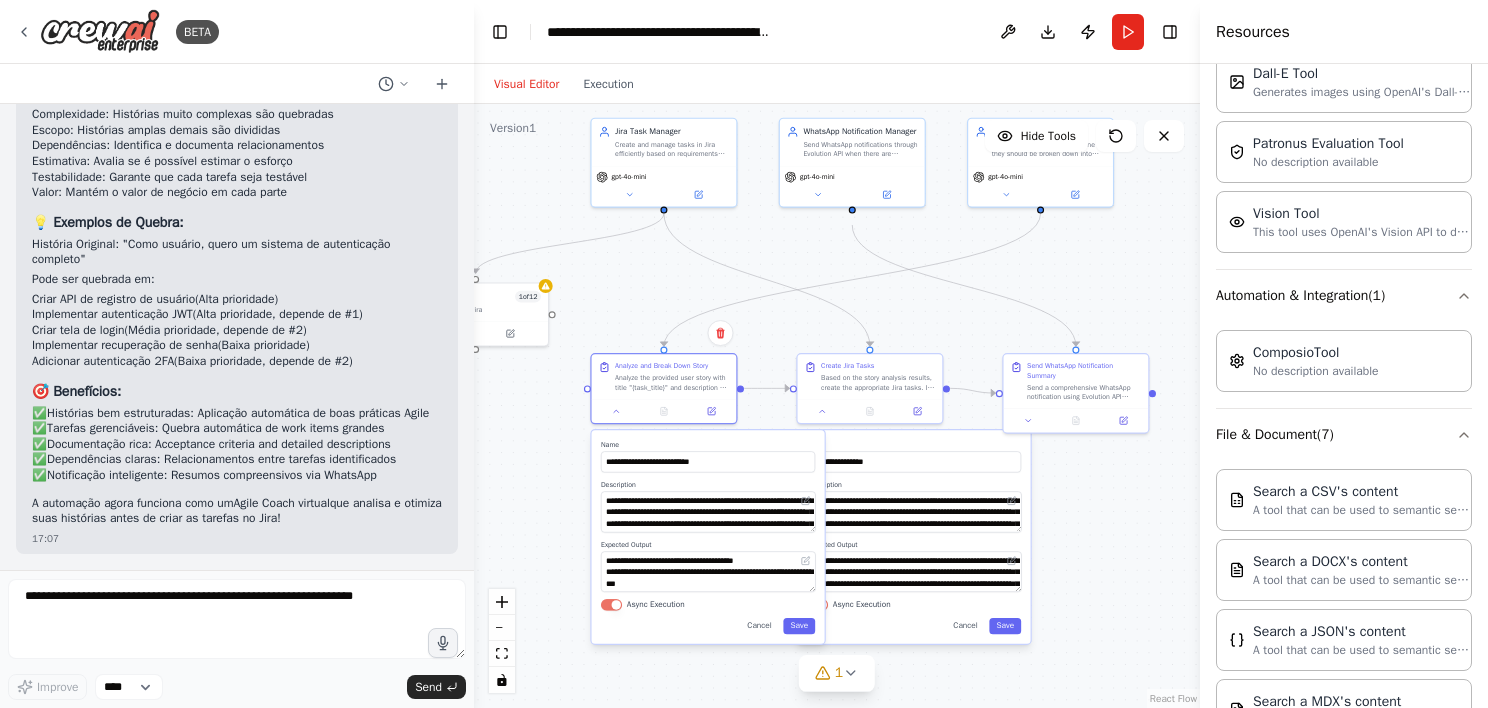 click on ".deletable-edge-delete-btn { width: 20px; height: 20px; border: 0px solid #ffffff; color: #6b7280; background-color: #f8fafc; cursor: pointer; border-radius: 50%; font-size: 12px; padding: 3px; display: flex; align-items: center; justify-content: center; transition: all 0.2s cubic-bezier(0.4, 0, 0.2, 1); box-shadow: 0 2px 4px rgba(0, 0, 0, 0.1); } .deletable-edge-delete-btn:hover { background-color: #ef4444; color: #ffffff; border-color: #dc2626; transform: scale(1.1); box-shadow: 0 4px 12px rgba(239, 68, 68, 0.4); } .deletable-edge-delete-btn:active { transform: scale(0.95); box-shadow: 0 2px 4px rgba(239, 68, 68, 0.3); } Jira Task Manager gpt-4o-mini Jira 1 of 12 Sync issues to Jira Name" at bounding box center (837, 406) 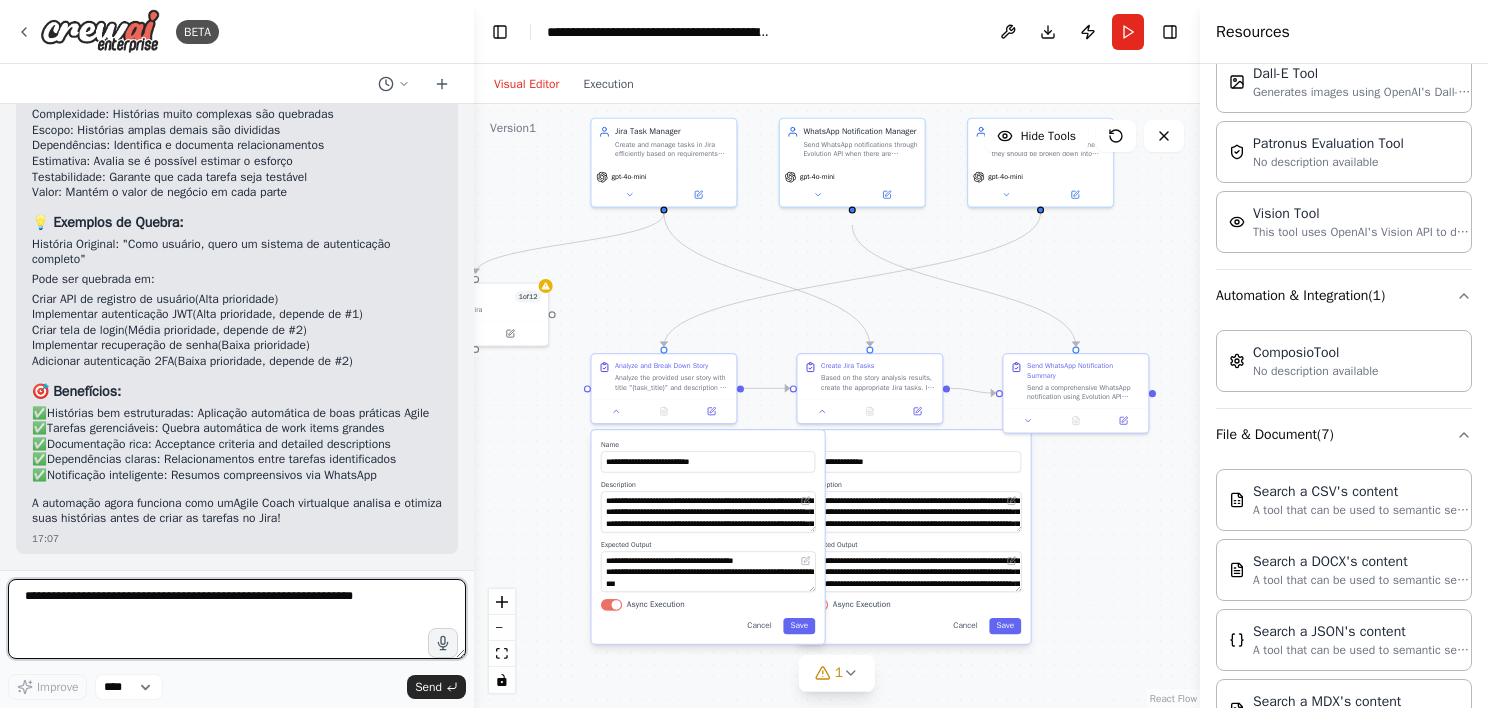 click at bounding box center (237, 619) 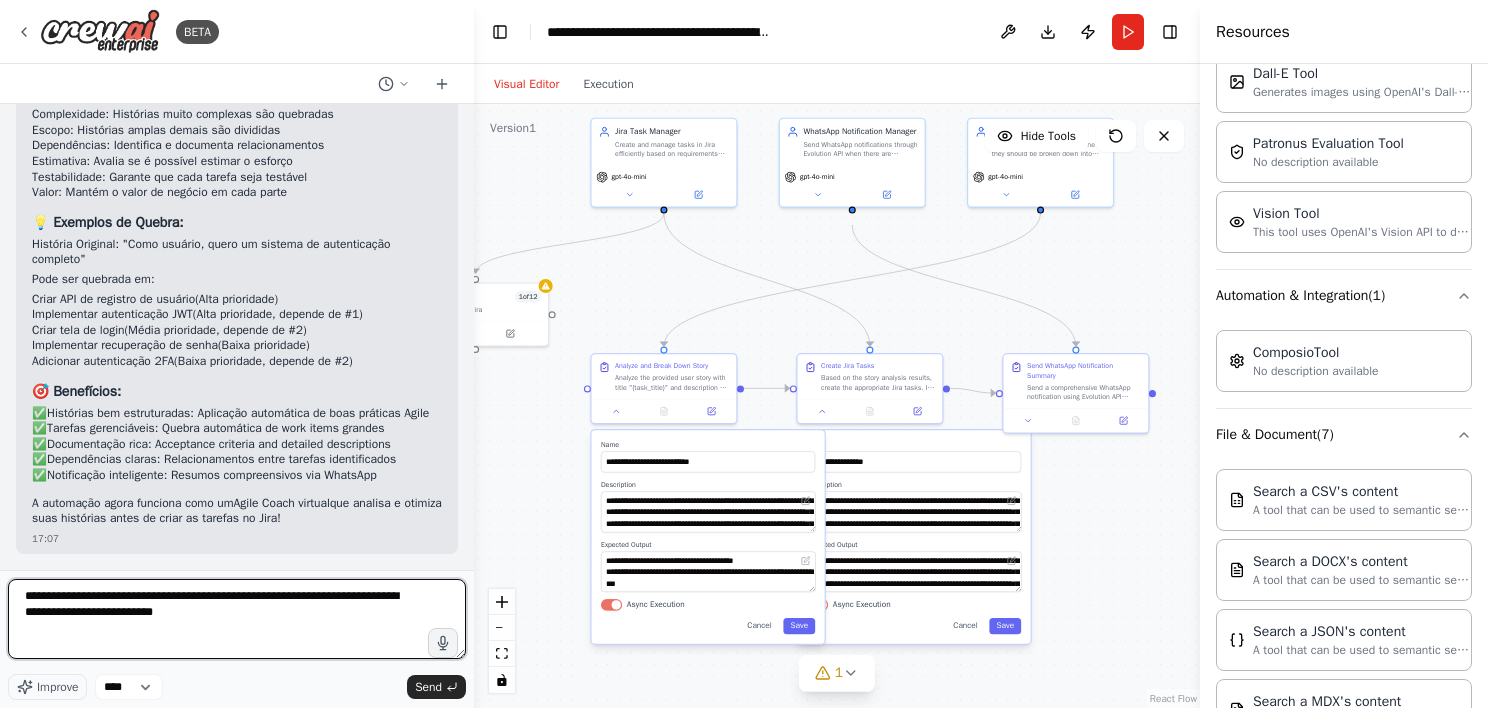 type on "**********" 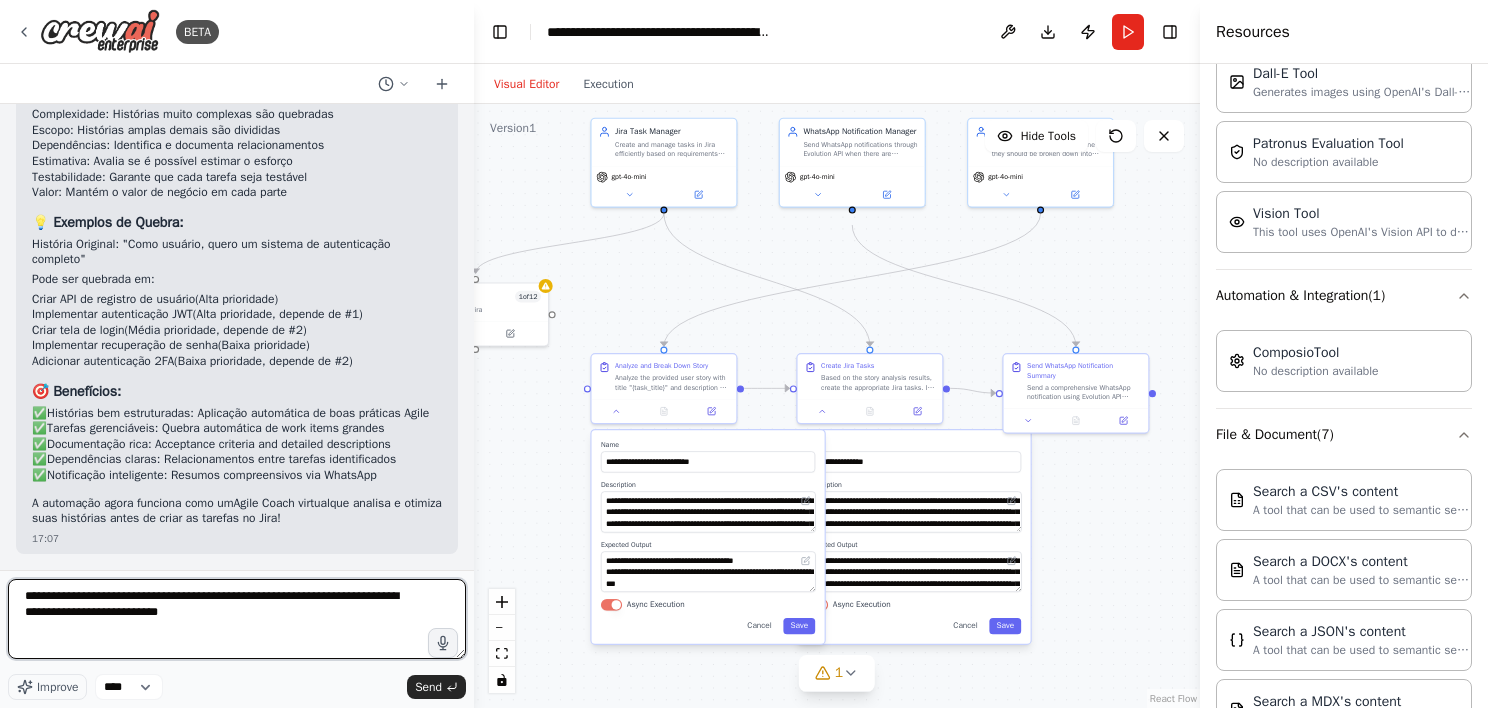 type 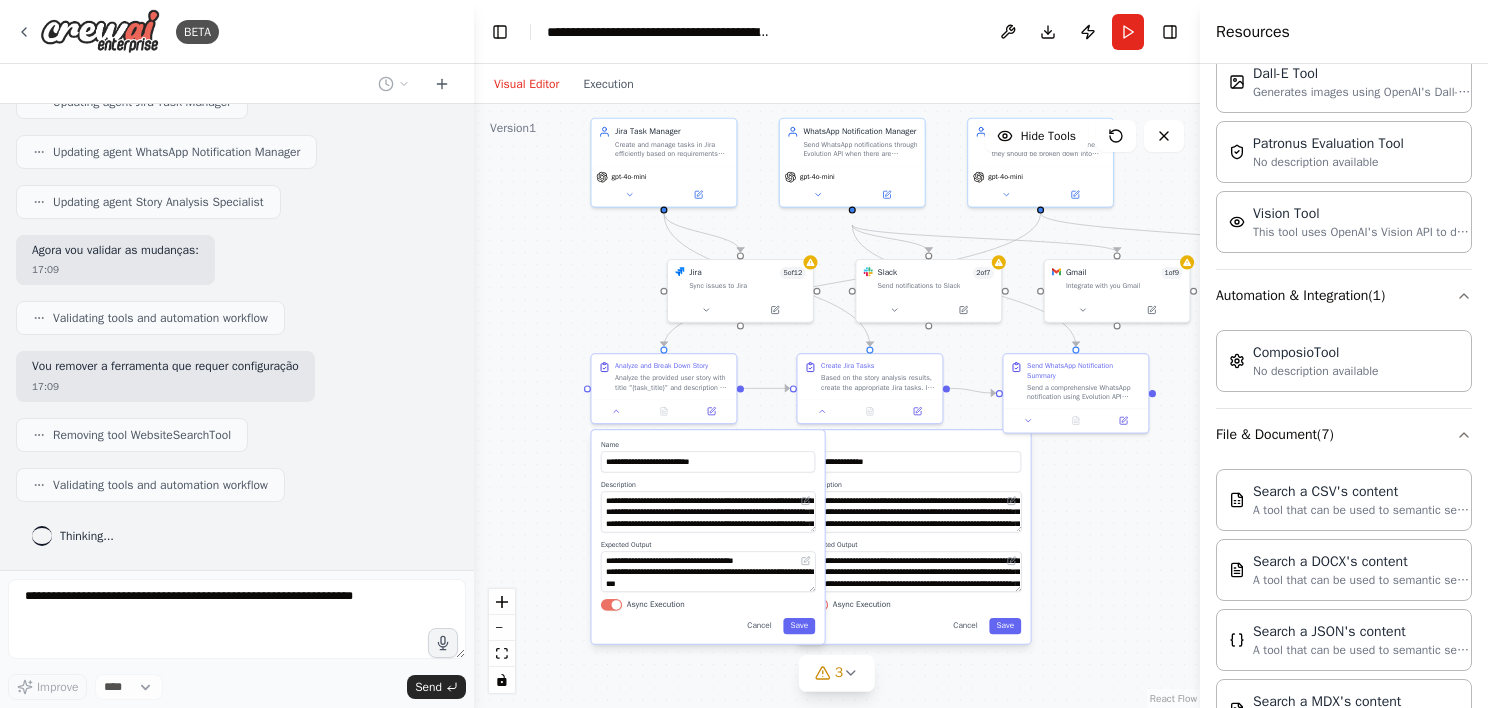 scroll, scrollTop: 5418, scrollLeft: 0, axis: vertical 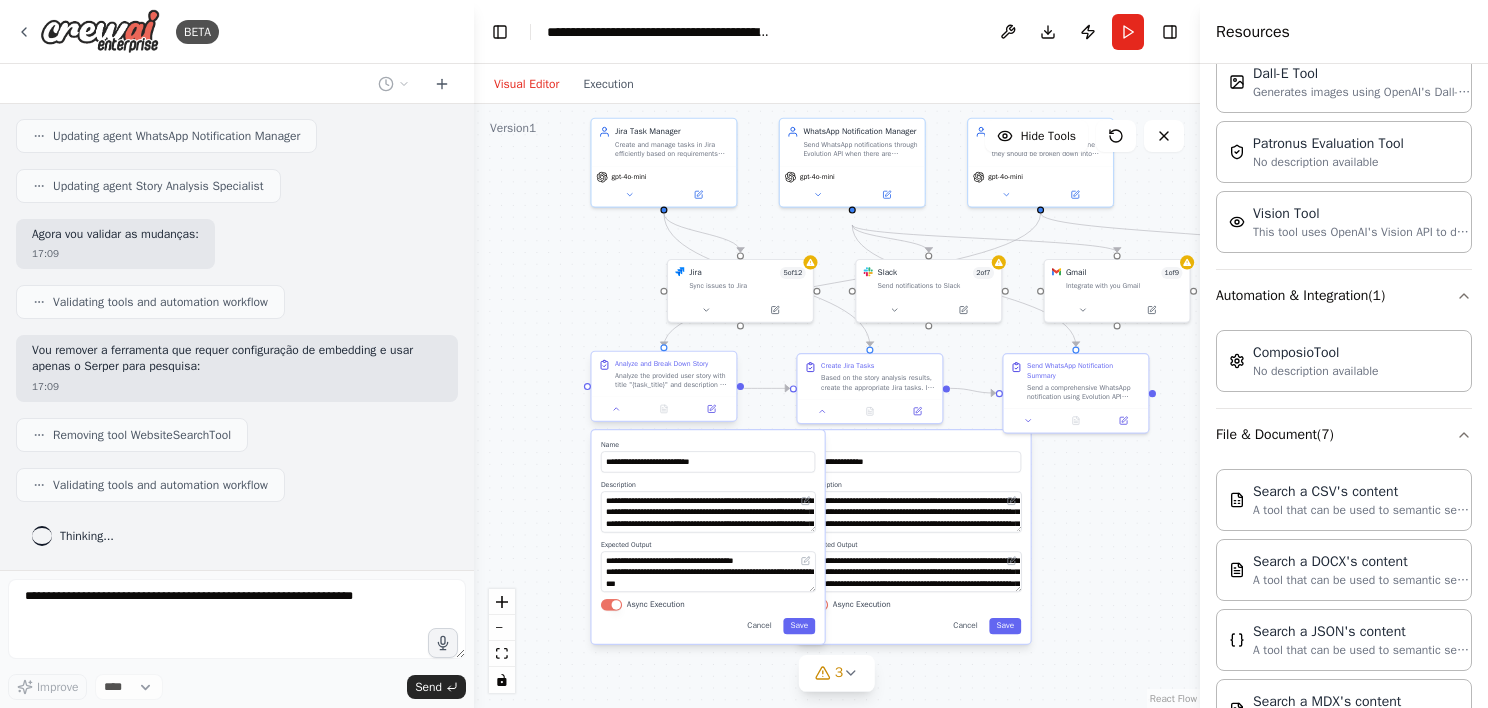 click on "Analyze the provided user story with title "{task_title}" and description "{task_description}" to determine if it should be broken down into smaller tasks. Consider factors like complexity, scope, dependencies, and estimated effort. If breakdown is needed, create a detailed list of sub-tasks with:
1. Clear task titles
2. Detailed descriptions
3. Acceptance criteria
4. Priority levels
5. Estimated effort
6. Dependencies between tasks
If the story is already appropriately sized, provide analysis explaining why no breakdown is needed." at bounding box center [672, 380] 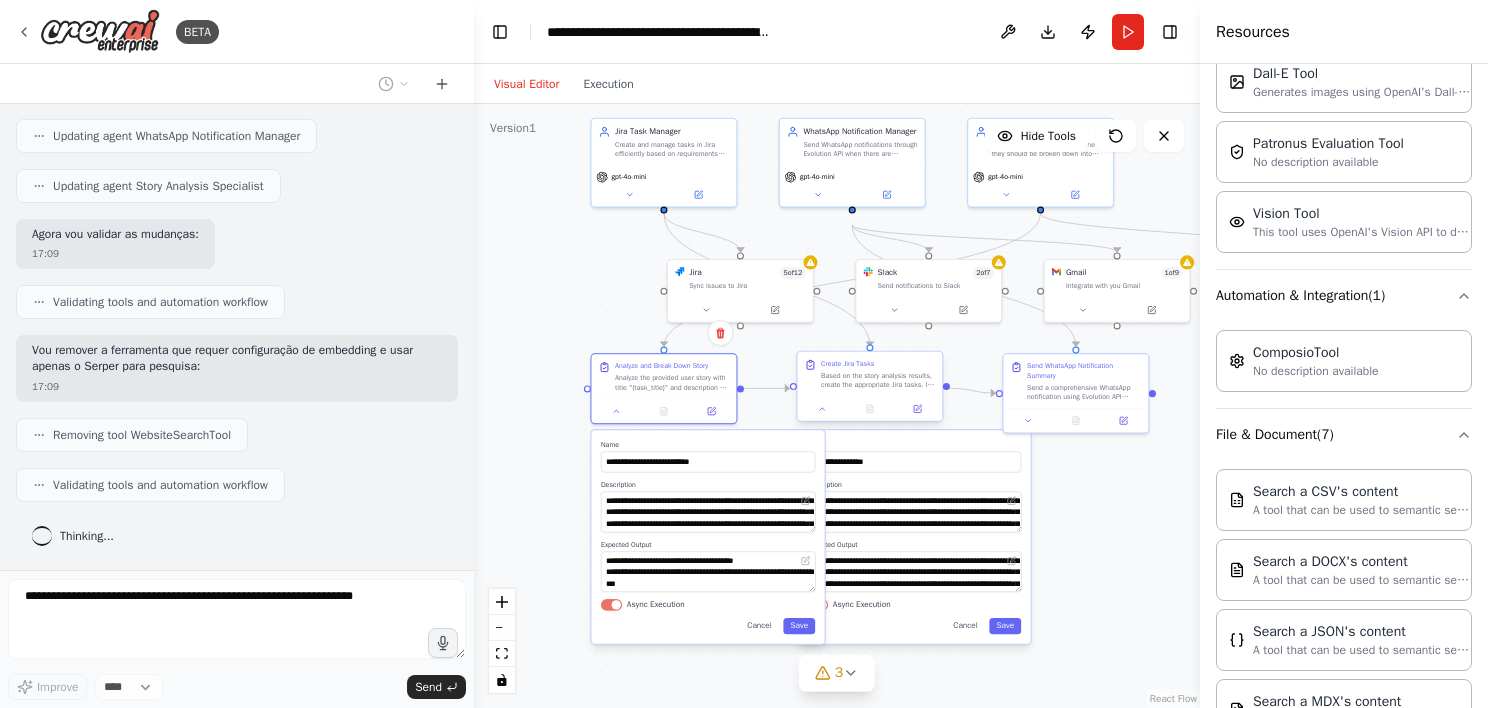 click on "Based on the story analysis results, create the appropriate Jira tasks. If the story was broken down into multiple sub-tasks, create each one as a separate Jira issue with the provided {project_key}. If the story remains as-is, create a single comprehensive task. Ensure all tasks include proper titles, descriptions, priorities, and are linked appropriately if they have dependencies." at bounding box center (878, 380) 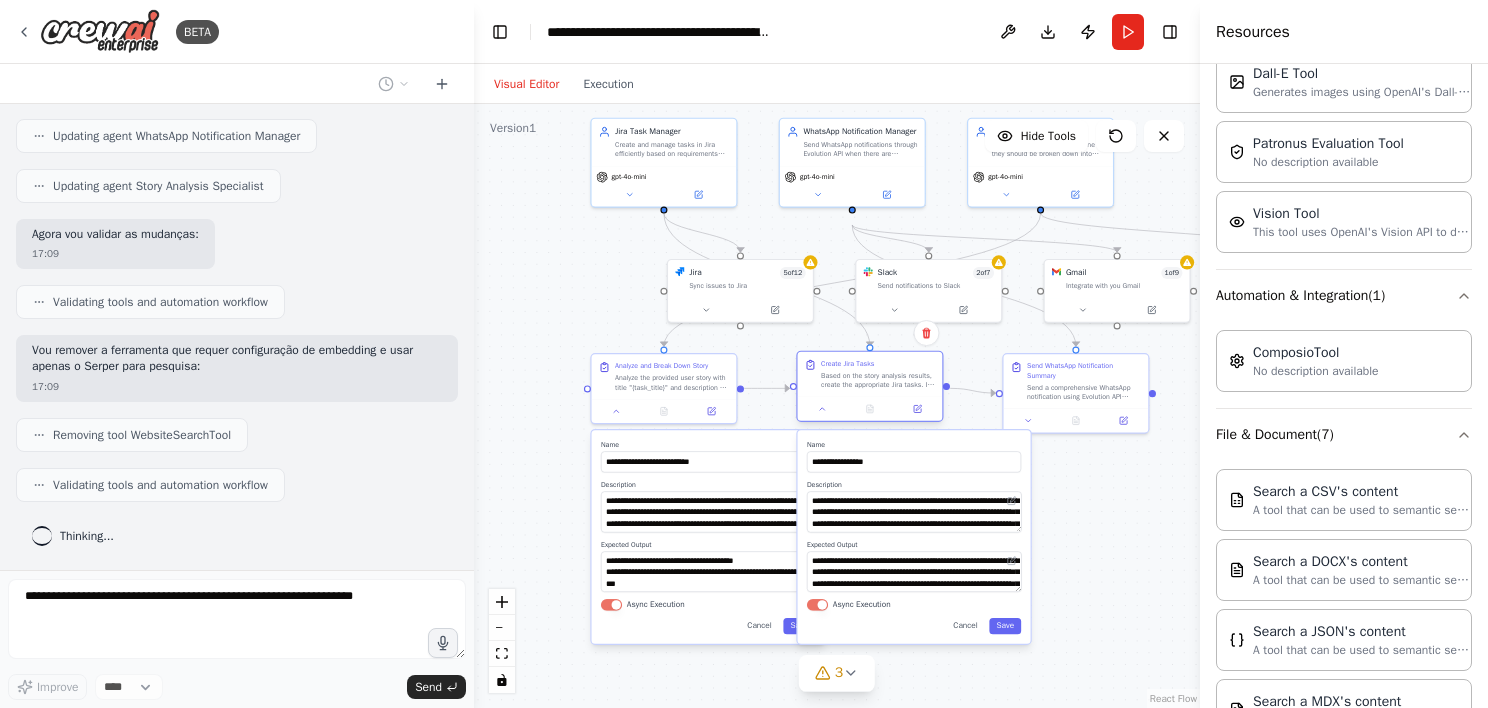 click on "Create Jira Tasks" at bounding box center (878, 363) 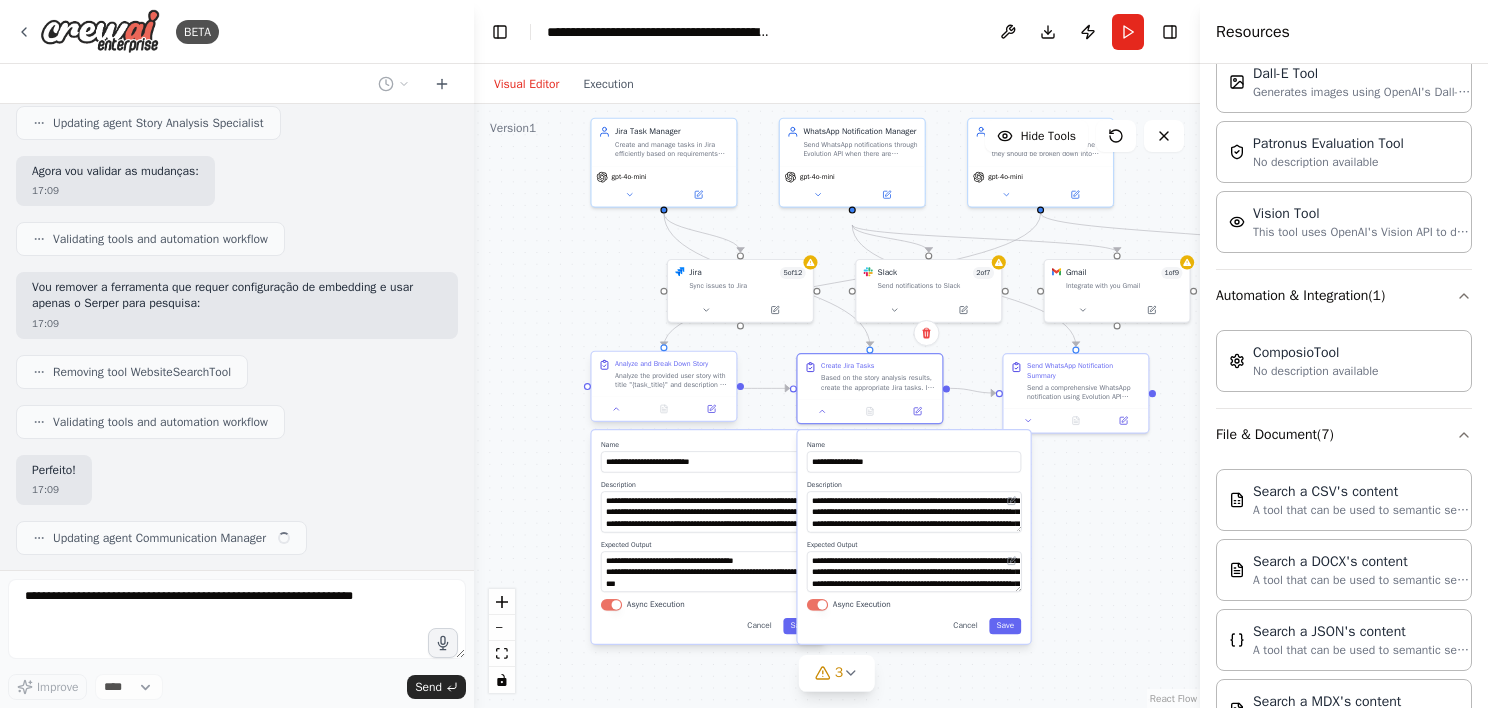 click on "Analyze and Break Down Story Analyze the provided user story with title "{task_title}" and description "{task_description}" to determine if it should be broken down into smaller tasks. Consider factors like complexity, scope, dependencies, and estimated effort. If breakdown is needed, create a detailed list of sub-tasks with:
1. Clear task titles
2. Detailed descriptions
3. Acceptance criteria
4. Priority levels
5. Estimated effort
6. Dependencies between tasks
If the story is already appropriately sized, provide analysis explaining why no breakdown is needed." at bounding box center (664, 374) 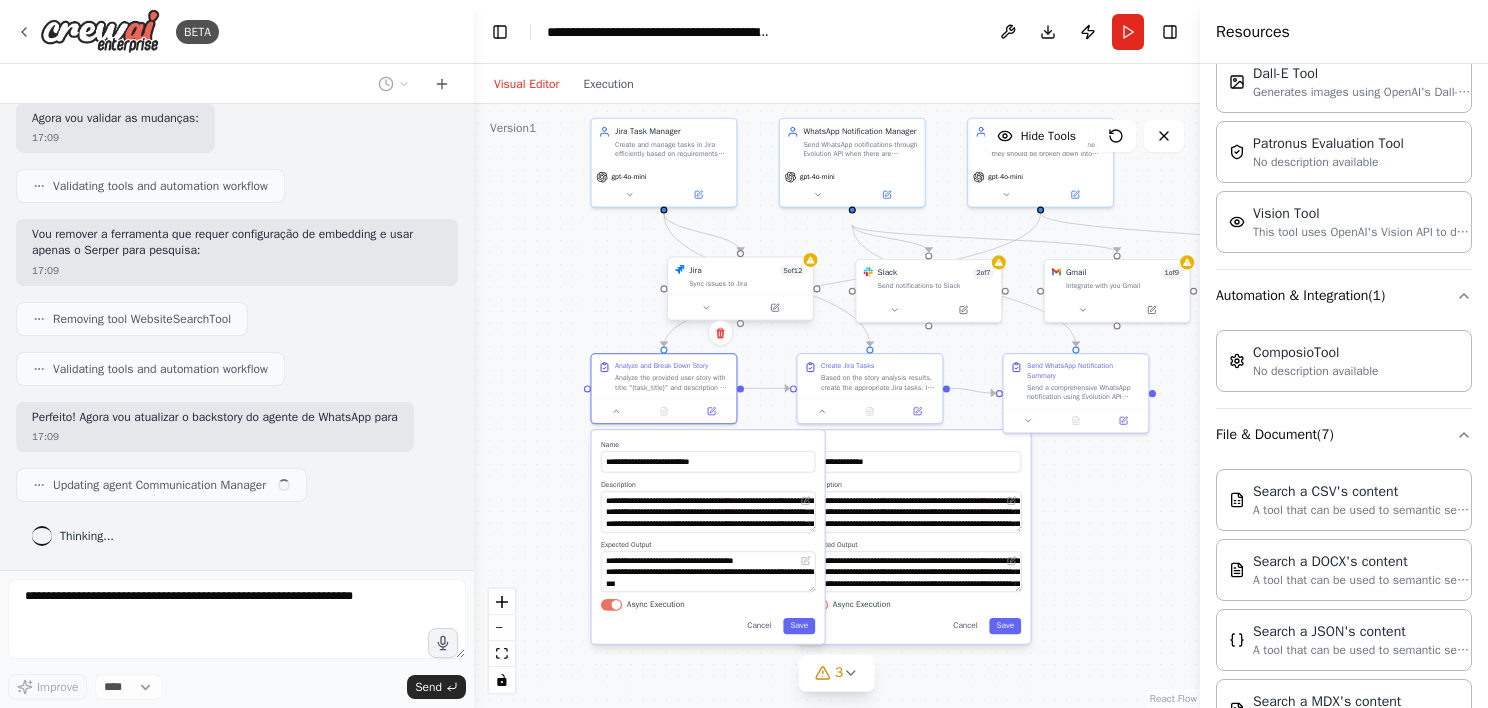 scroll, scrollTop: 5550, scrollLeft: 0, axis: vertical 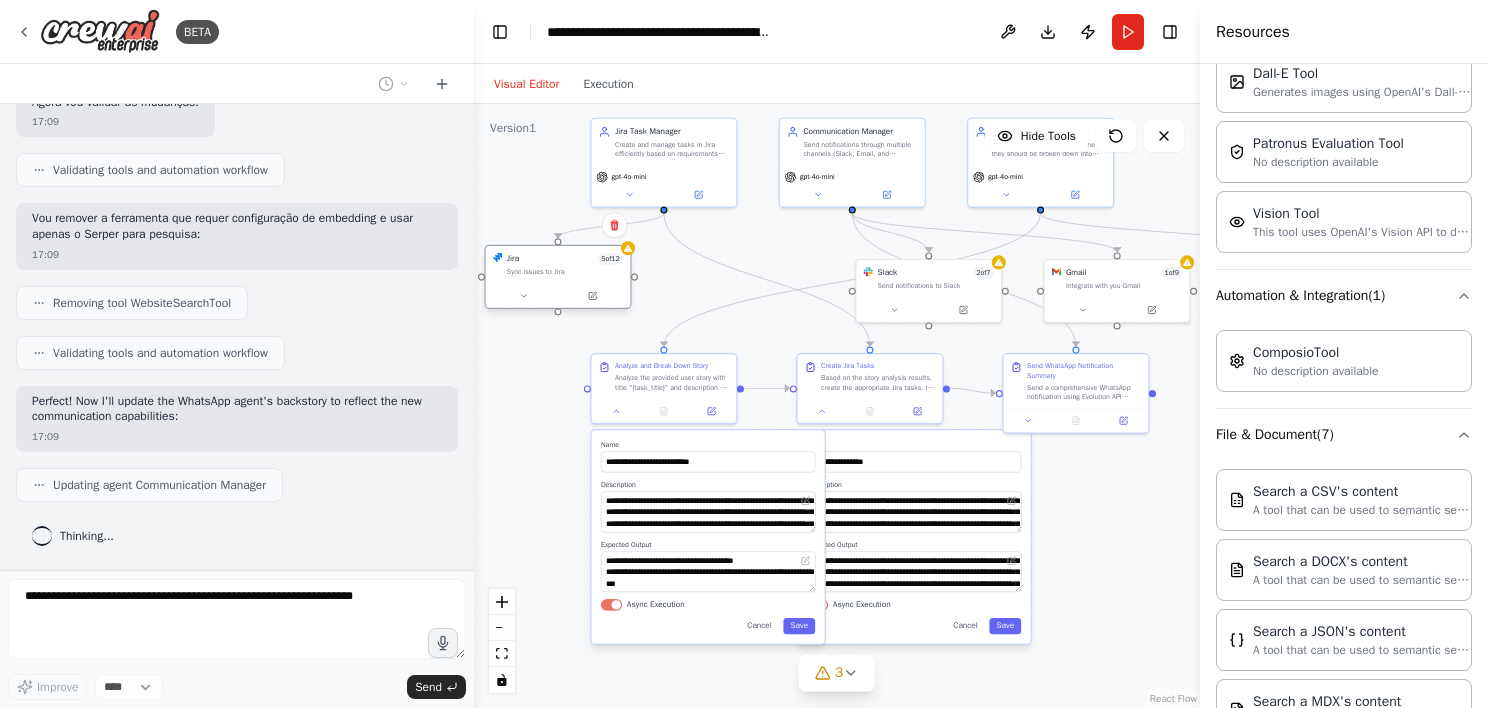 drag, startPoint x: 748, startPoint y: 281, endPoint x: 538, endPoint y: 272, distance: 210.19276 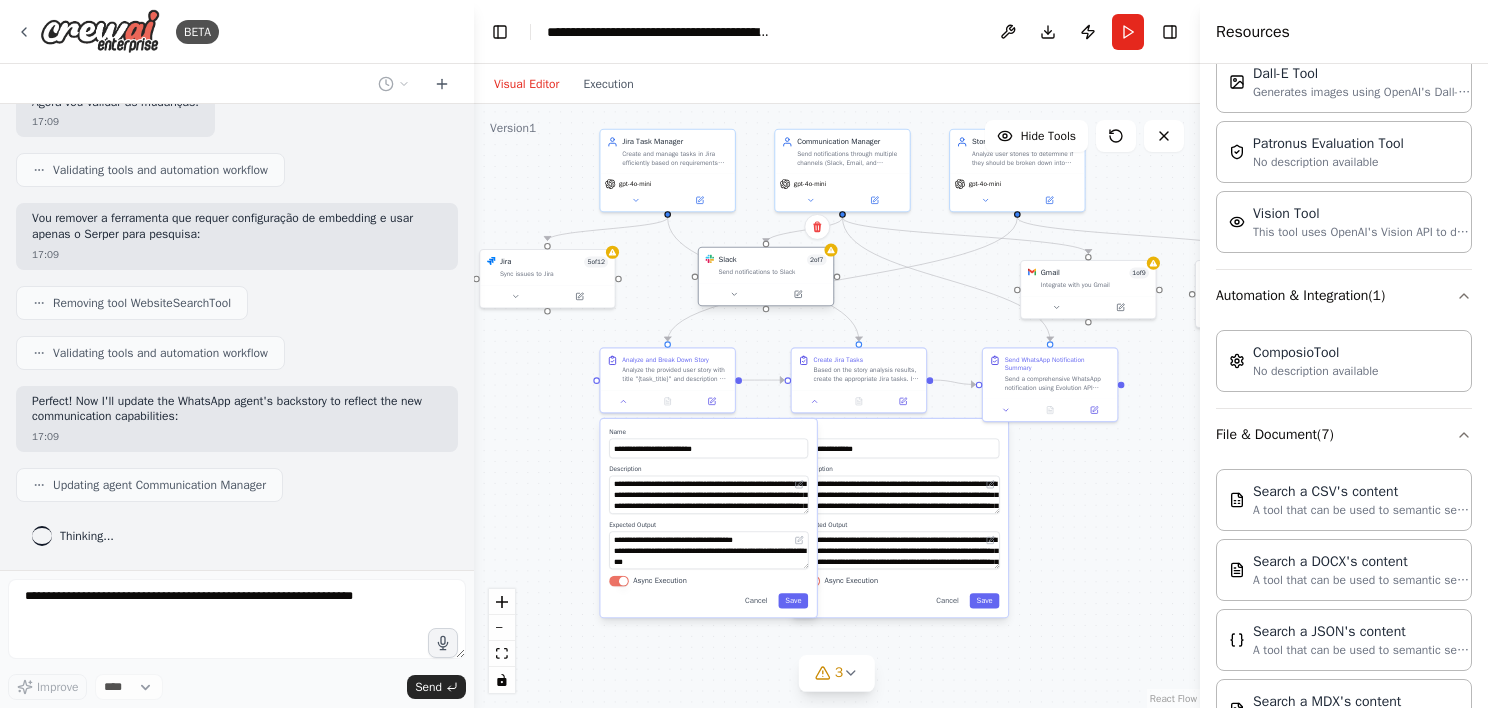 drag, startPoint x: 908, startPoint y: 299, endPoint x: 754, endPoint y: 283, distance: 154.82893 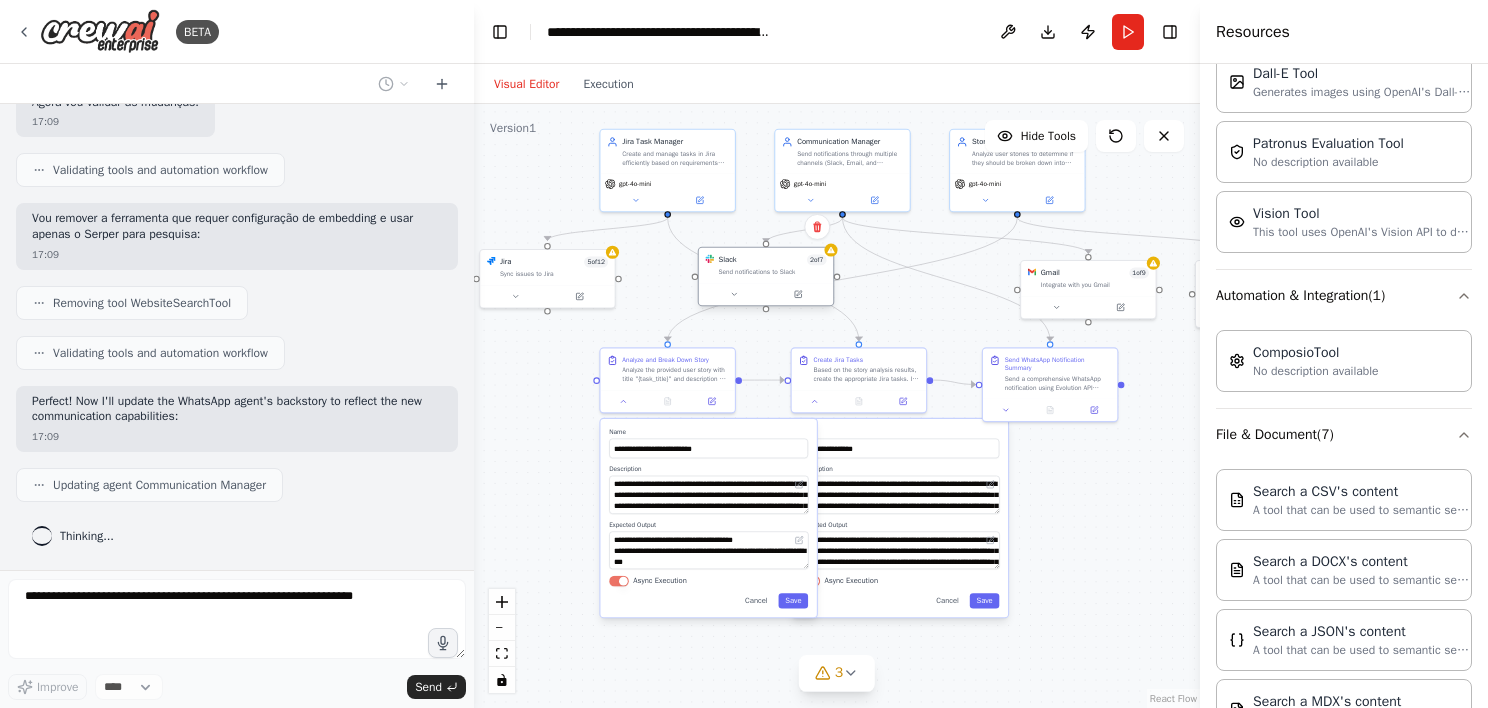 click at bounding box center (766, 294) 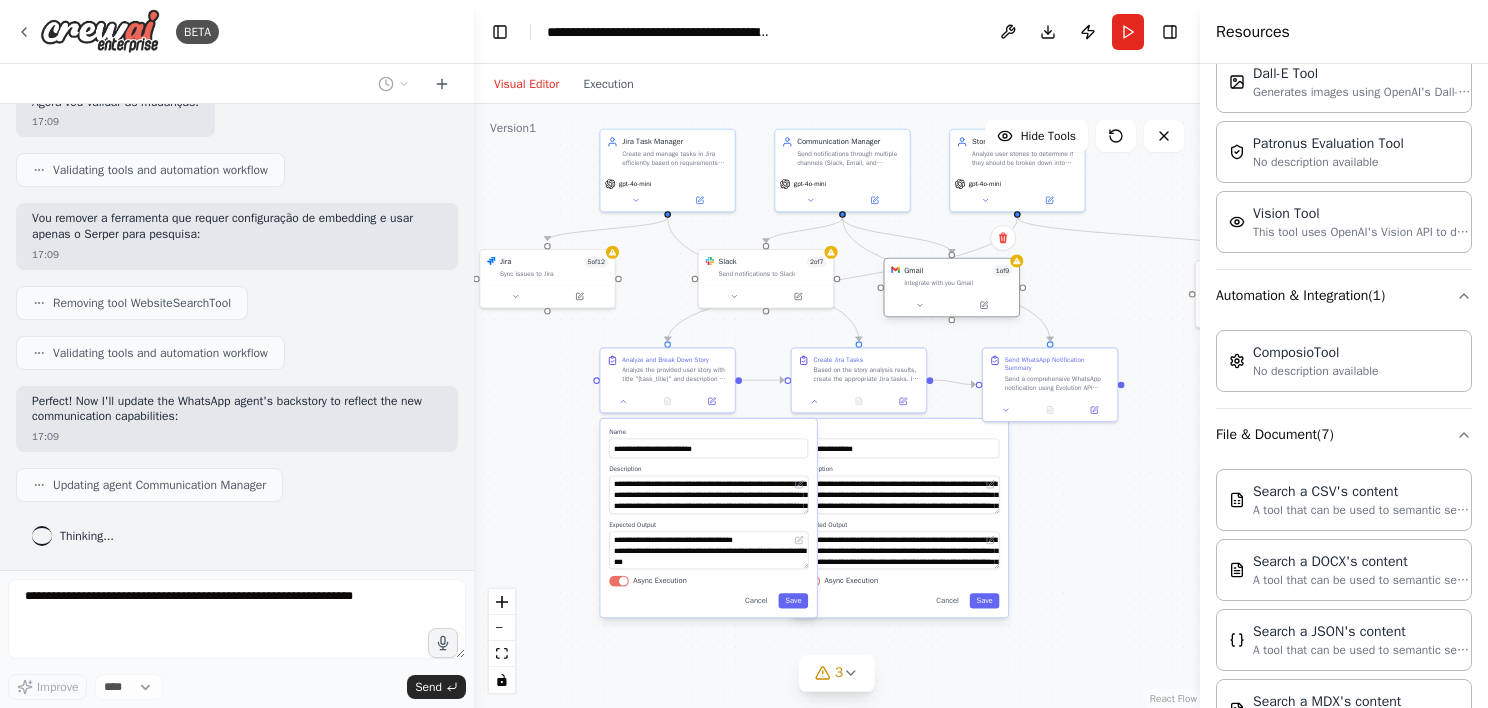 drag, startPoint x: 1089, startPoint y: 286, endPoint x: 948, endPoint y: 284, distance: 141.01419 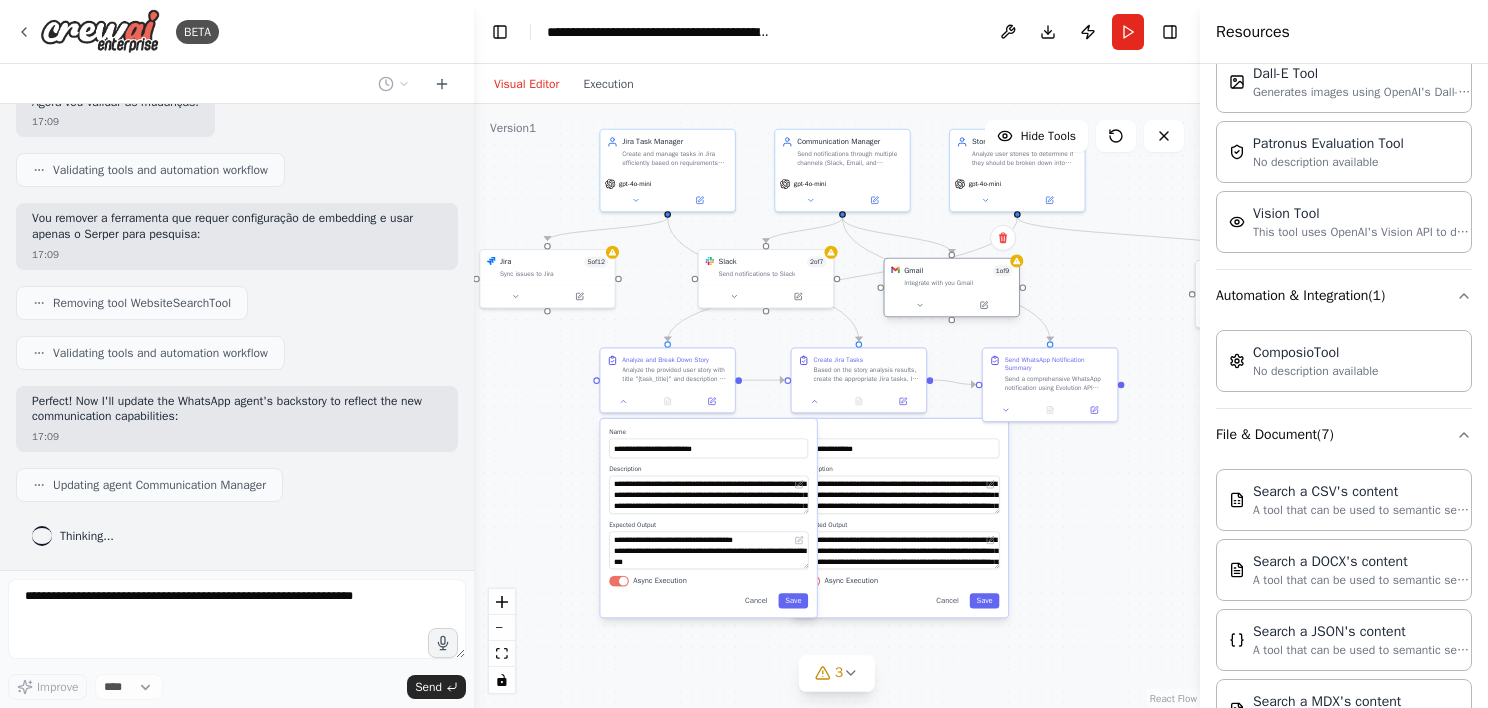 click on "Integrate with you Gmail" at bounding box center [958, 282] 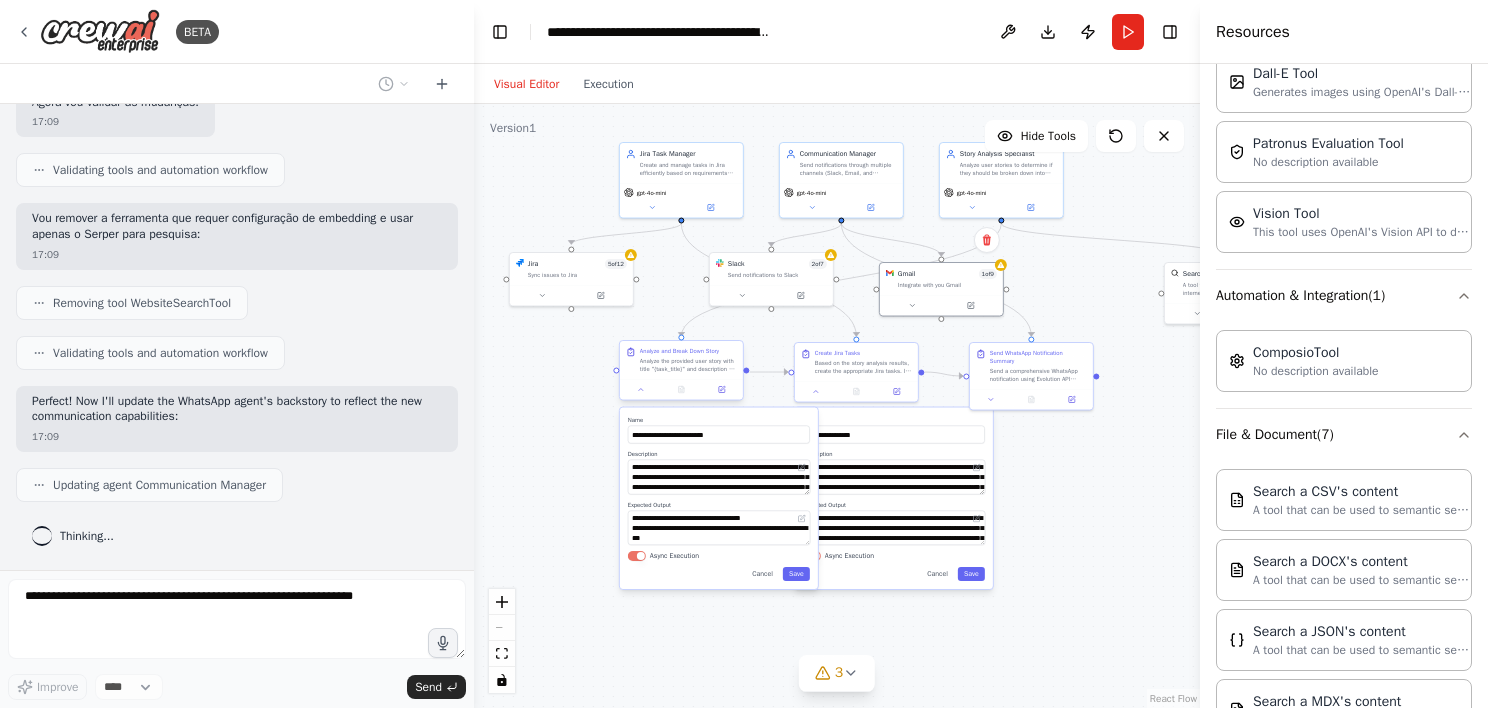 click on "Analyze the provided user story with title "{task_title}" and description "{task_description}" to determine if it should be broken down into smaller tasks. Consider factors like complexity, scope, dependencies, and estimated effort. If breakdown is needed, create a detailed list of sub-tasks with:
1. Clear task titles
2. Detailed descriptions
3. Acceptance criteria
4. Priority levels
5. Estimated effort
6. Dependencies between tasks
If the story is already appropriately sized, provide analysis explaining why no breakdown is needed." at bounding box center (688, 365) 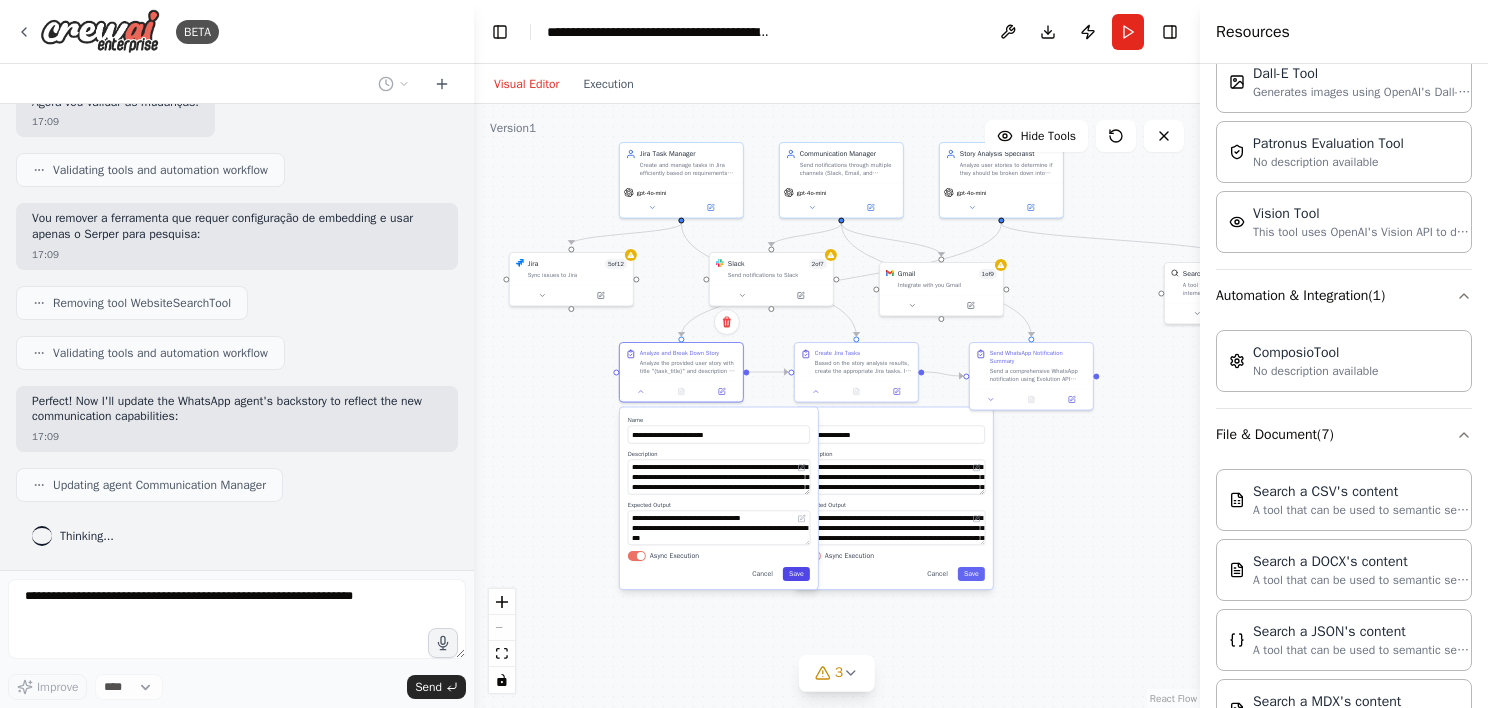 click on "Save" at bounding box center [796, 574] 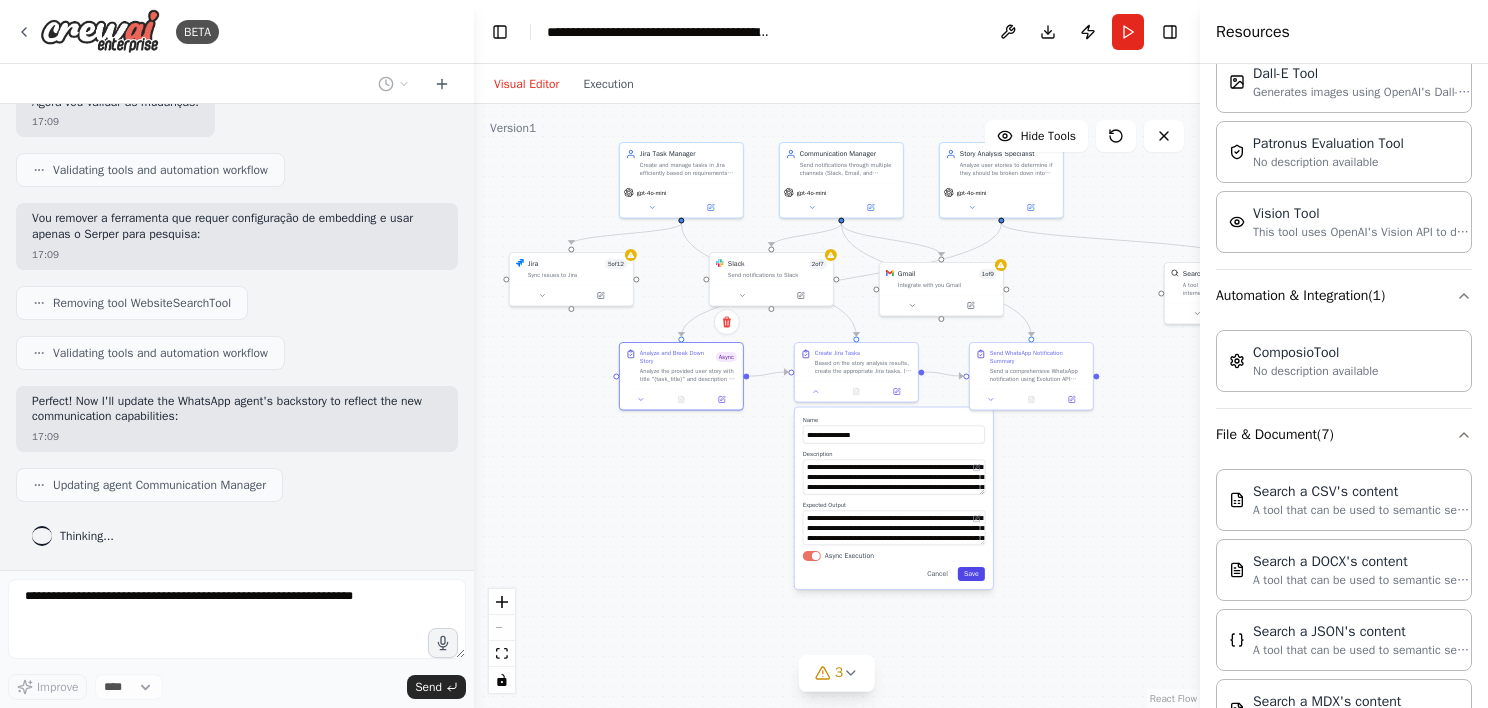 click on "Save" at bounding box center (971, 574) 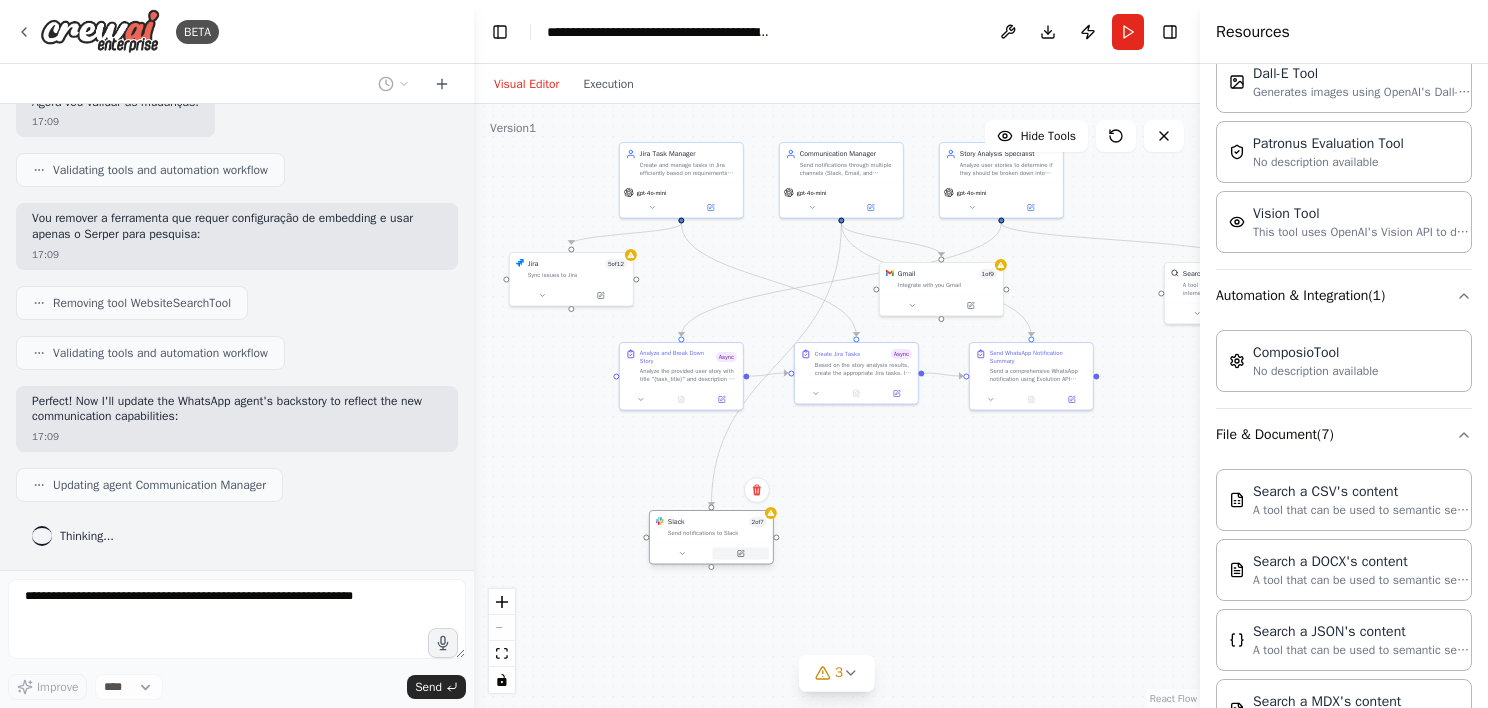 drag, startPoint x: 793, startPoint y: 280, endPoint x: 738, endPoint y: 548, distance: 273.58545 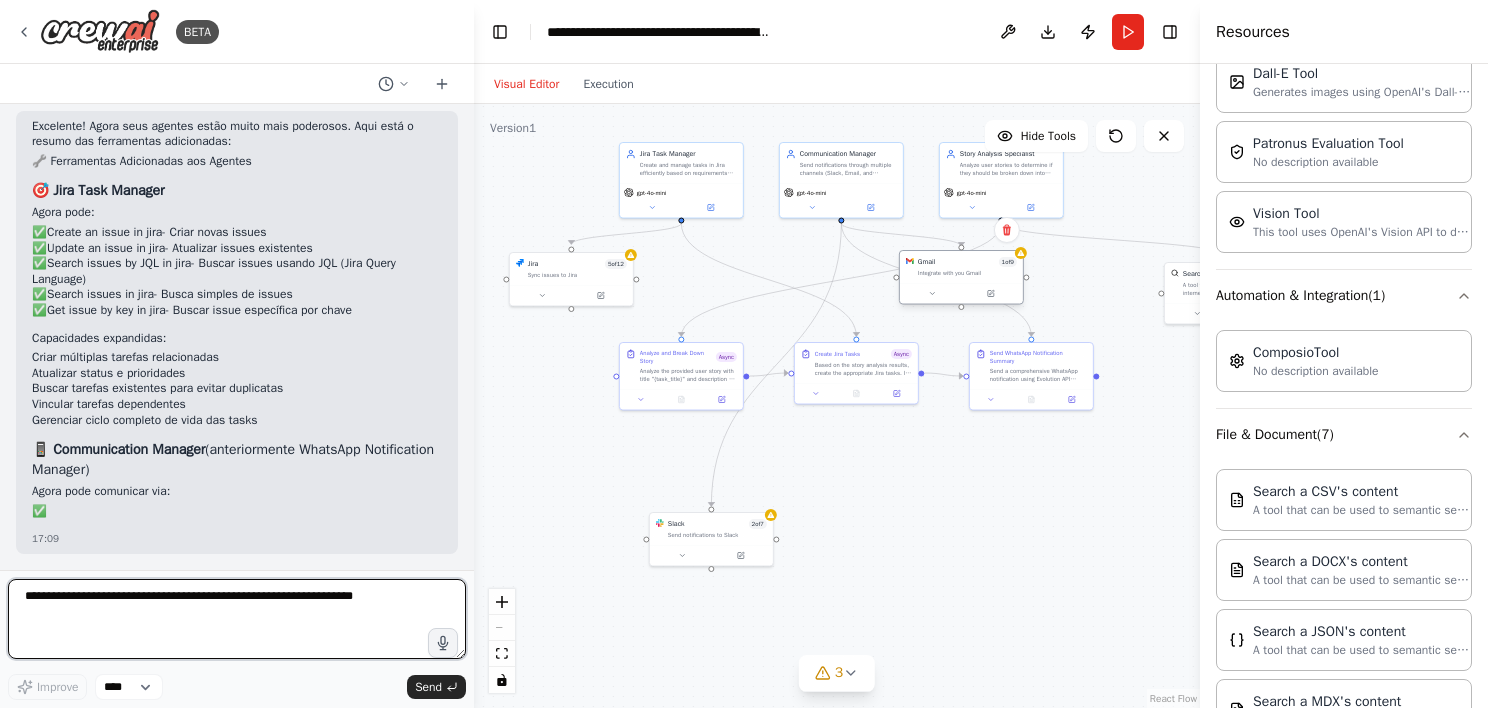 drag, startPoint x: 905, startPoint y: 296, endPoint x: 924, endPoint y: 285, distance: 21.954498 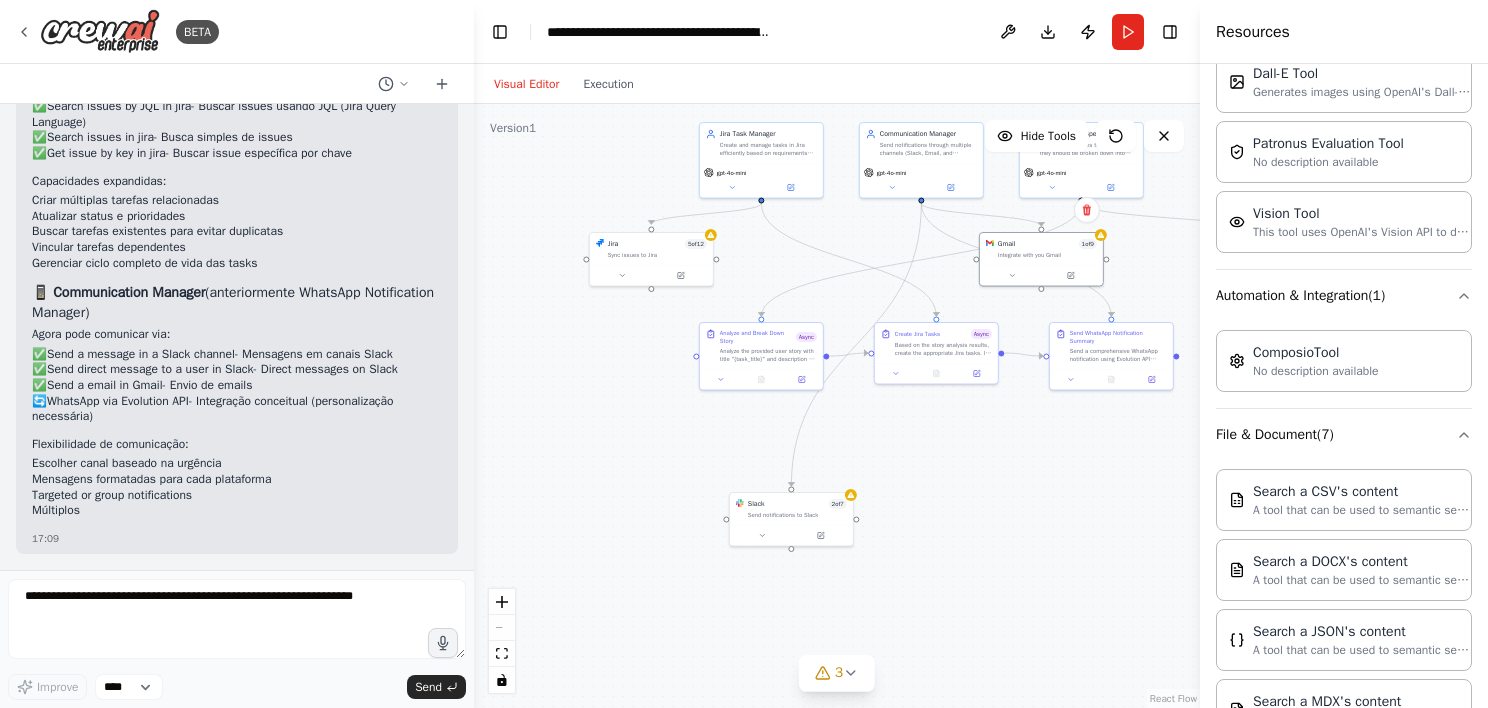 drag, startPoint x: 1032, startPoint y: 468, endPoint x: 1108, endPoint y: 456, distance: 76.941536 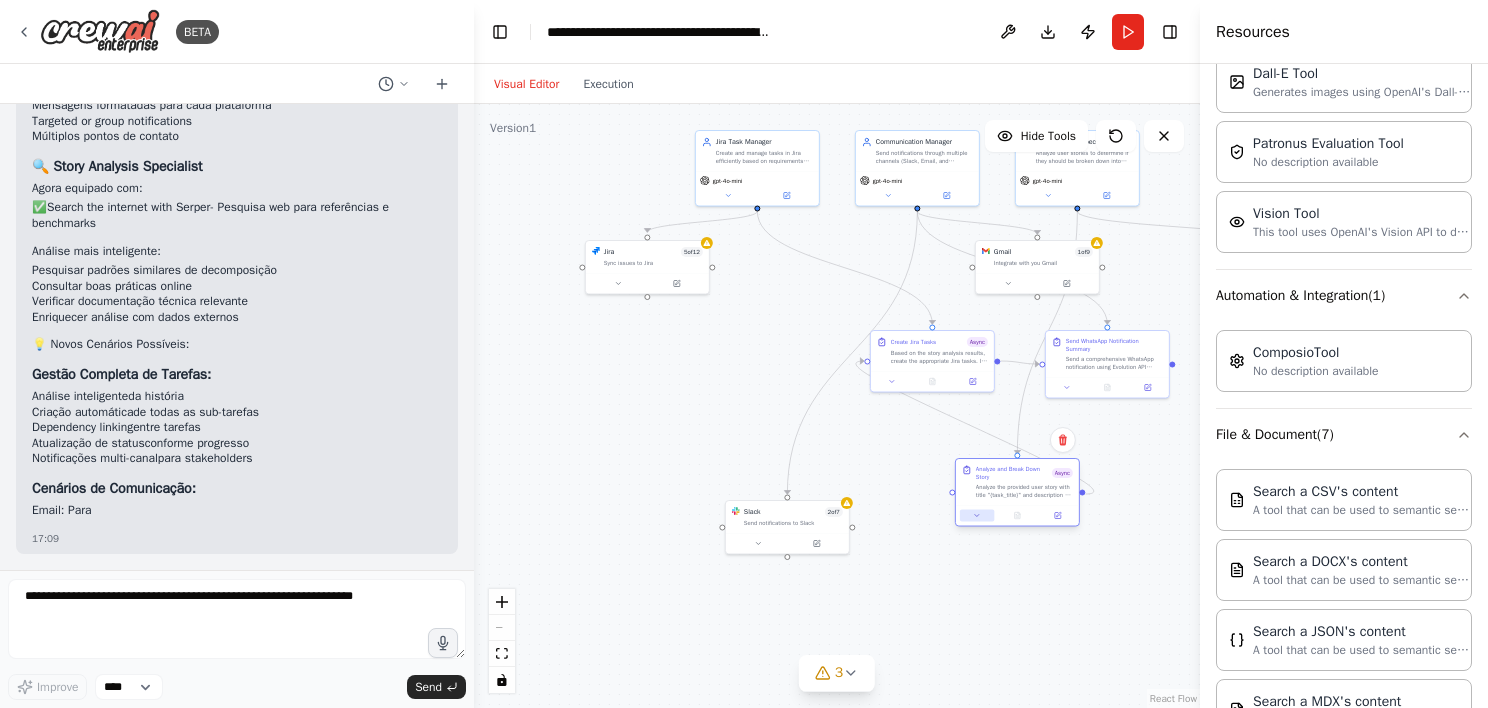 drag, startPoint x: 732, startPoint y: 365, endPoint x: 988, endPoint y: 514, distance: 296.2043 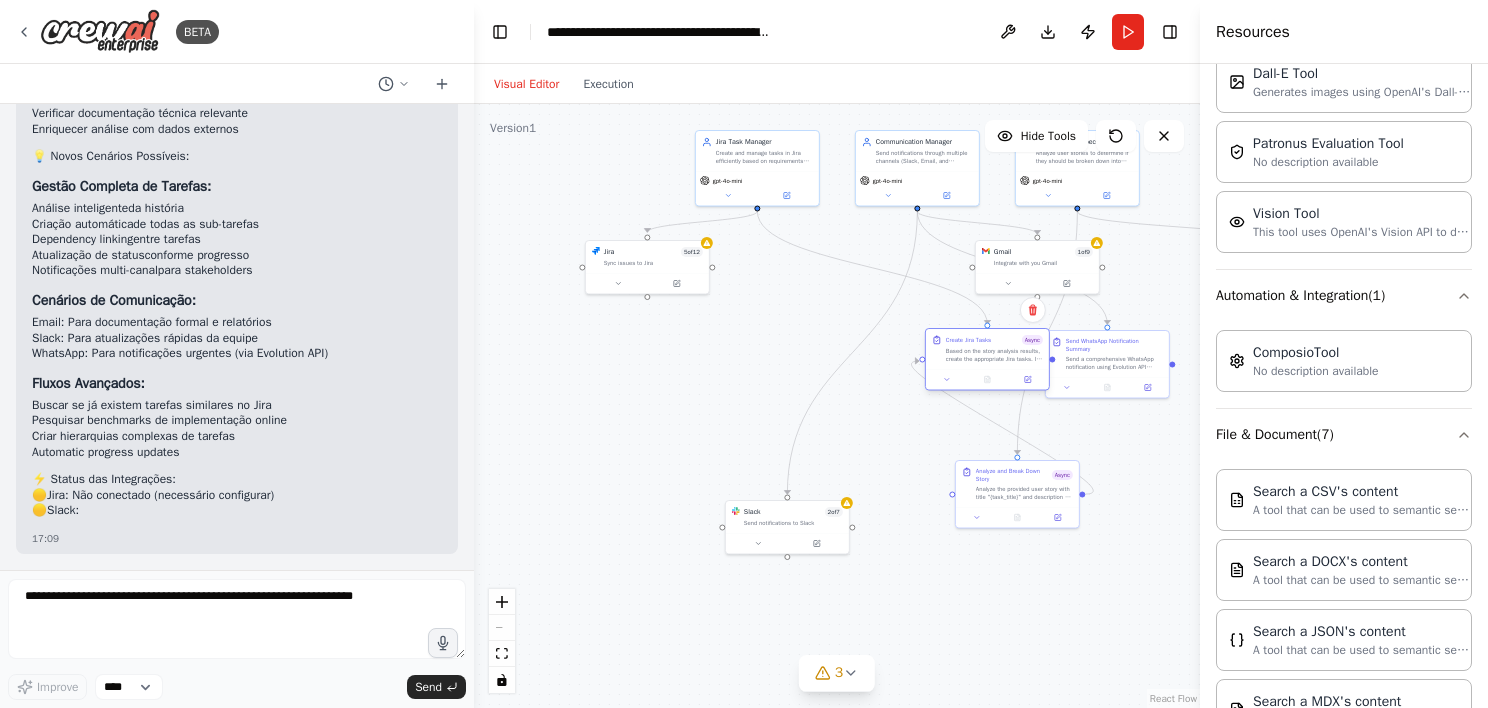 drag, startPoint x: 940, startPoint y: 355, endPoint x: 951, endPoint y: 366, distance: 15.556349 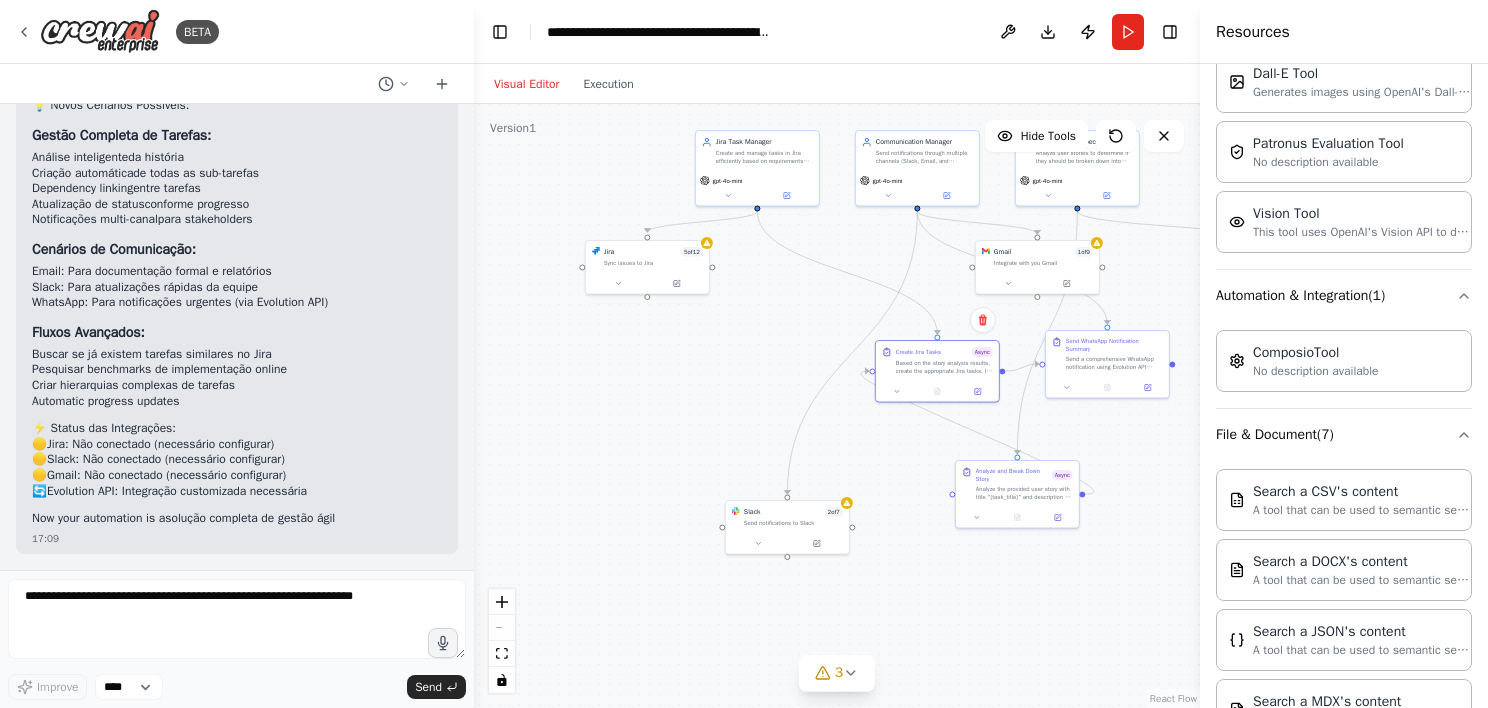 scroll, scrollTop: 6743, scrollLeft: 0, axis: vertical 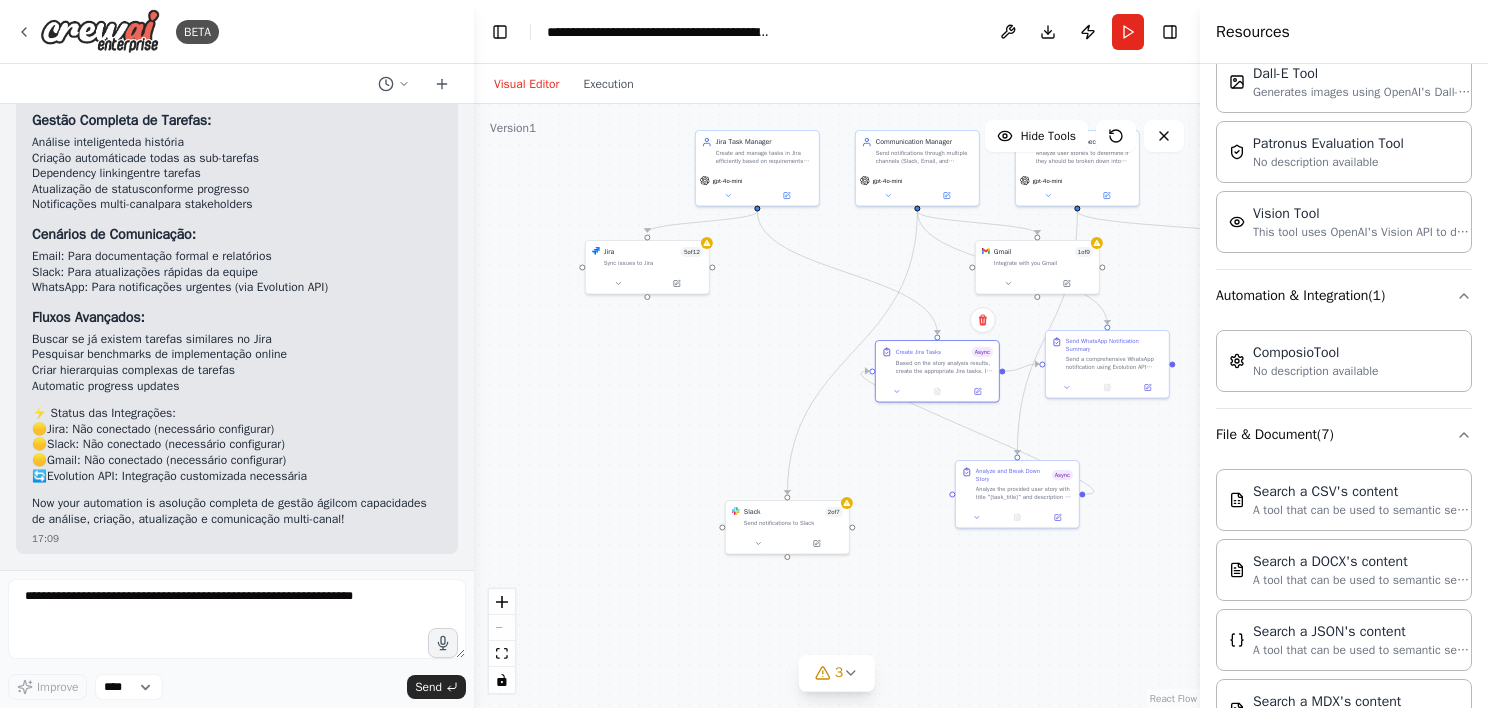 click on ".deletable-edge-delete-btn { width: 20px; height: 20px; border: 0px solid #ffffff; color: #6b7280; background-color: #f8fafc; cursor: pointer; border-radius: 50%; font-size: 12px; padding: 3px; display: flex; align-items: center; justify-content: center; transition: all 0.2s cubic-bezier(0.4, 0, 0.2, 1); box-shadow: 0 2px 4px rgba(0, 0, 0, 0.1); } .deletable-edge-delete-btn:hover { background-color: #ef4444; color: #ffffff; border-color: #dc2626; transform: scale(1.1); box-shadow: 0 4px 12px rgba(239, 68, 68, 0.4); } .deletable-edge-delete-btn:active { transform: scale(0.95); box-shadow: 0 2px 4px rgba(239, 68, 68, 0.3); } Jira Task Manager gpt-4o-mini Jira 5 of 12 Sync issues to Jira 2 7" at bounding box center [837, 406] 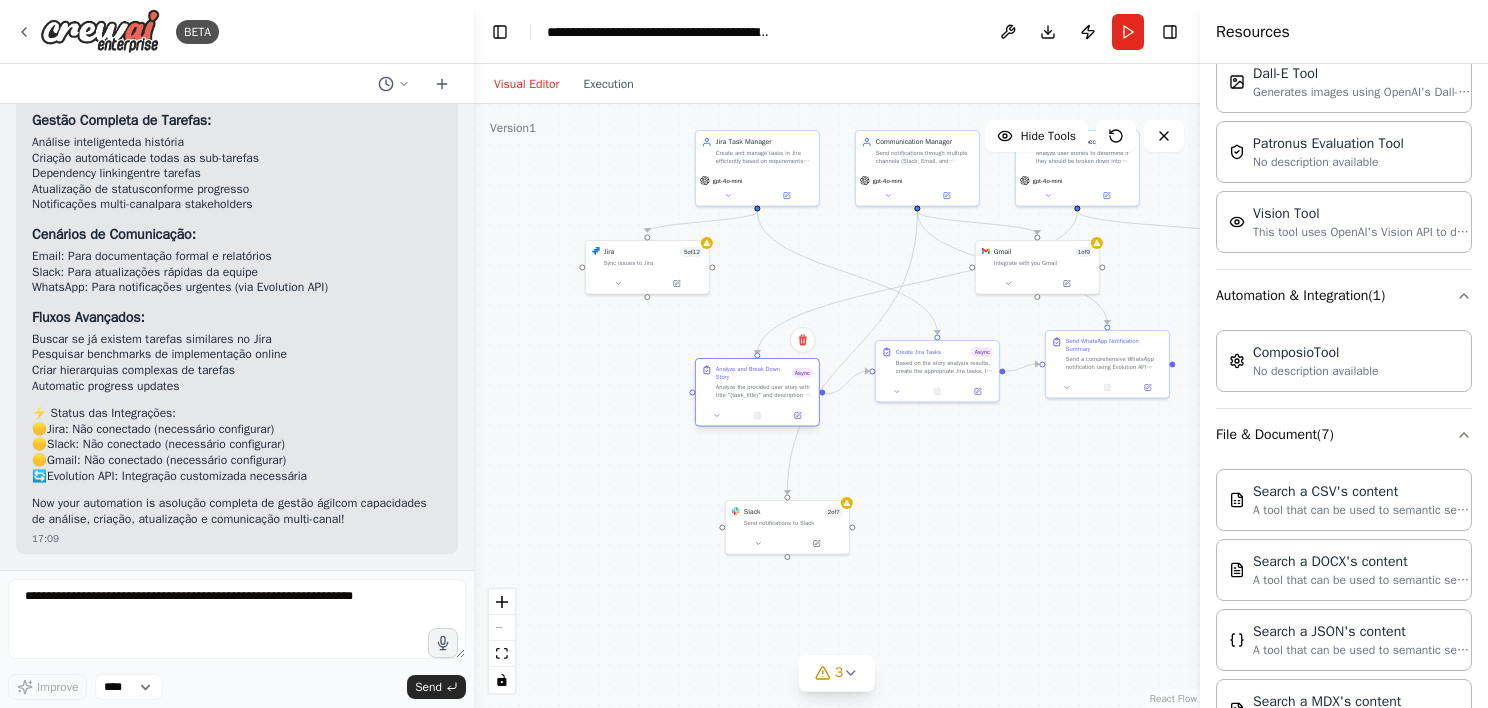 drag, startPoint x: 1039, startPoint y: 492, endPoint x: 772, endPoint y: 396, distance: 283.73404 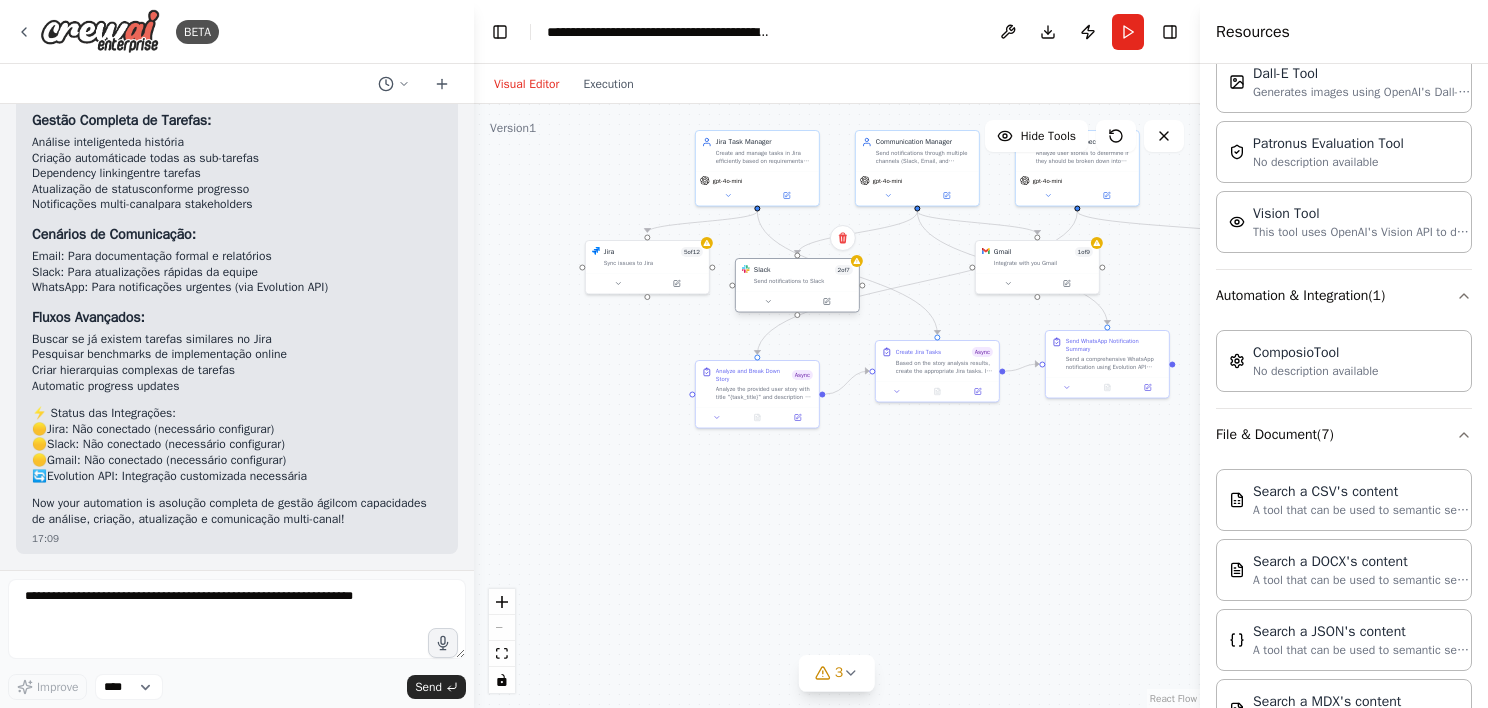 drag, startPoint x: 830, startPoint y: 524, endPoint x: 840, endPoint y: 276, distance: 248.20154 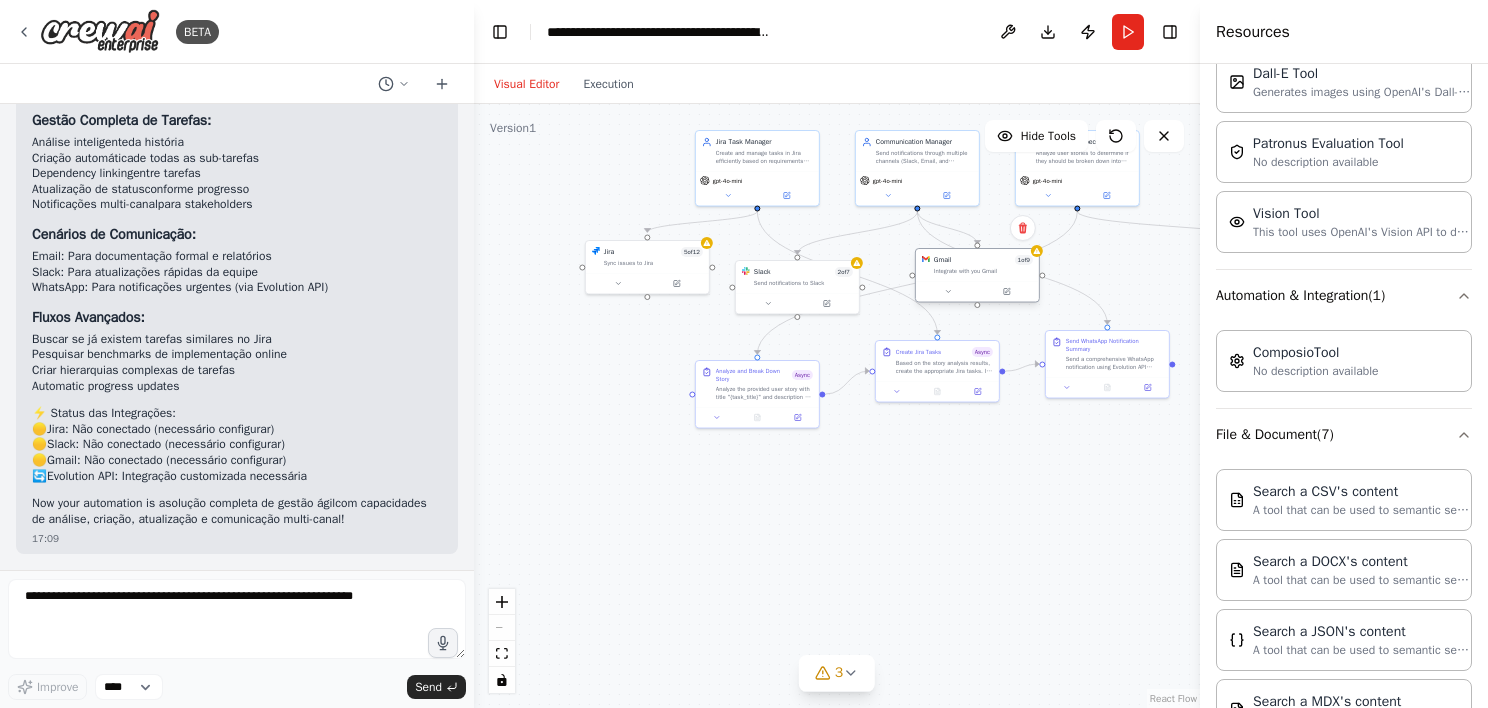 drag, startPoint x: 1052, startPoint y: 267, endPoint x: 996, endPoint y: 272, distance: 56.22277 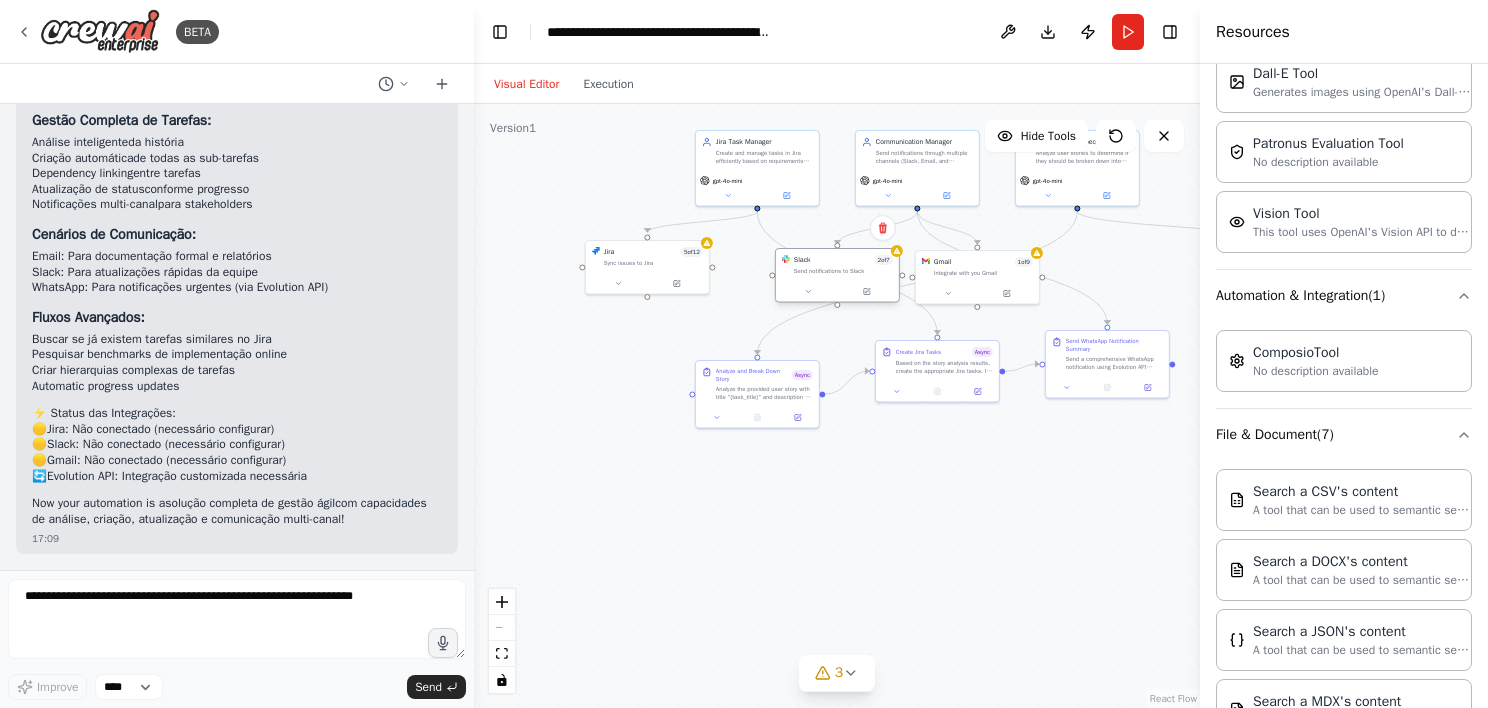 drag, startPoint x: 821, startPoint y: 277, endPoint x: 866, endPoint y: 264, distance: 46.840153 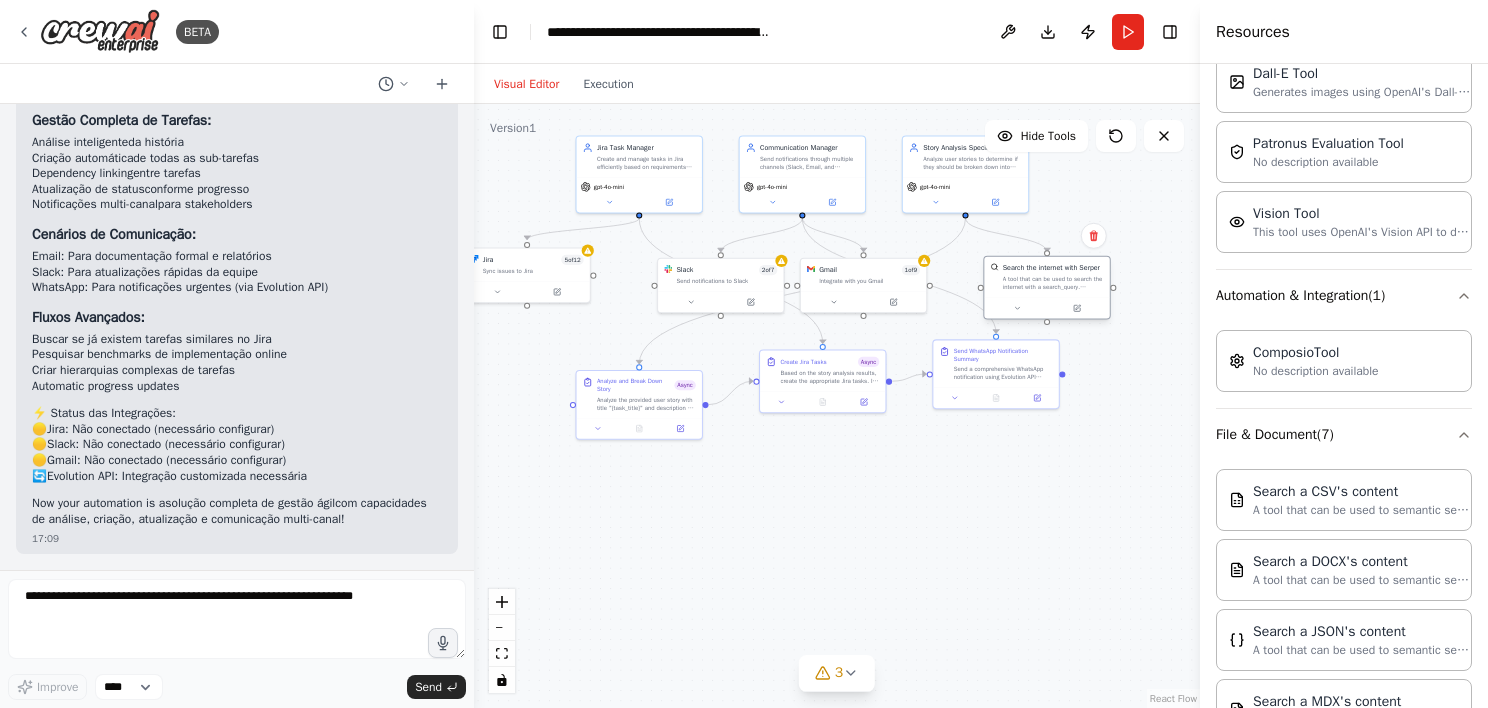 drag, startPoint x: 1180, startPoint y: 294, endPoint x: 1017, endPoint y: 291, distance: 163.0276 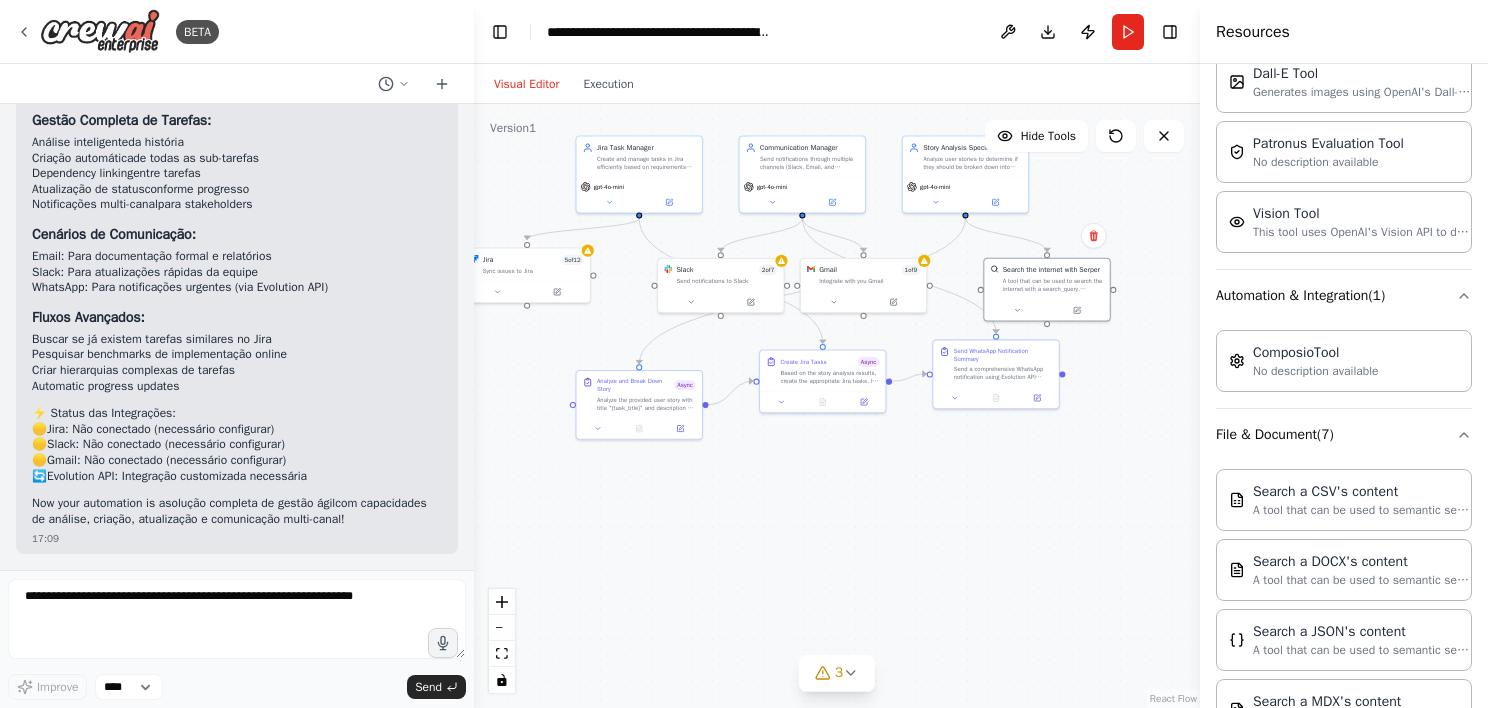 click on ".deletable-edge-delete-btn { width: 20px; height: 20px; border: 0px solid #ffffff; color: #6b7280; background-color: #f8fafc; cursor: pointer; border-radius: 50%; font-size: 12px; padding: 3px; display: flex; align-items: center; justify-content: center; transition: all 0.2s cubic-bezier(0.4, 0, 0.2, 1); box-shadow: 0 2px 4px rgba(0, 0, 0, 0.1); } .deletable-edge-delete-btn:hover { background-color: #ef4444; color: #ffffff; border-color: #dc2626; transform: scale(1.1); box-shadow: 0 4px 12px rgba(239, 68, 68, 0.4); } .deletable-edge-delete-btn:active { transform: scale(0.95); box-shadow: 0 2px 4px rgba(239, 68, 68, 0.3); } Jira Task Manager gpt-4o-mini Jira 5 of 12 Sync issues to Jira 2 7" at bounding box center (837, 406) 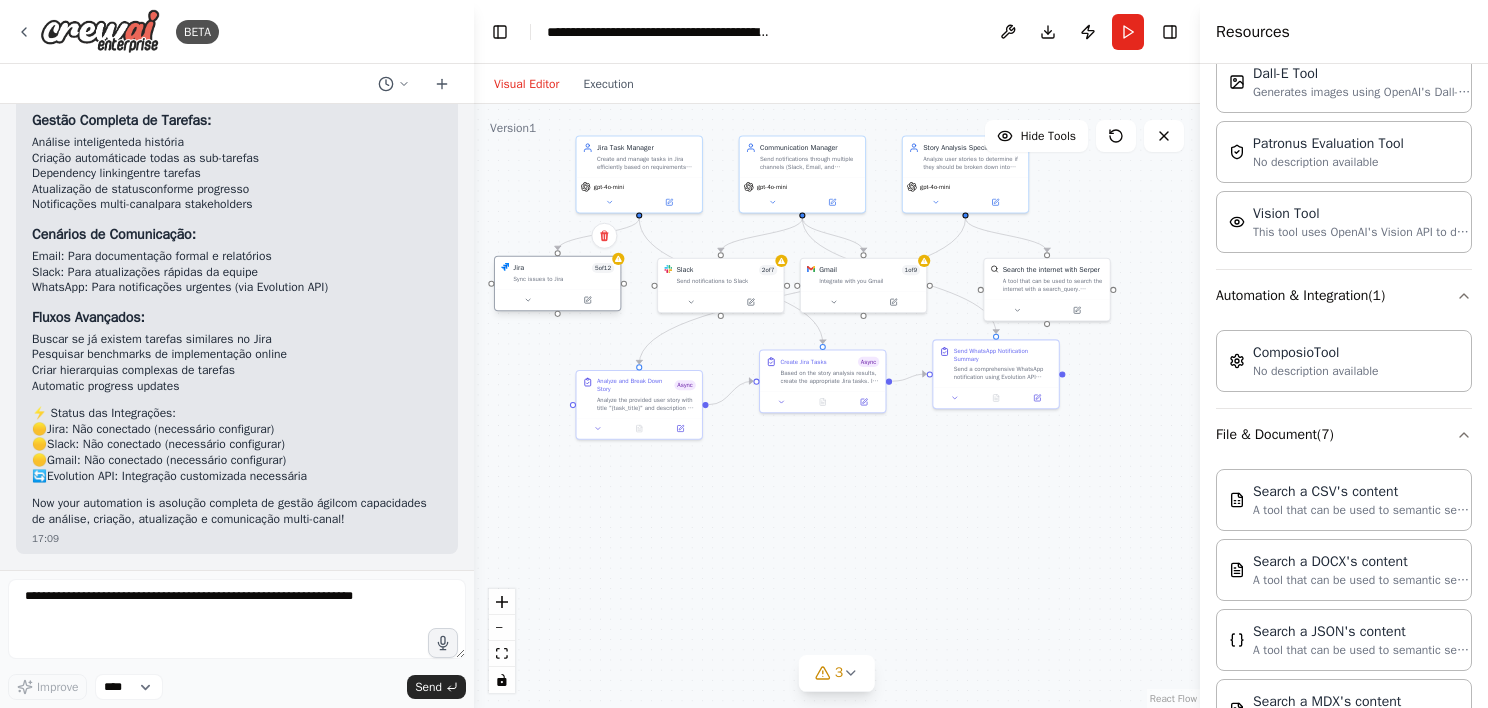 drag, startPoint x: 564, startPoint y: 256, endPoint x: 599, endPoint y: 268, distance: 37 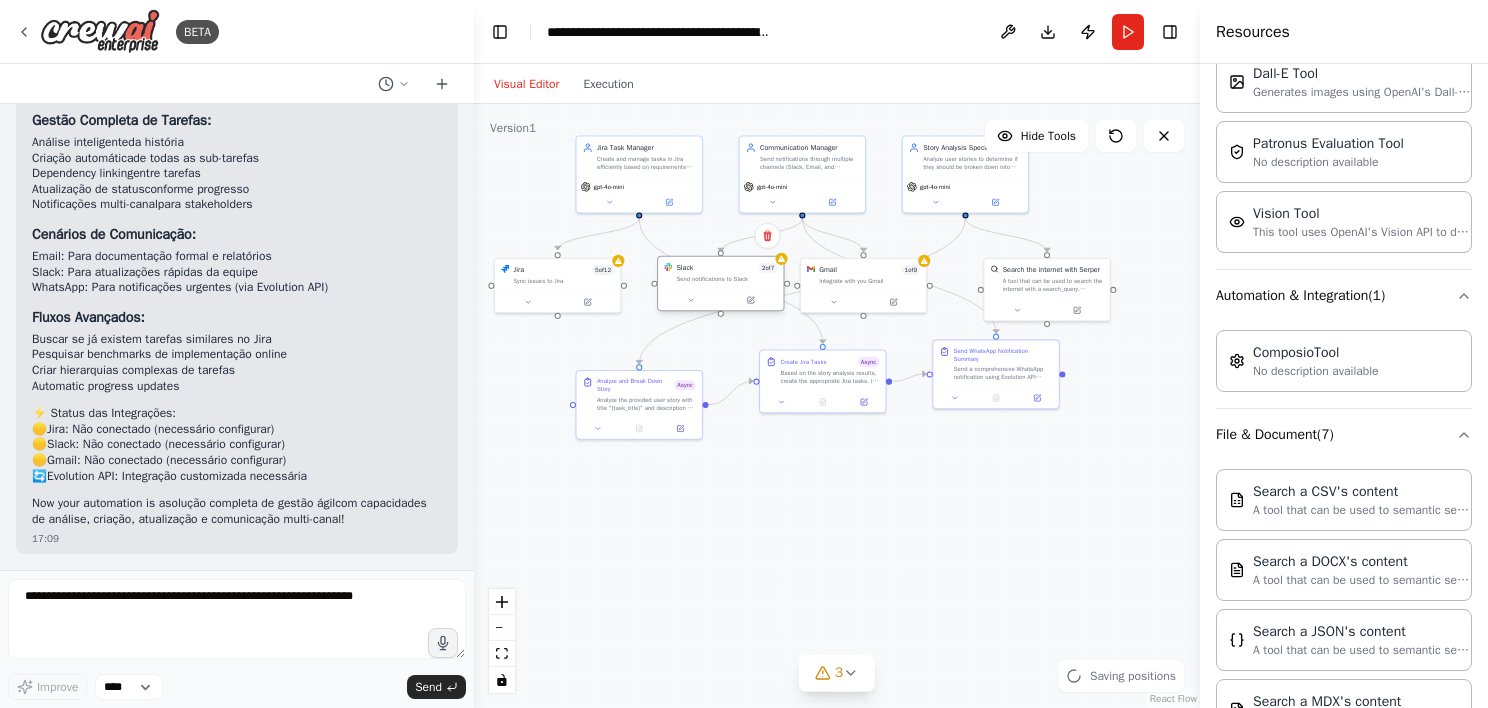 click on "Slack 2  of  7" at bounding box center [726, 268] 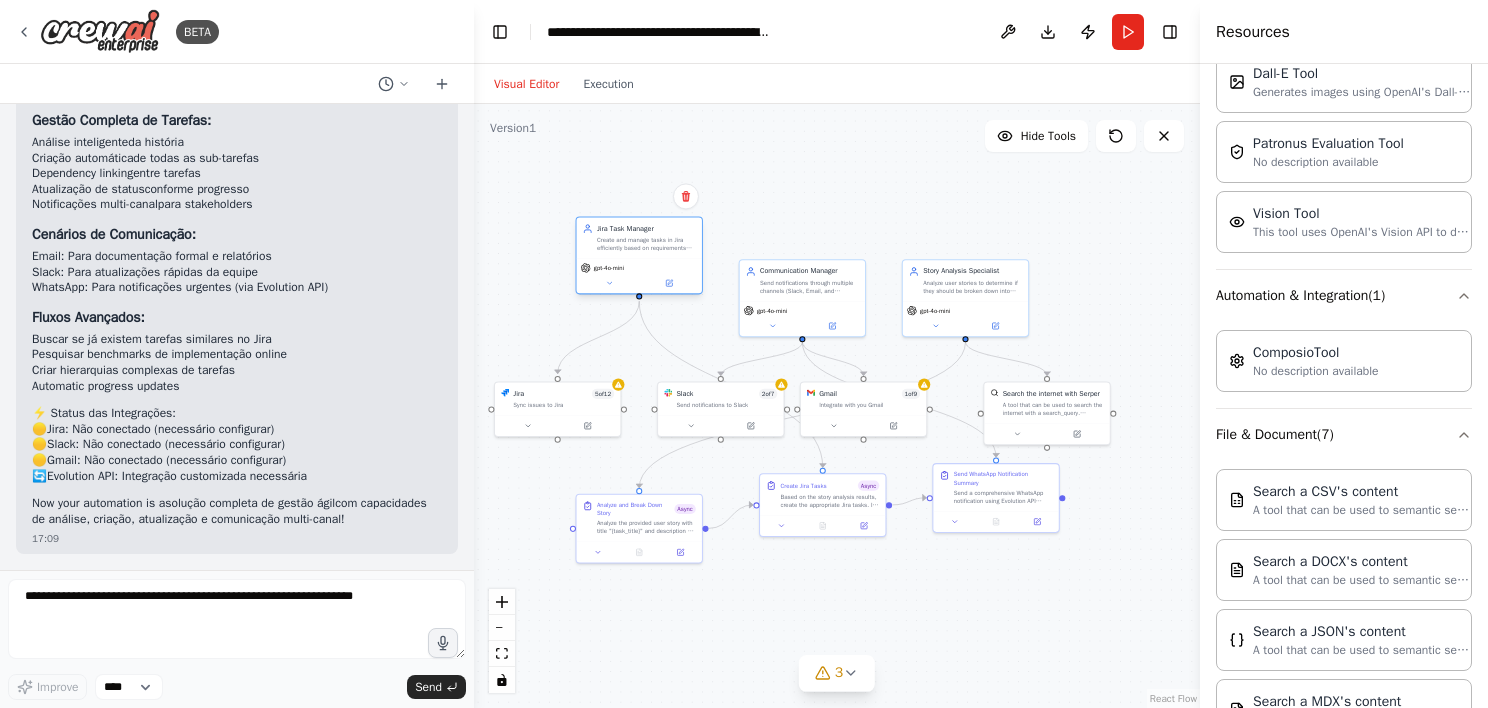drag, startPoint x: 691, startPoint y: 148, endPoint x: 689, endPoint y: 231, distance: 83.02409 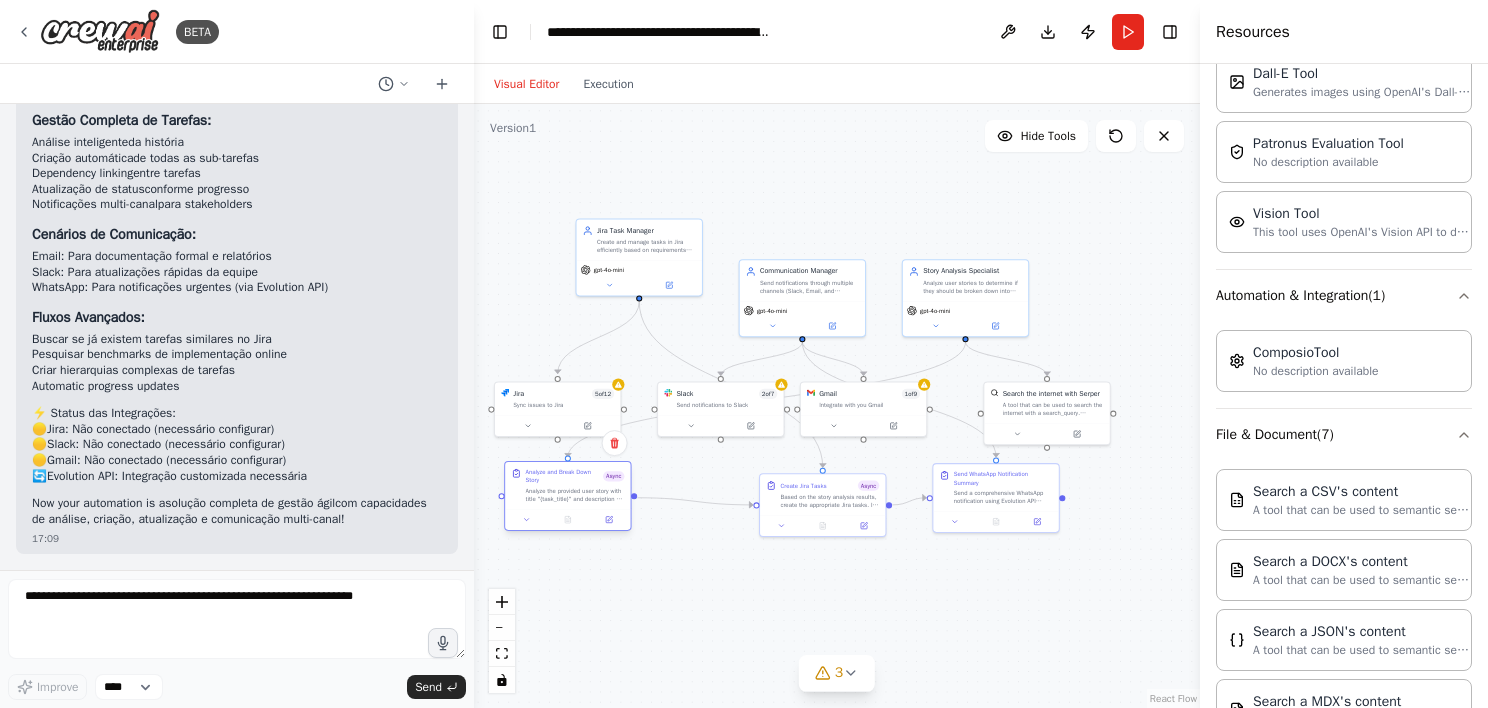 drag, startPoint x: 668, startPoint y: 516, endPoint x: 592, endPoint y: 481, distance: 83.67198 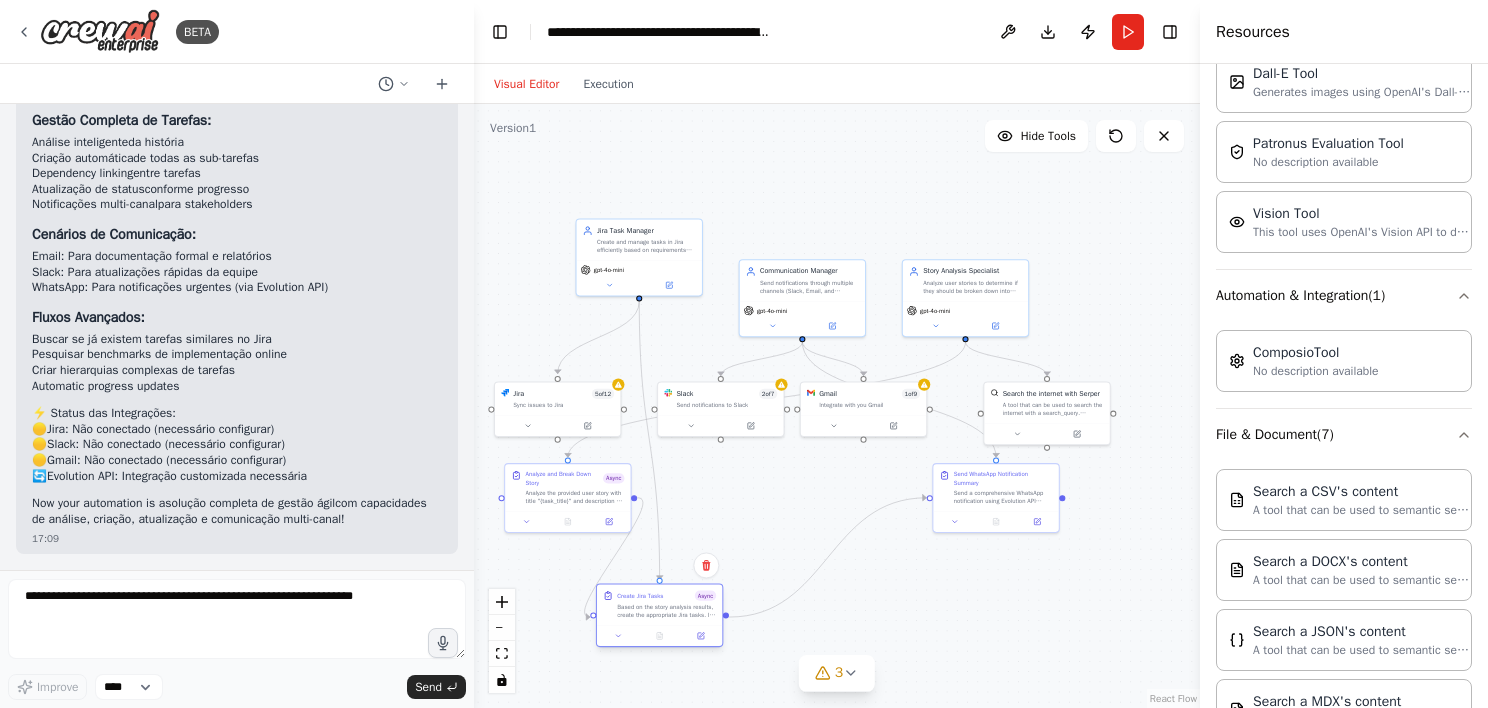 drag, startPoint x: 852, startPoint y: 498, endPoint x: 690, endPoint y: 616, distance: 200.41956 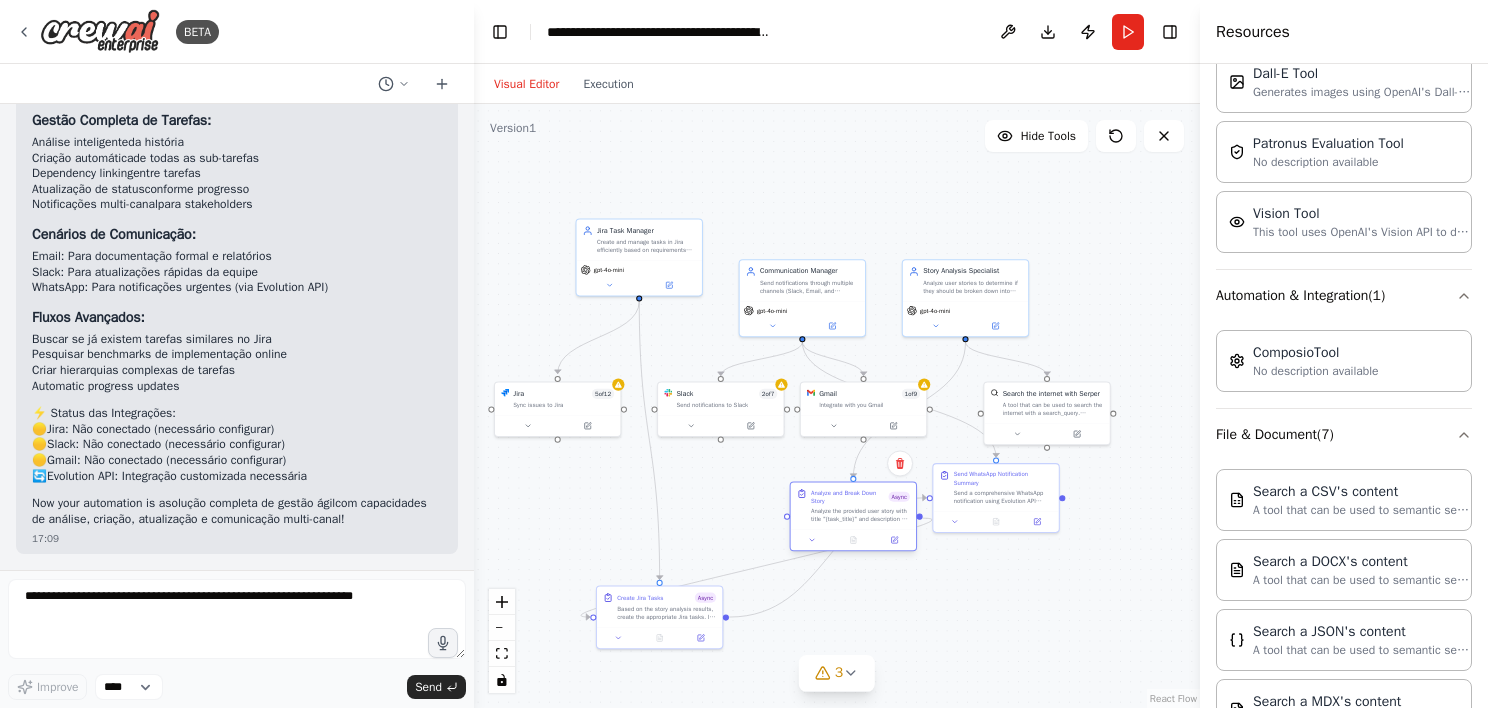 drag, startPoint x: 564, startPoint y: 508, endPoint x: 865, endPoint y: 516, distance: 301.1063 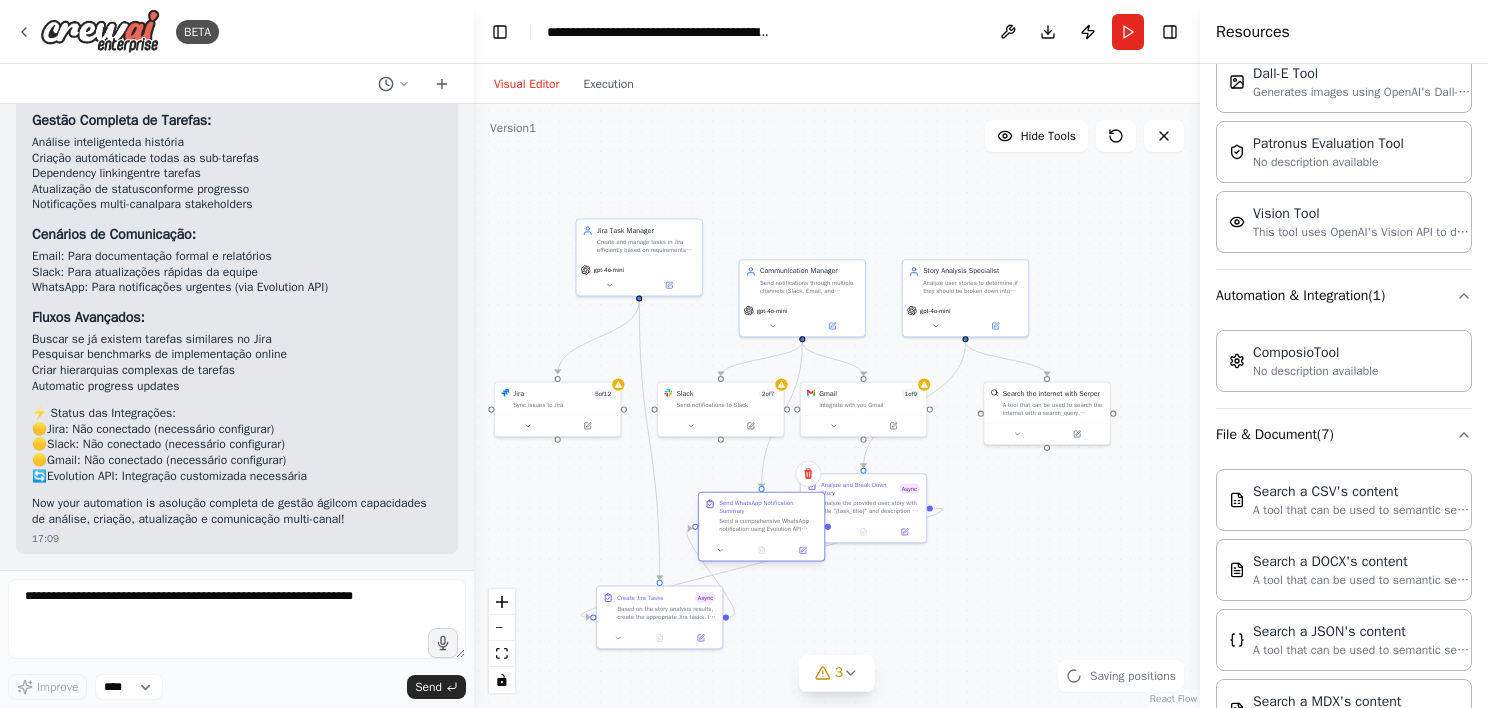 drag, startPoint x: 1016, startPoint y: 488, endPoint x: 782, endPoint y: 516, distance: 235.66927 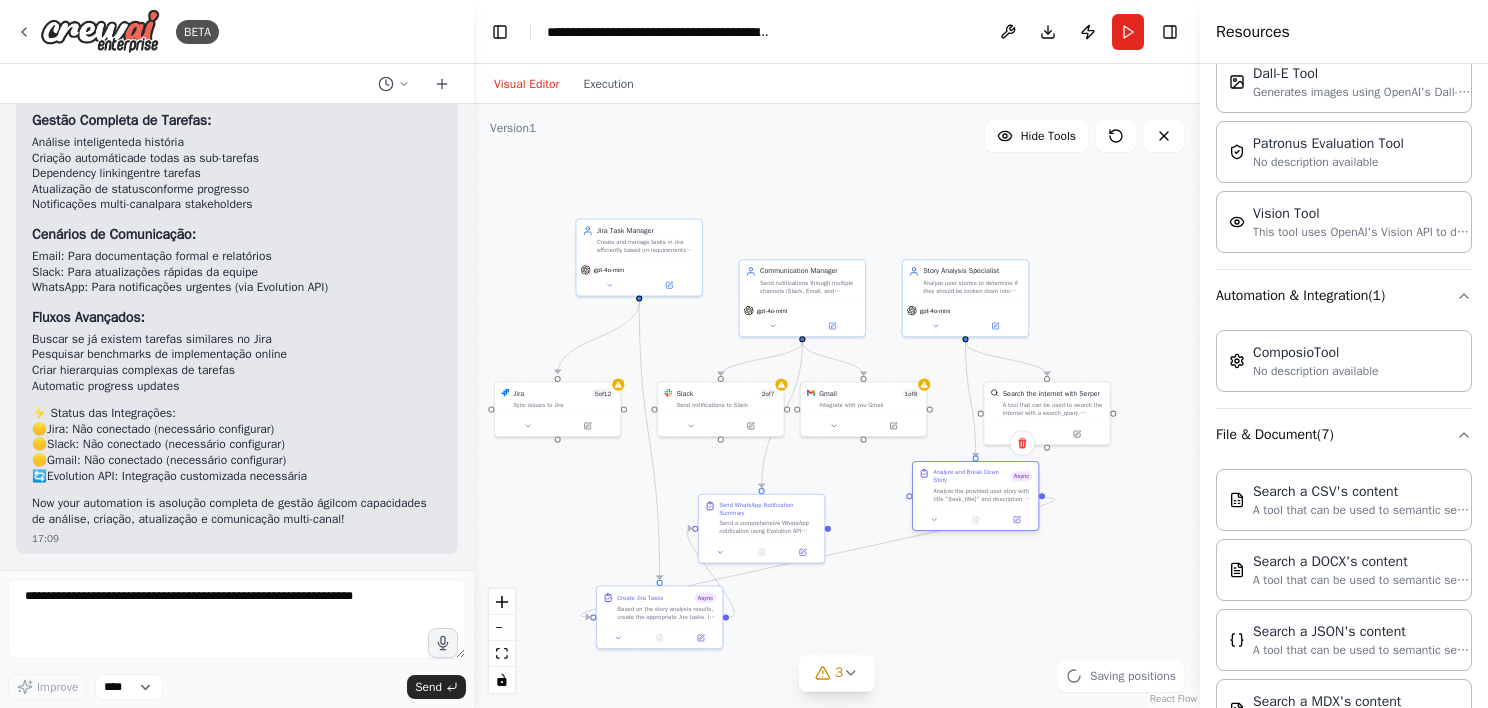 drag, startPoint x: 888, startPoint y: 492, endPoint x: 1006, endPoint y: 481, distance: 118.511604 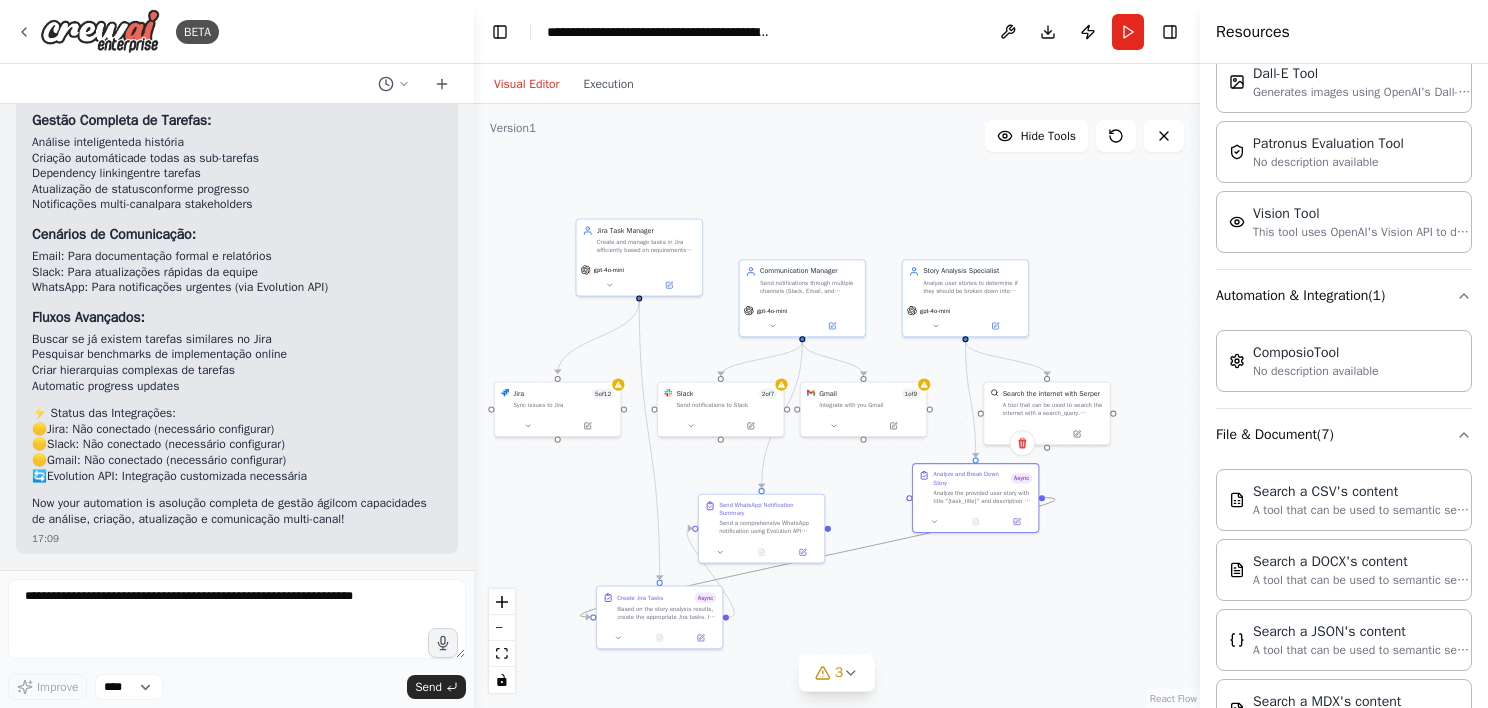 drag, startPoint x: 592, startPoint y: 612, endPoint x: 584, endPoint y: 620, distance: 11.313708 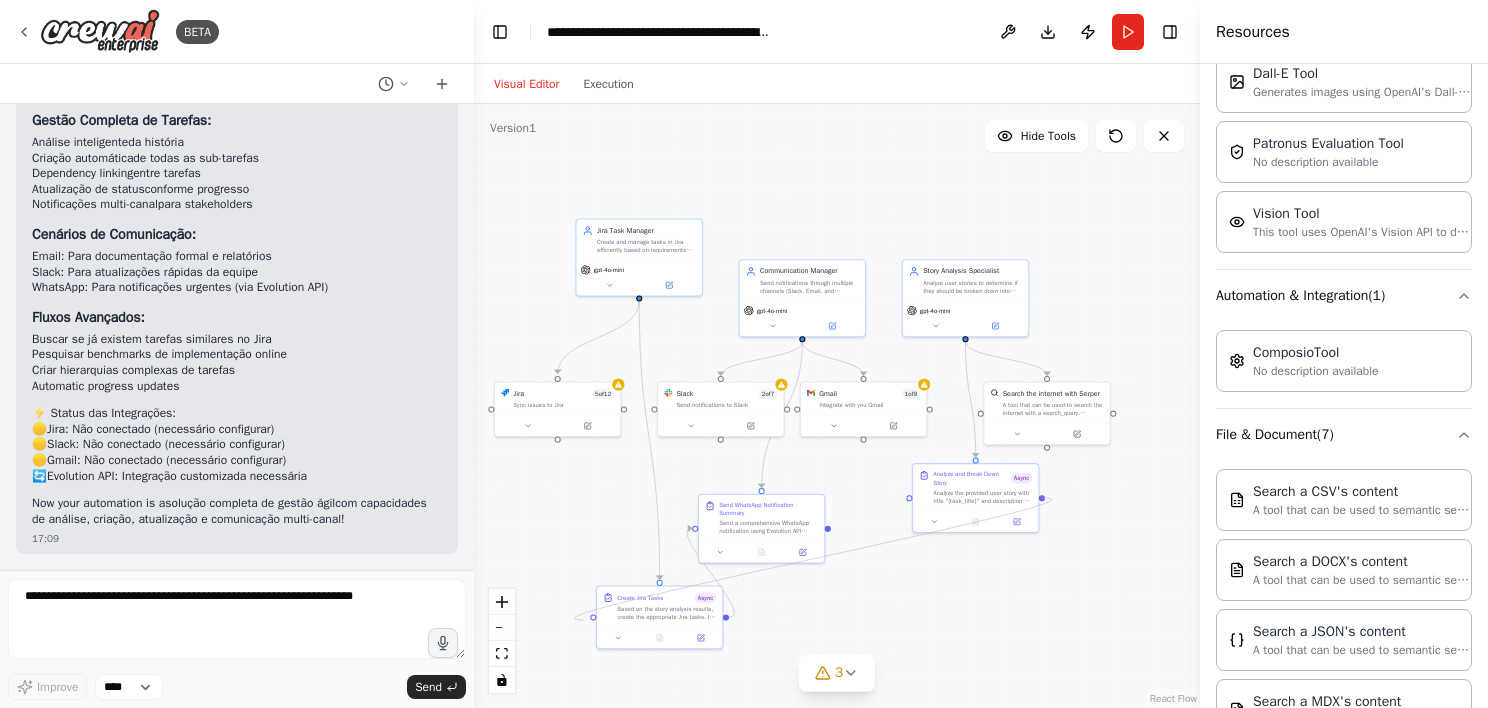 click 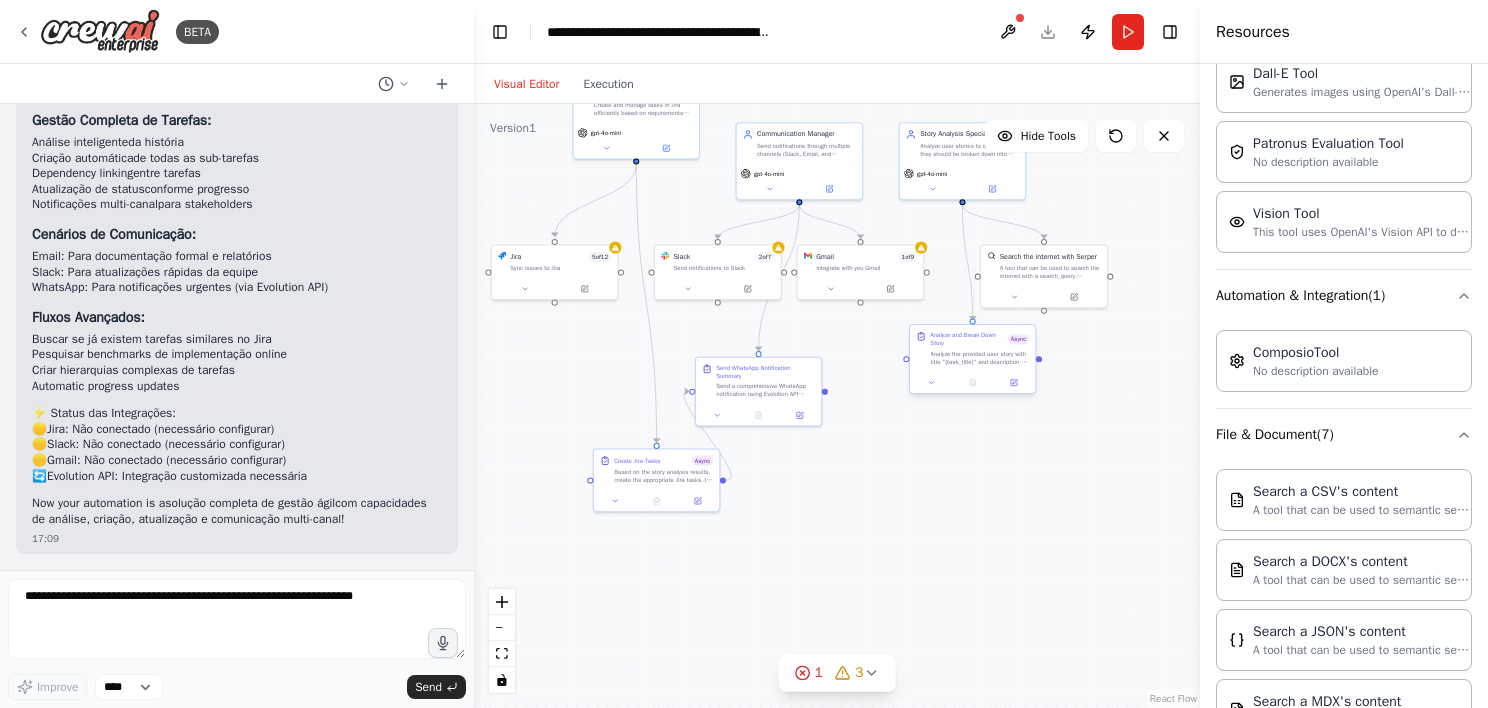 drag, startPoint x: 1040, startPoint y: 499, endPoint x: 1037, endPoint y: 362, distance: 137.03284 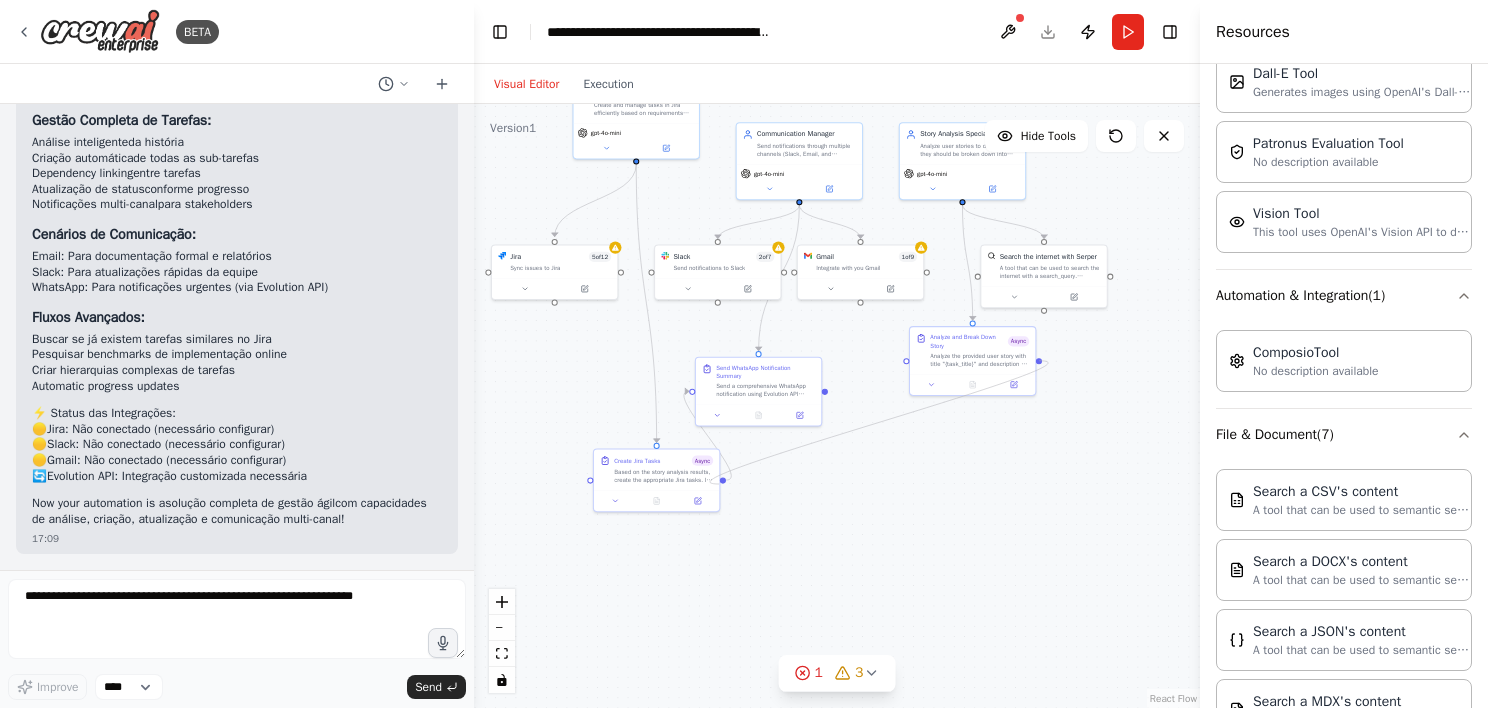 drag, startPoint x: 1040, startPoint y: 358, endPoint x: 720, endPoint y: 485, distance: 344.2804 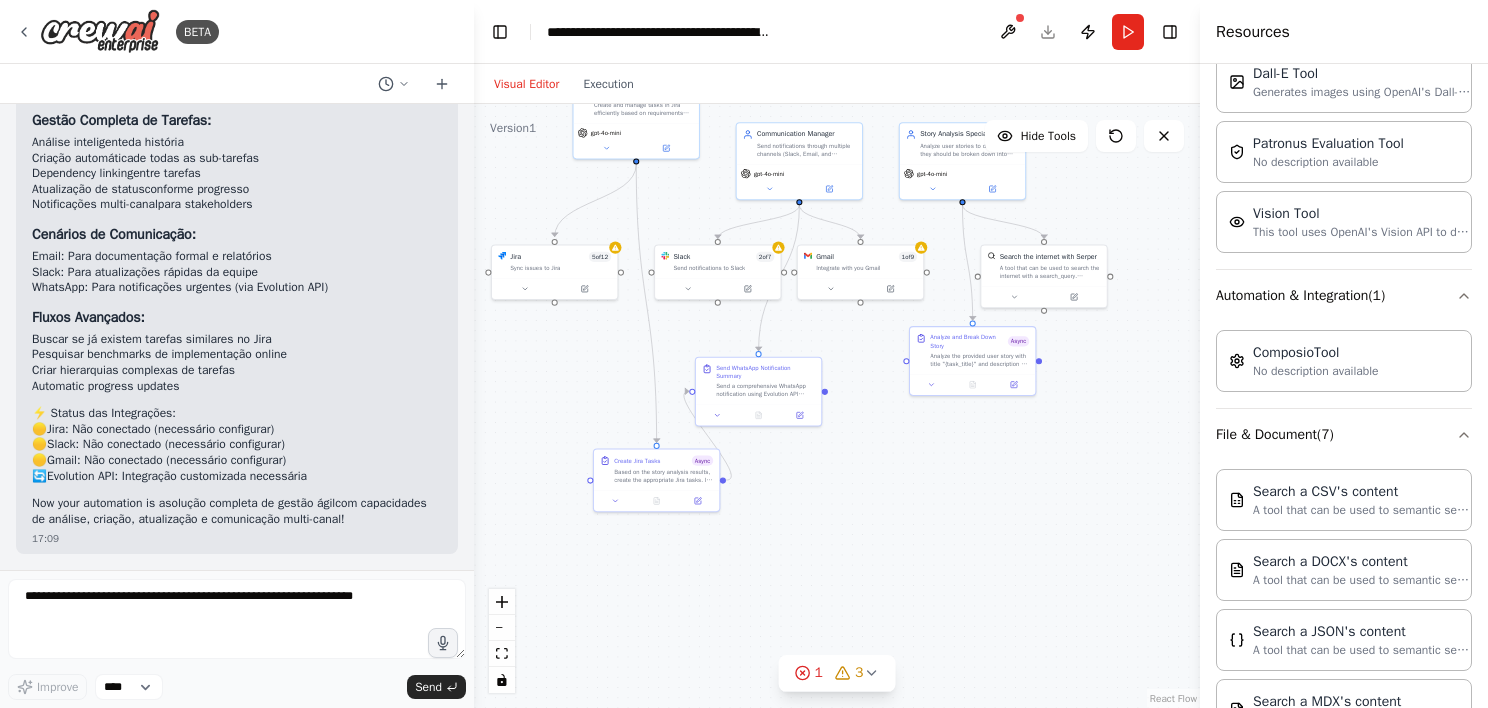 click on ".deletable-edge-delete-btn { width: 20px; height: 20px; border: 0px solid #ffffff; color: #6b7280; background-color: #f8fafc; cursor: pointer; border-radius: 50%; font-size: 12px; padding: 3px; display: flex; align-items: center; justify-content: center; transition: all 0.2s cubic-bezier(0.4, 0, 0.2, 1); box-shadow: 0 2px 4px rgba(0, 0, 0, 0.1); } .deletable-edge-delete-btn:hover { background-color: #ef4444; color: #ffffff; border-color: #dc2626; transform: scale(1.1); box-shadow: 0 4px 12px rgba(239, 68, 68, 0.4); } .deletable-edge-delete-btn:active { transform: scale(0.95); box-shadow: 0 2px 4px rgba(239, 68, 68, 0.3); } Jira Task Manager gpt-4o-mini Jira 5 of 12 Sync issues to Jira 2 7" at bounding box center (837, 406) 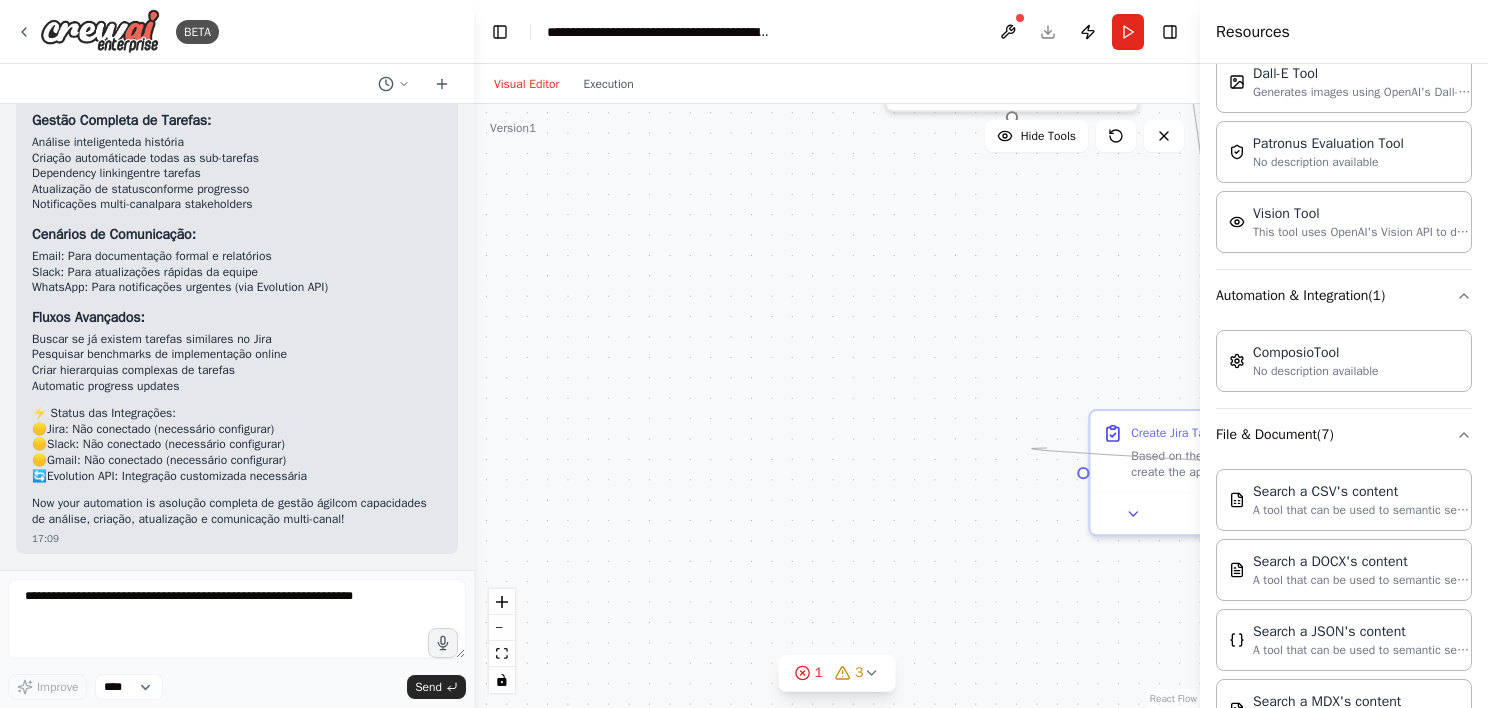 drag, startPoint x: 723, startPoint y: 472, endPoint x: 1048, endPoint y: 448, distance: 325.88495 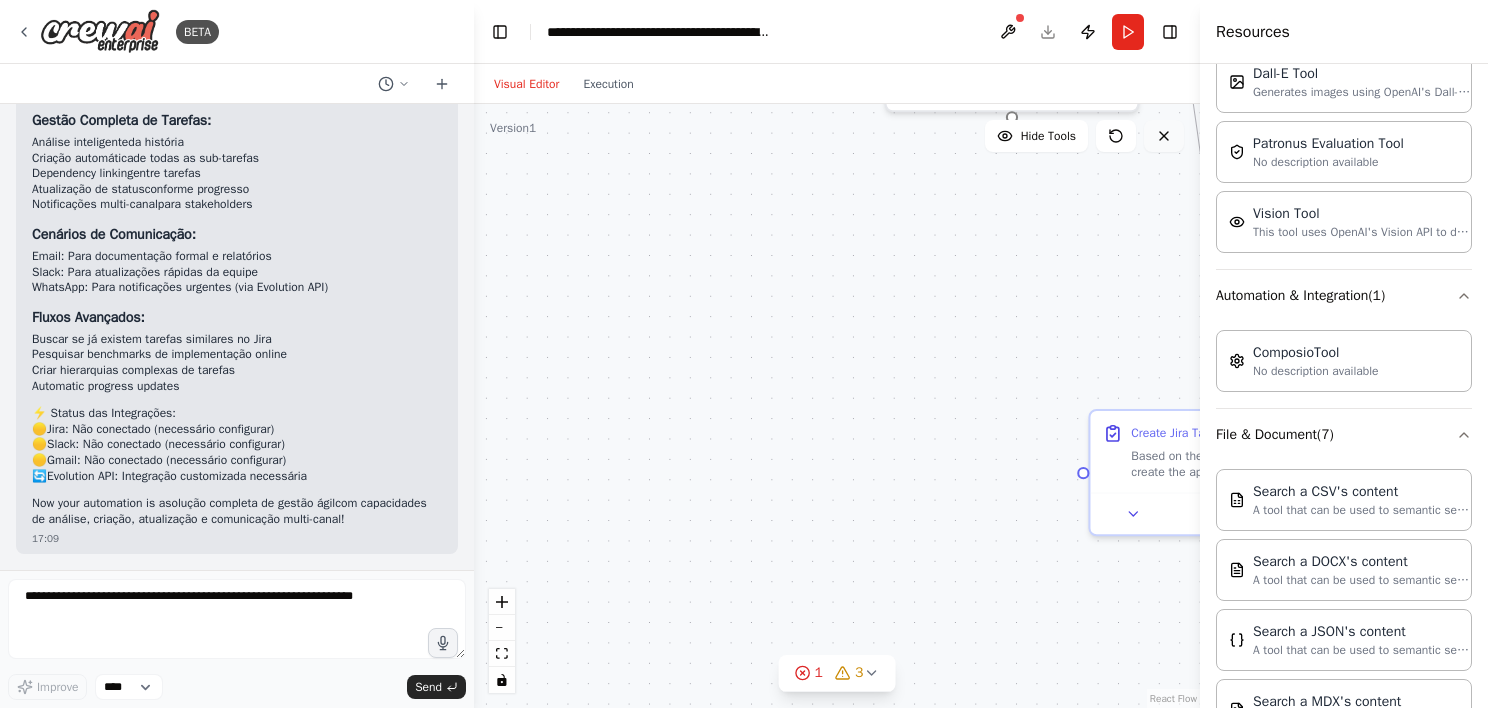 click at bounding box center [1164, 136] 